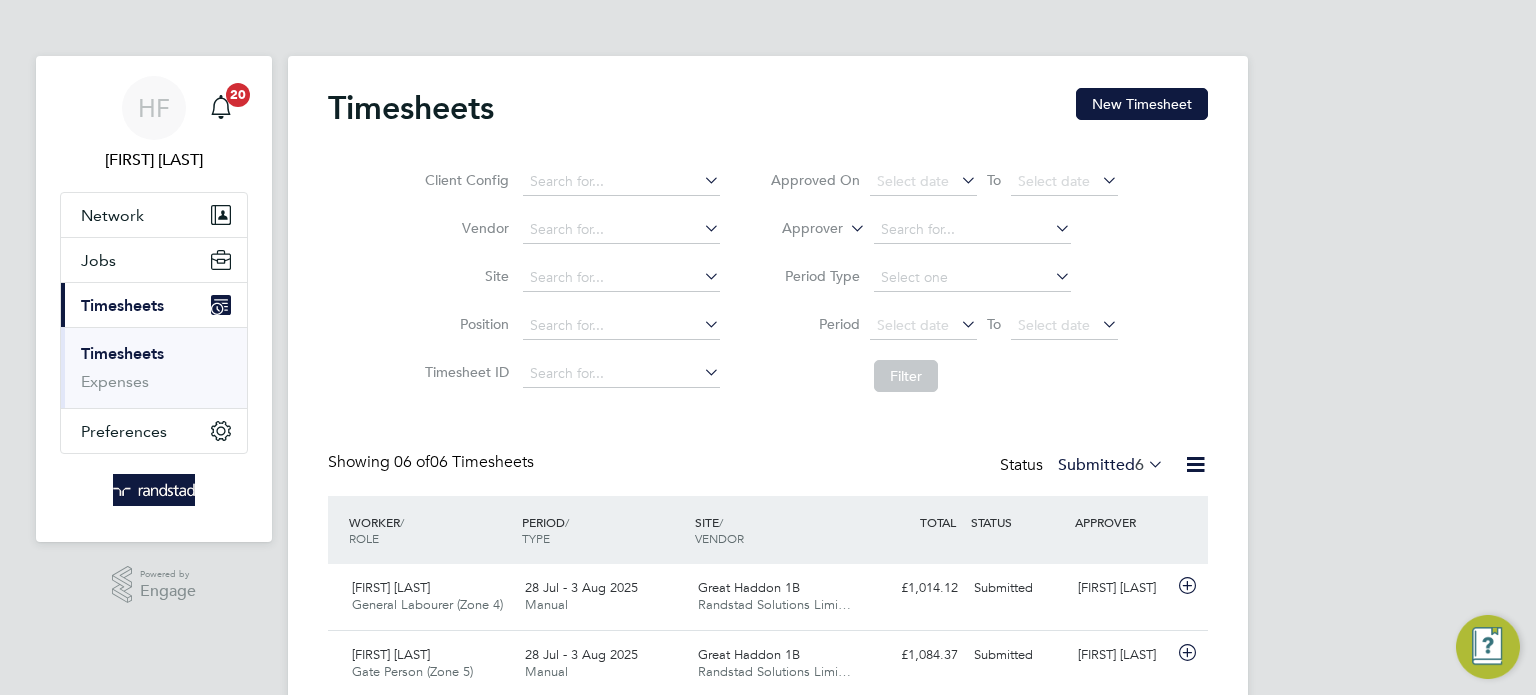 scroll, scrollTop: 0, scrollLeft: 0, axis: both 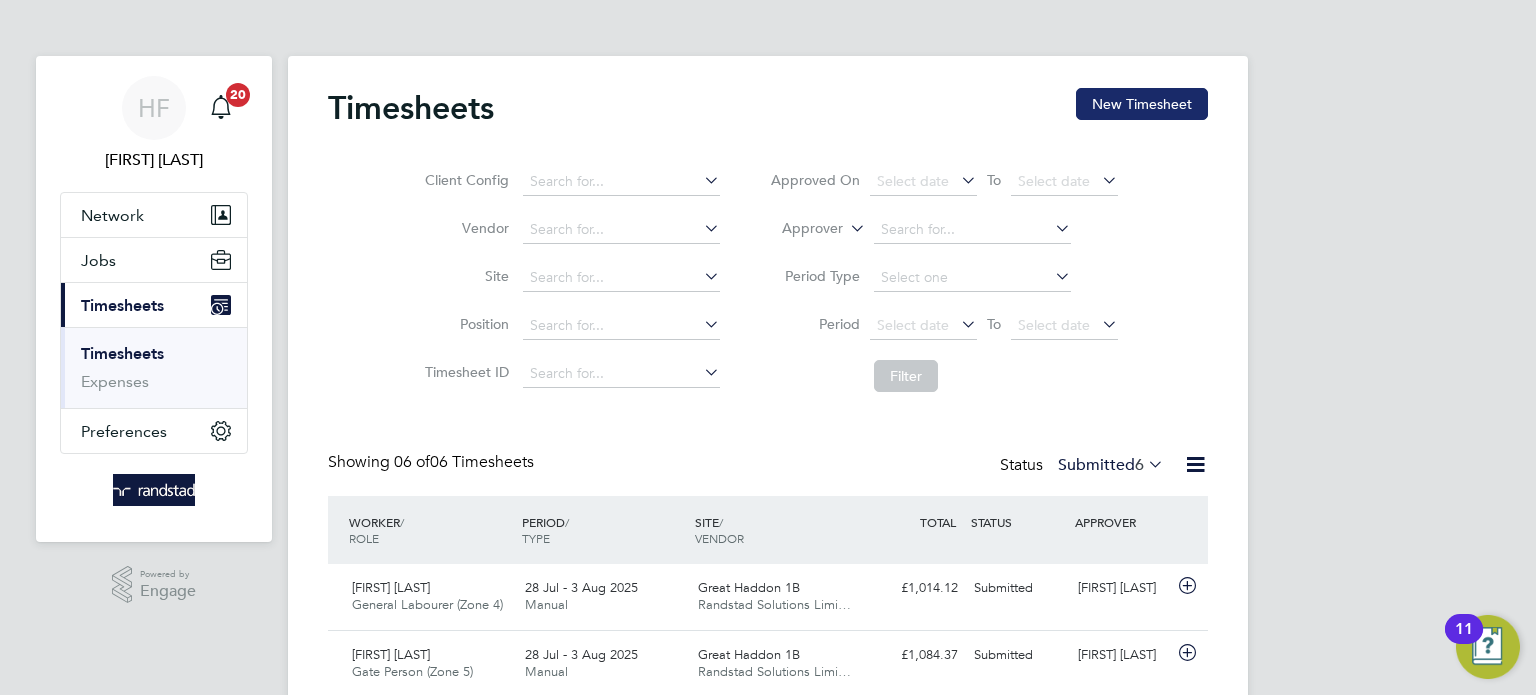 drag, startPoint x: 1167, startPoint y: 107, endPoint x: 1138, endPoint y: 110, distance: 29.15476 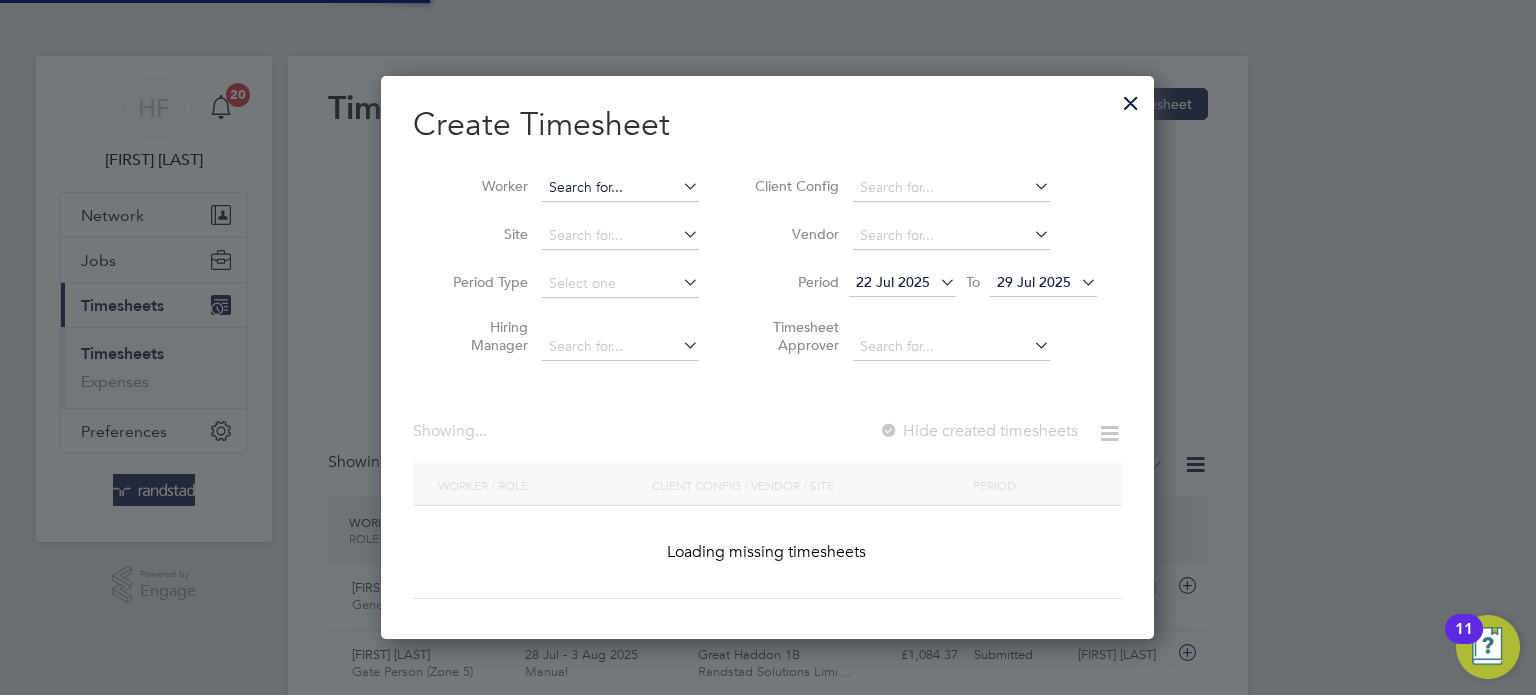 scroll, scrollTop: 10, scrollLeft: 10, axis: both 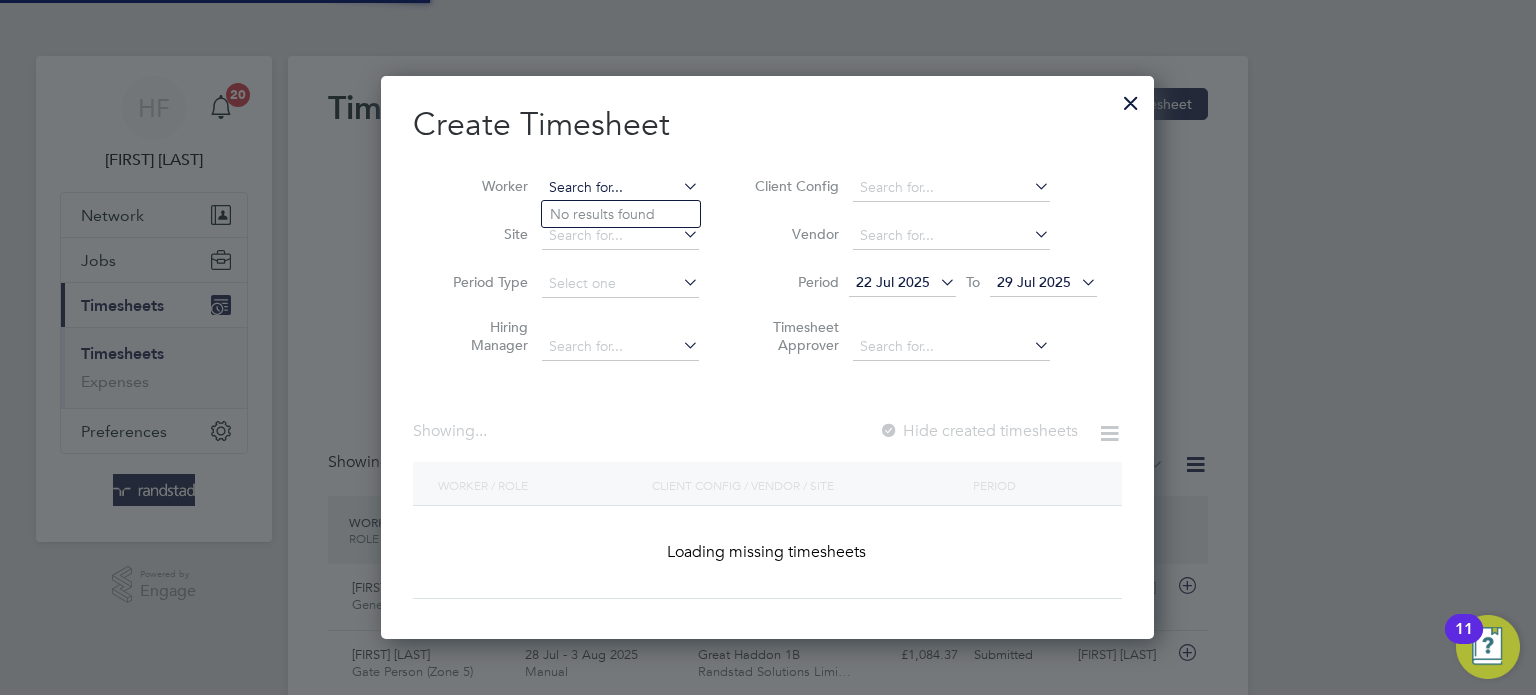 click at bounding box center (620, 188) 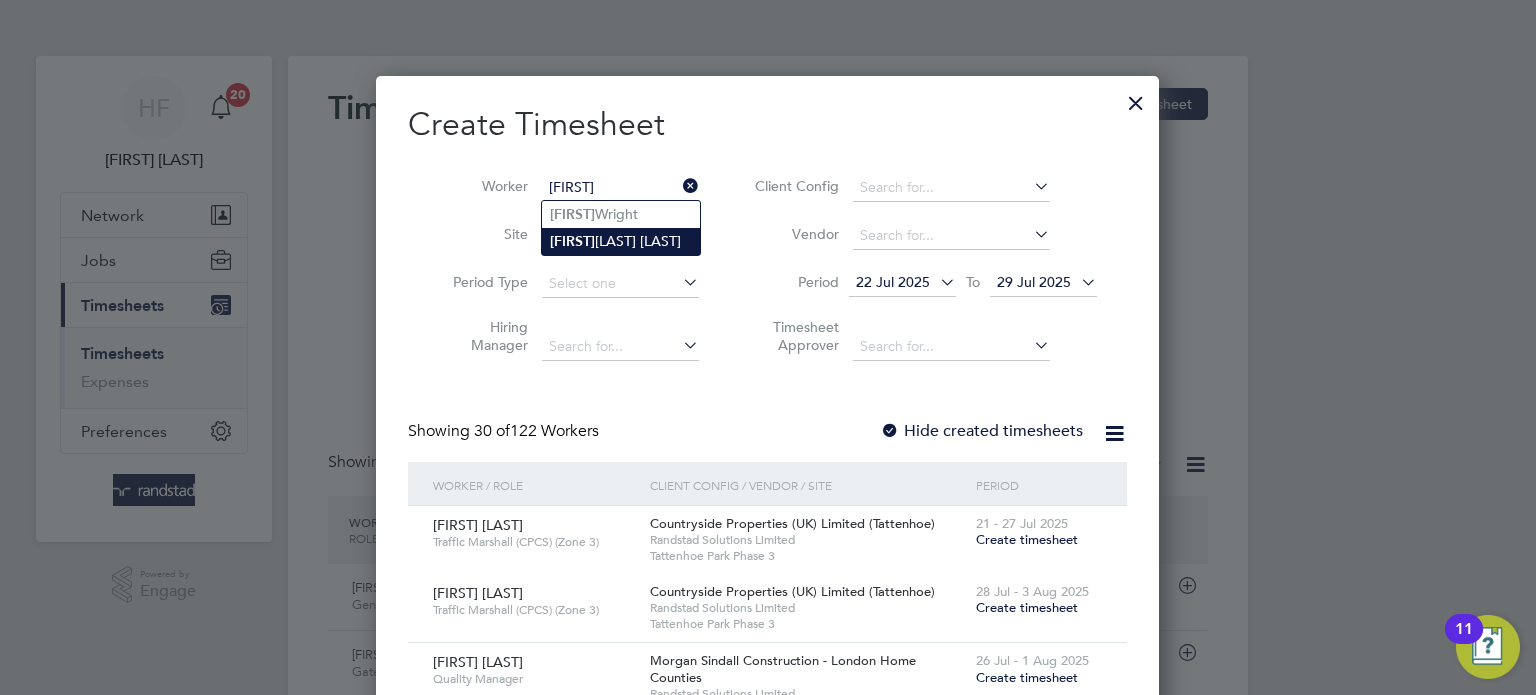 click on "Quintin o Mendes Vaz" 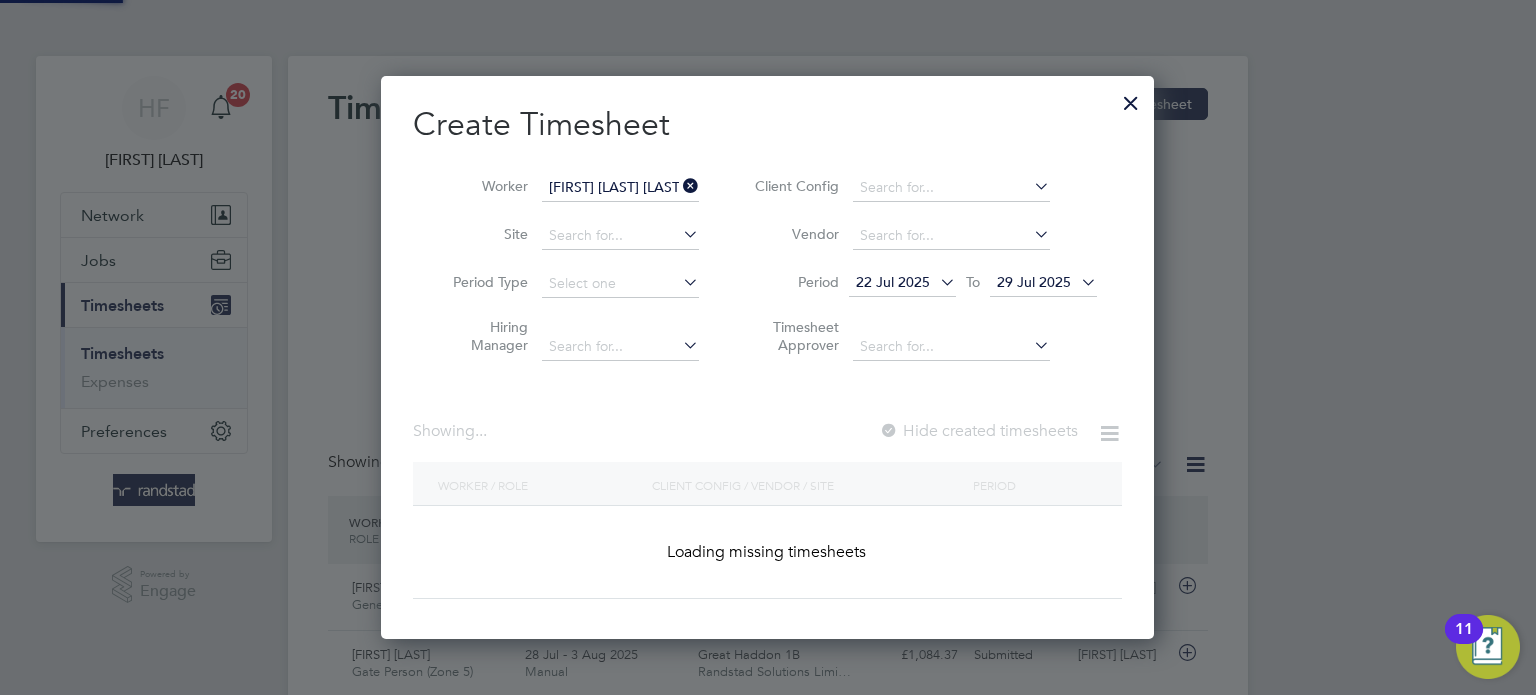 scroll, scrollTop: 10, scrollLeft: 10, axis: both 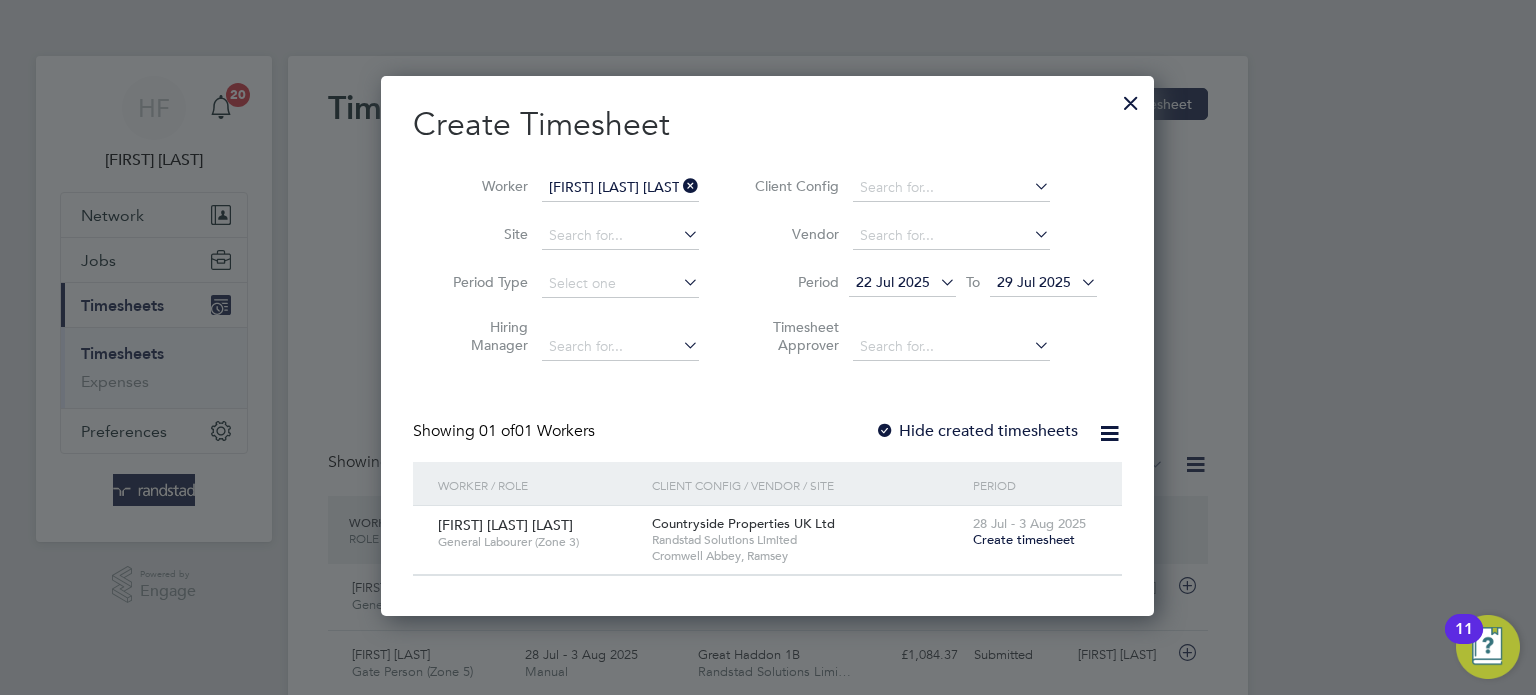 click on "Create timesheet" at bounding box center [1024, 539] 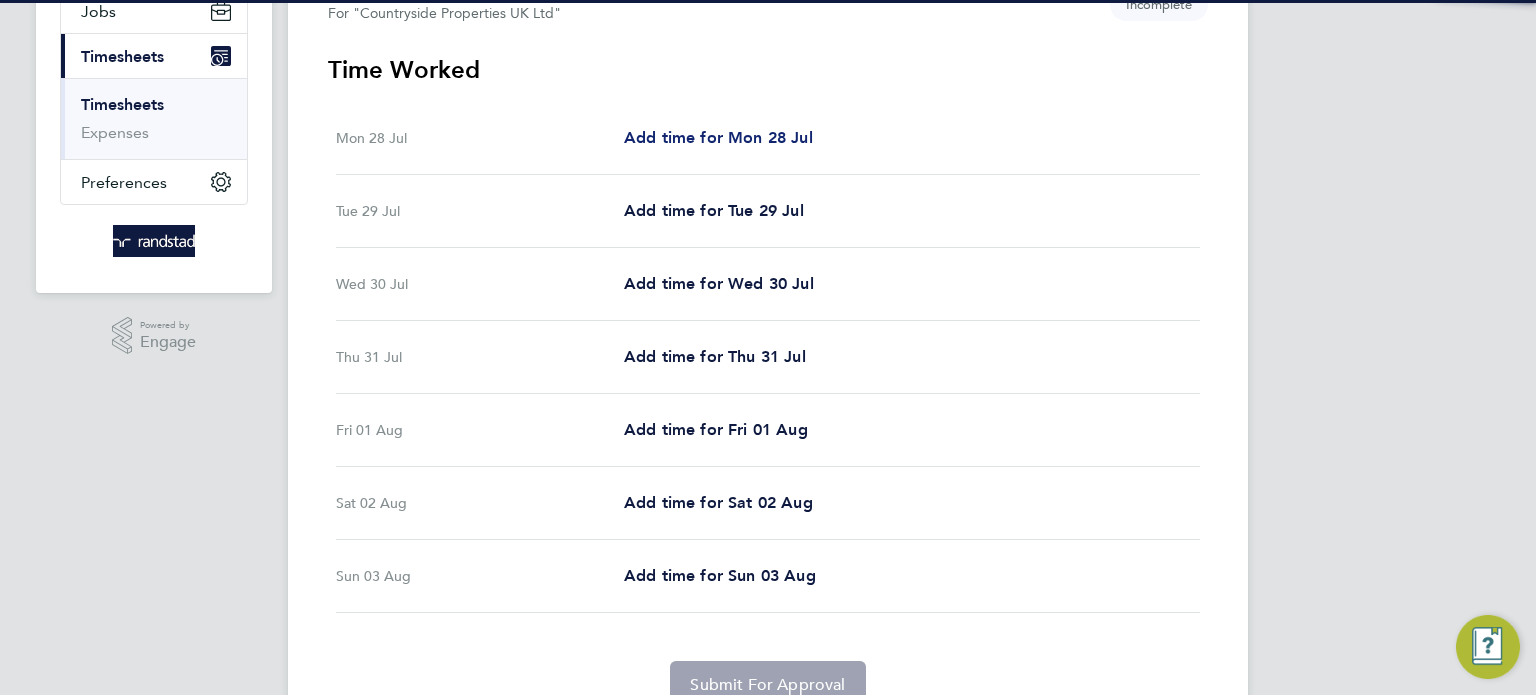 drag, startPoint x: 702, startPoint y: 131, endPoint x: 713, endPoint y: 138, distance: 13.038404 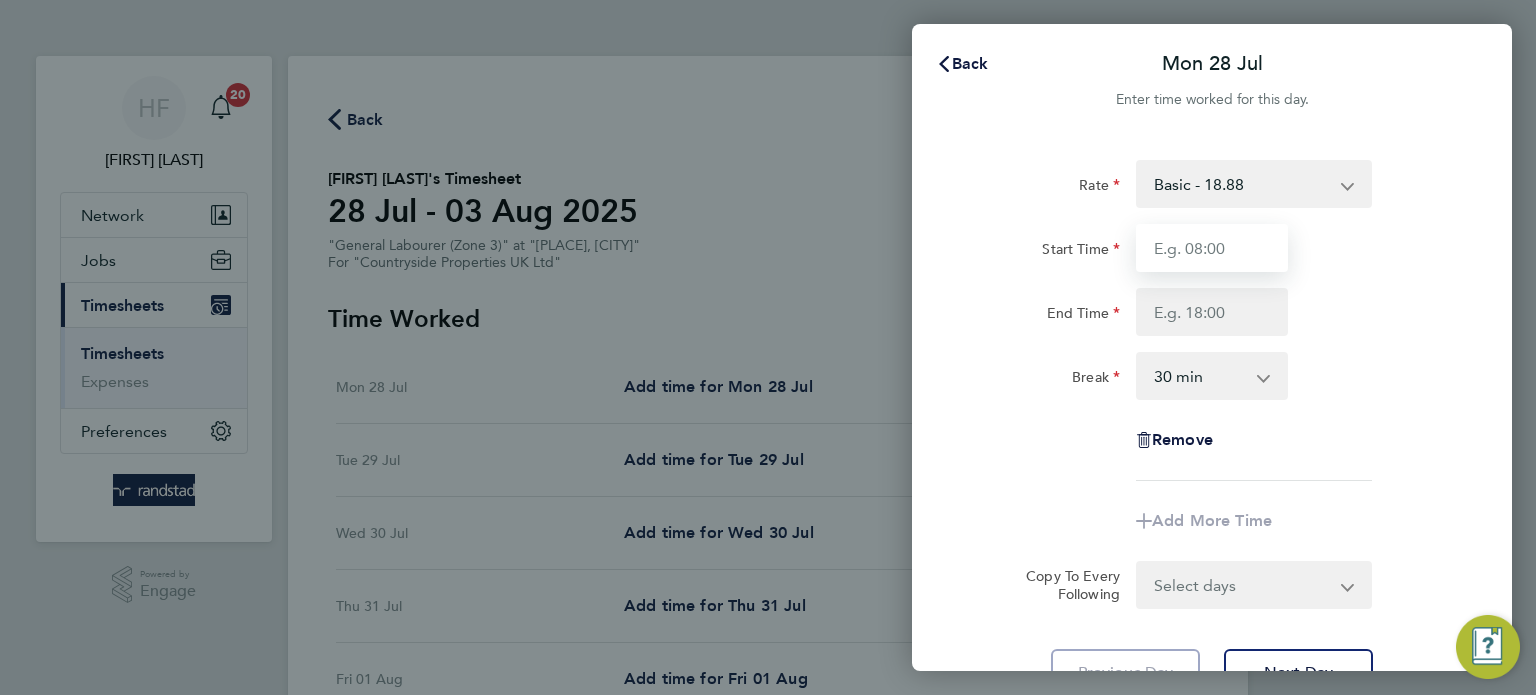 click on "Start Time" at bounding box center [1212, 248] 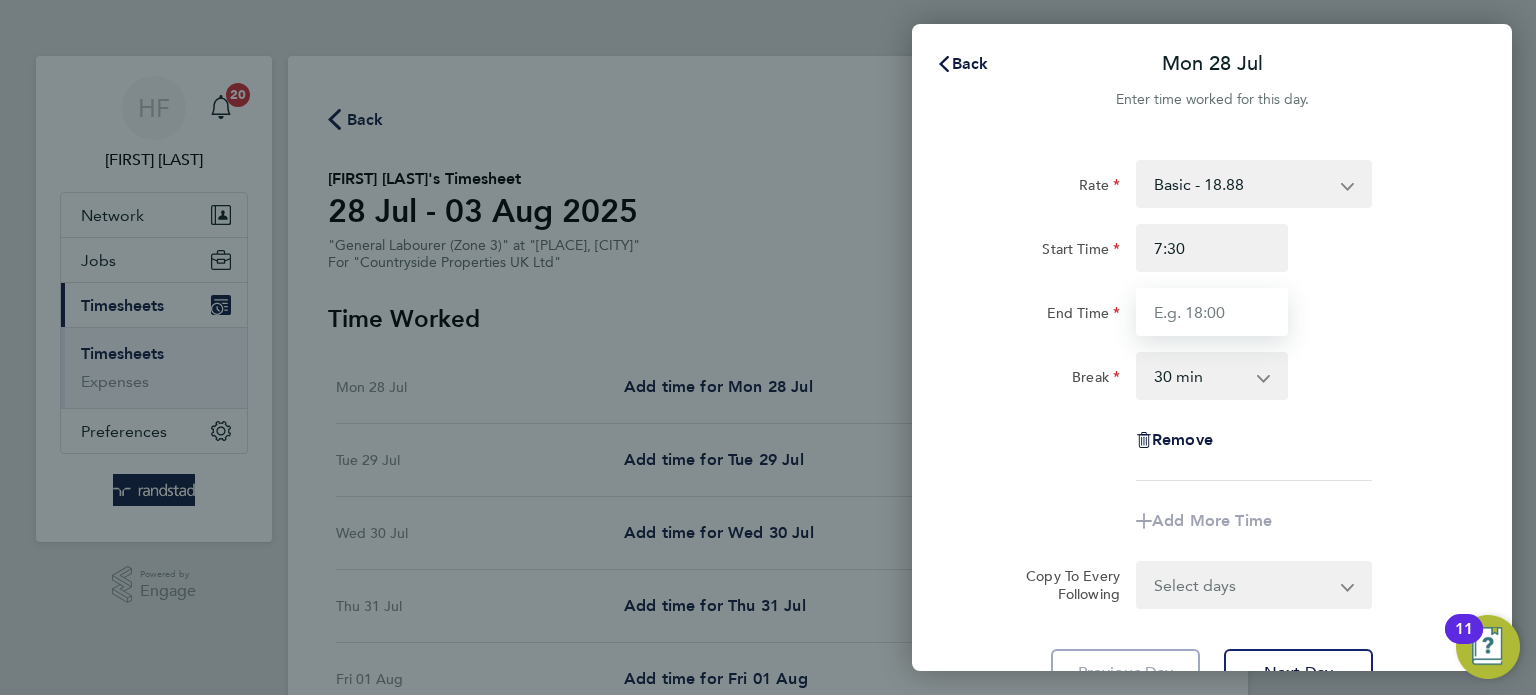 type on "07:30" 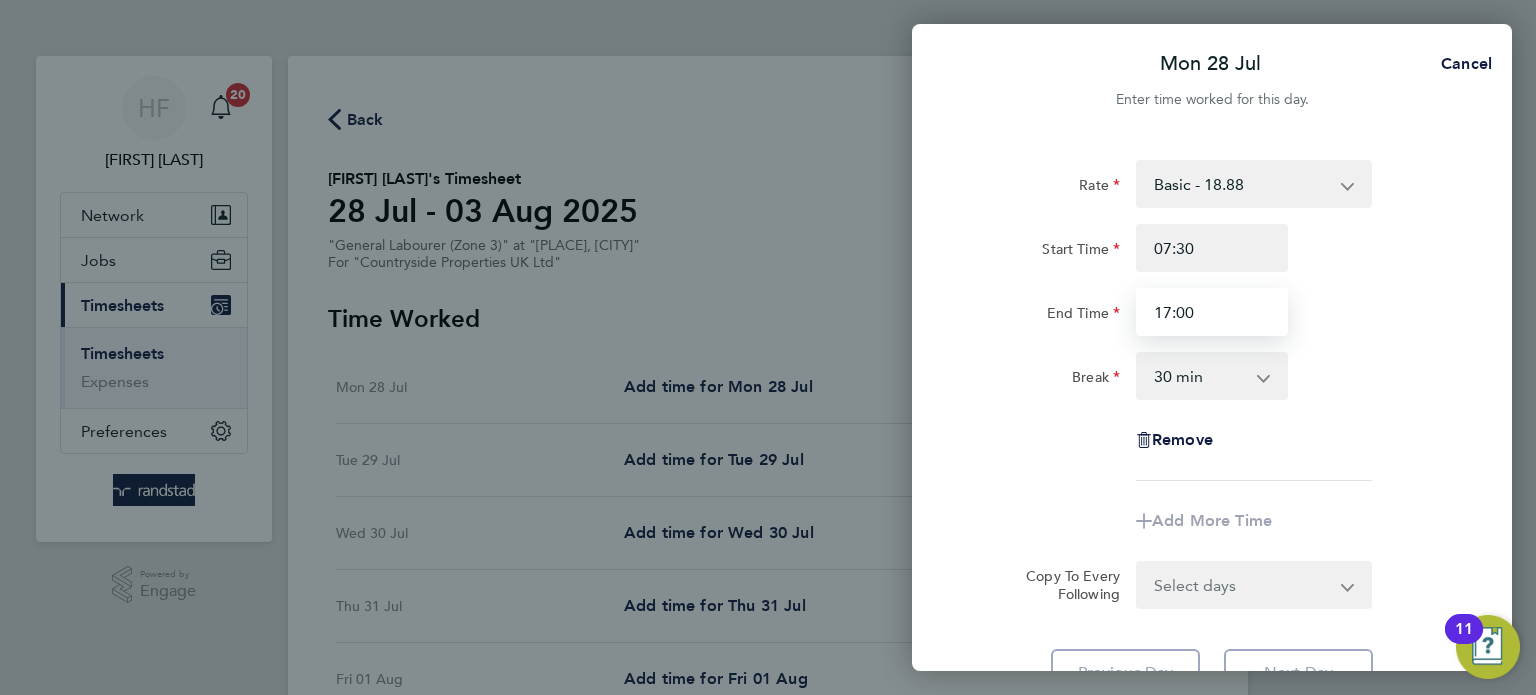 type on "17:00" 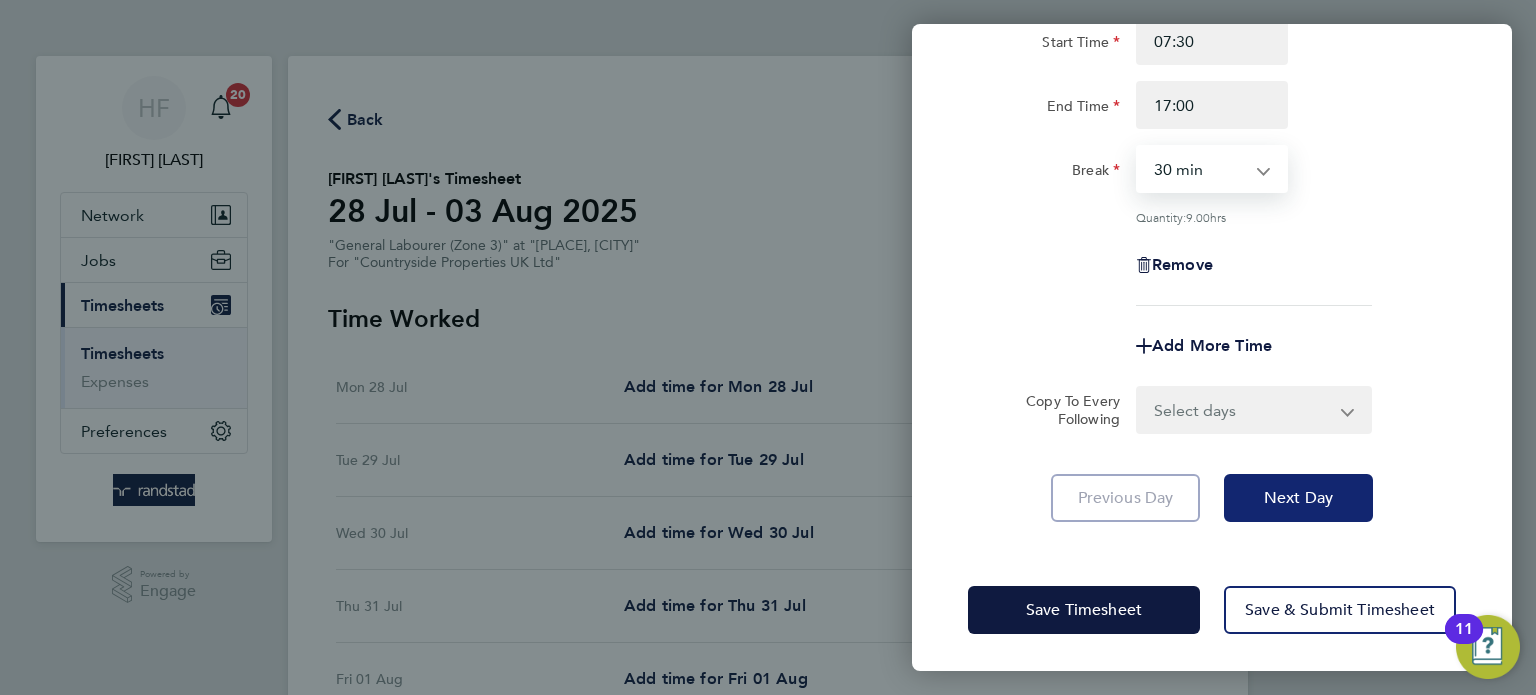 click on "Next Day" 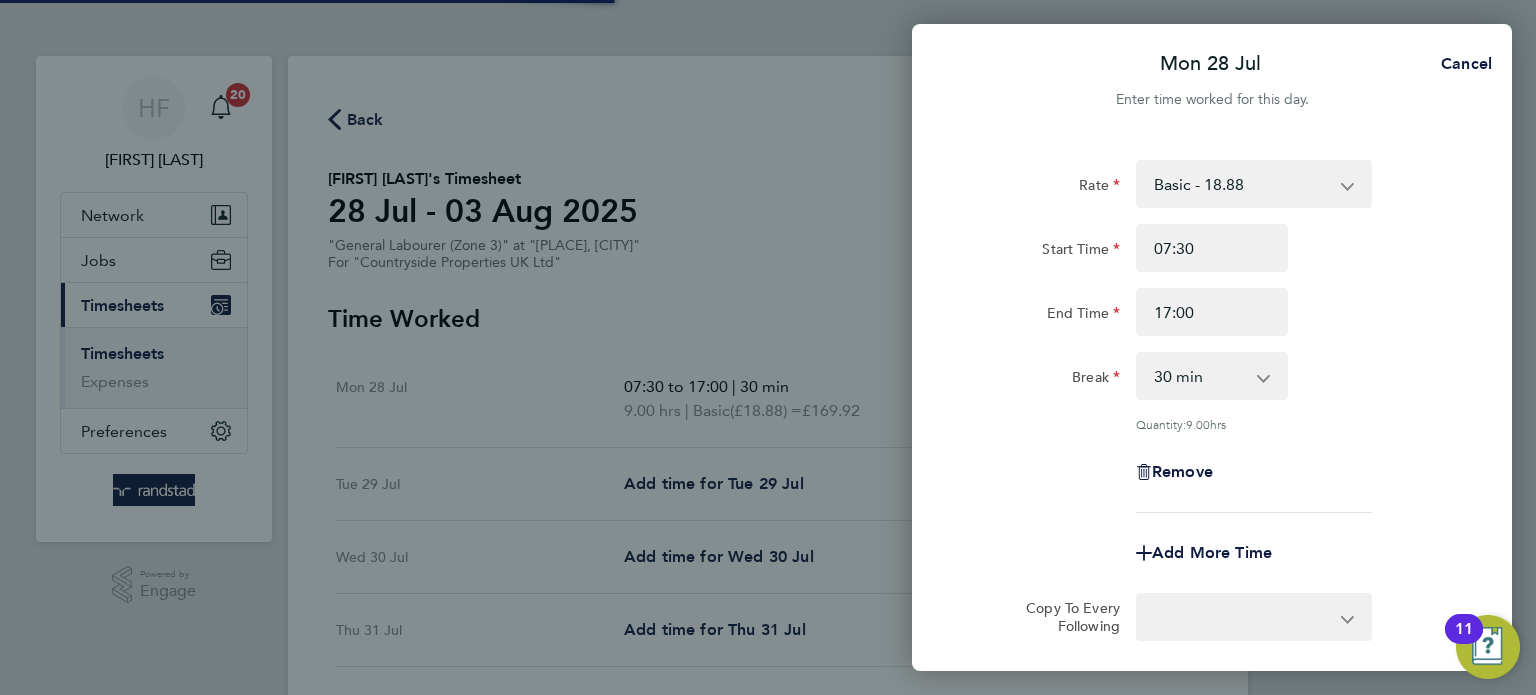 select on "30" 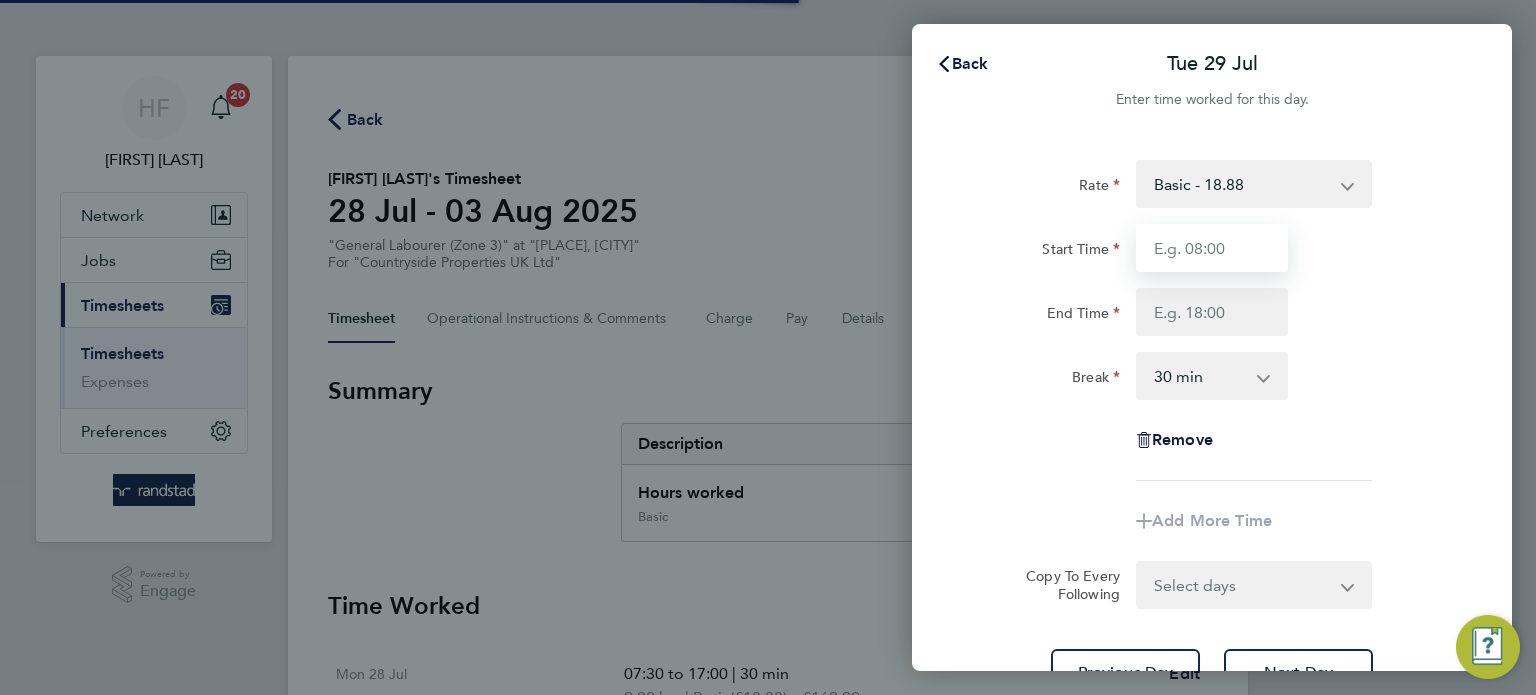click on "Start Time" at bounding box center (1212, 248) 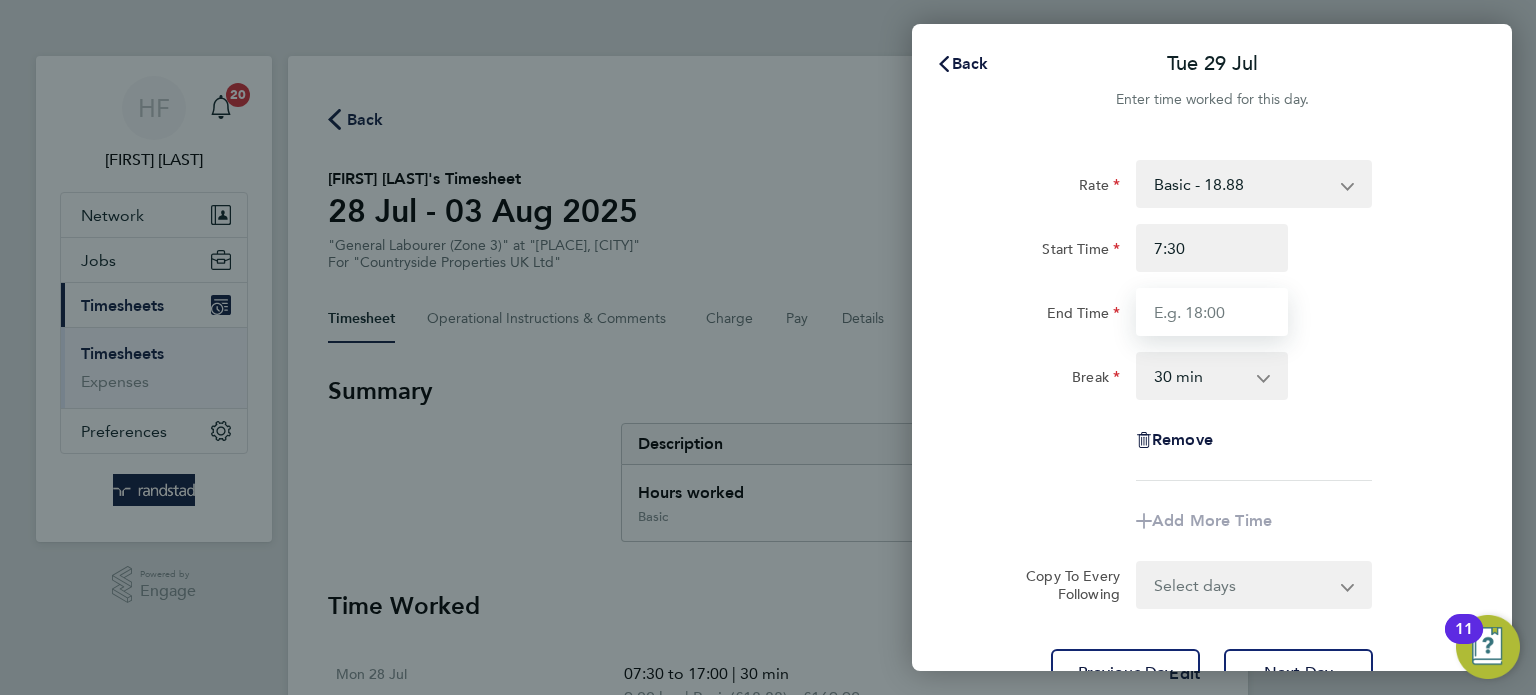 type on "07:30" 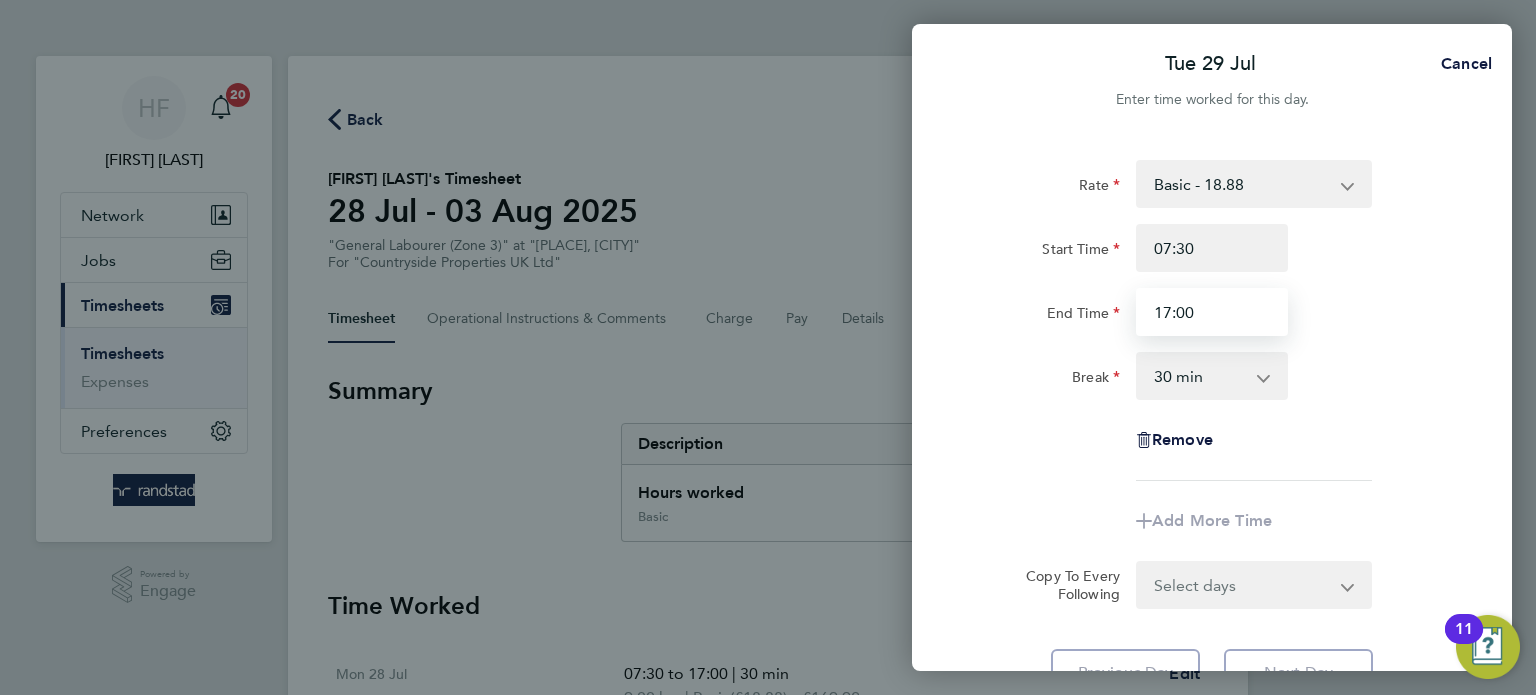 type on "17:00" 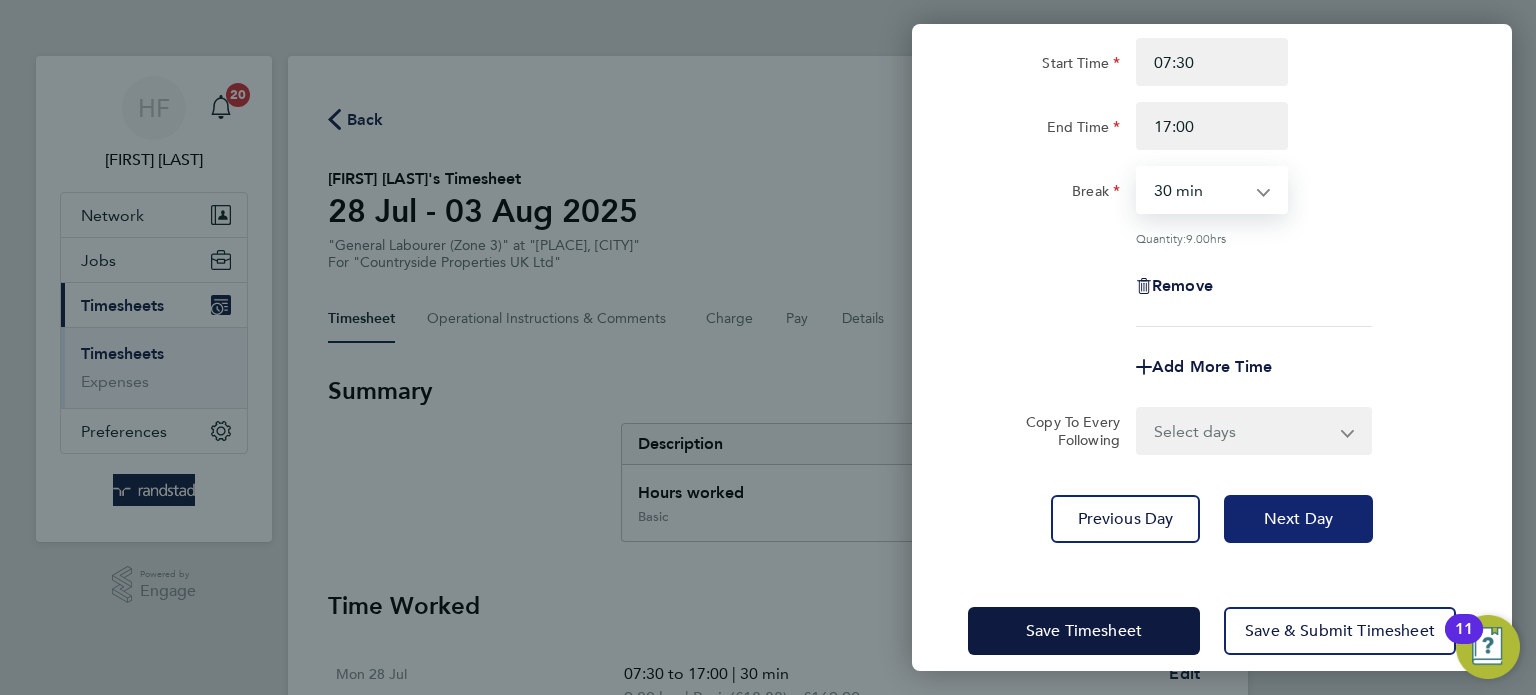 click on "Next Day" 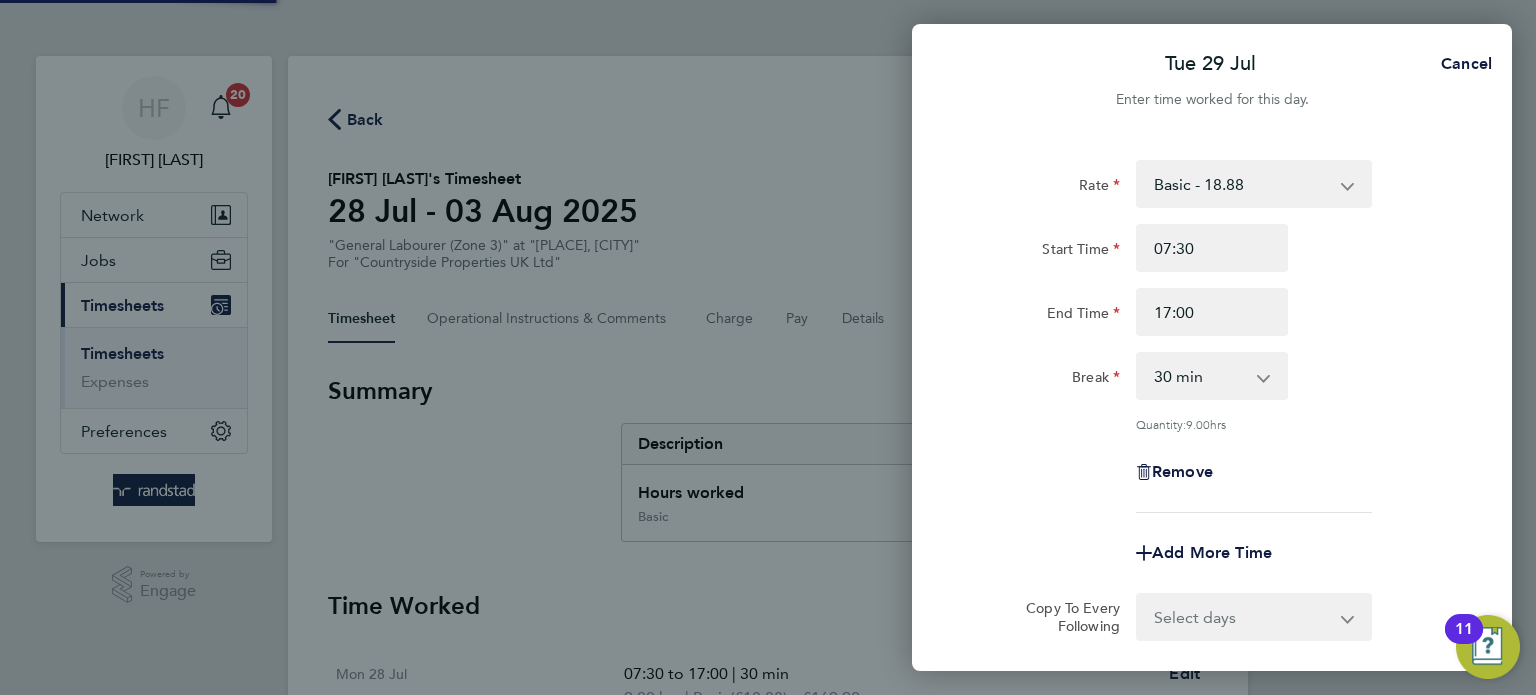 select on "30" 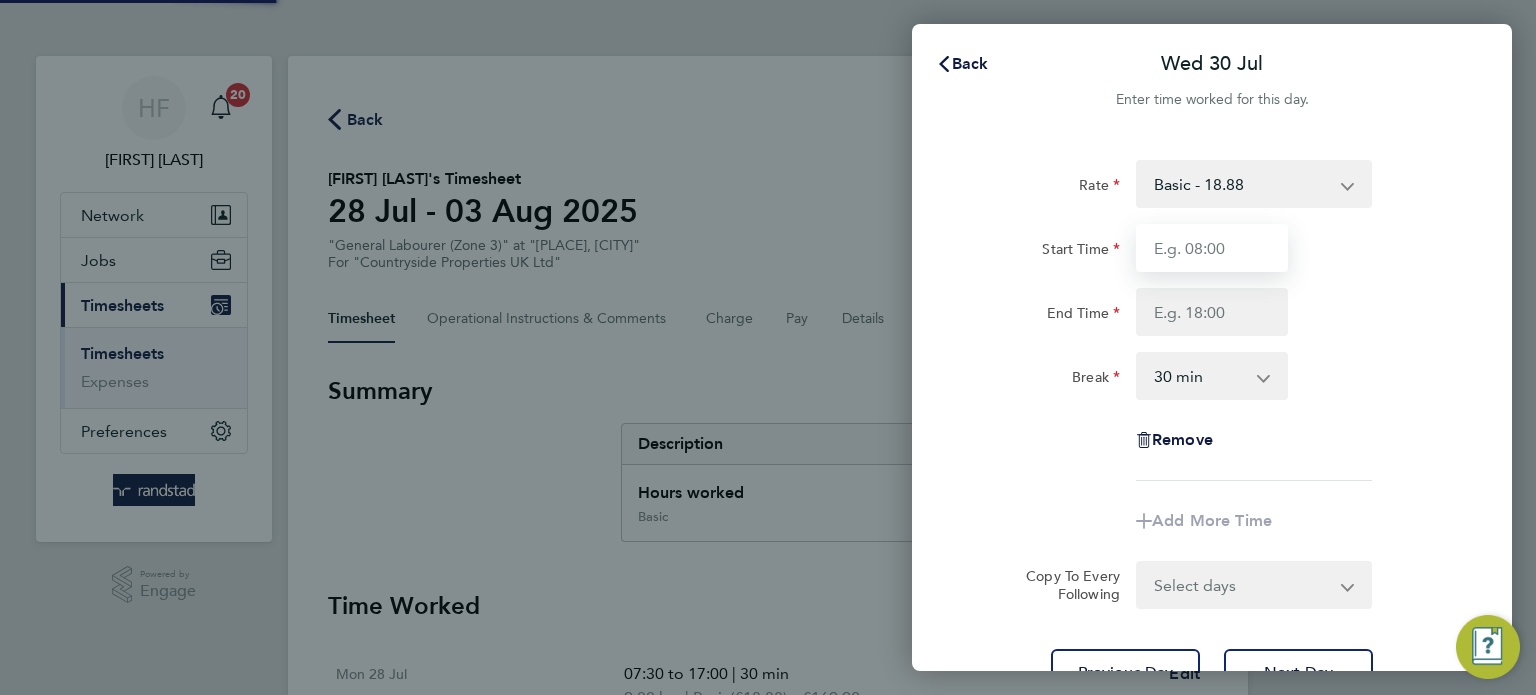 click on "Start Time" at bounding box center (1212, 248) 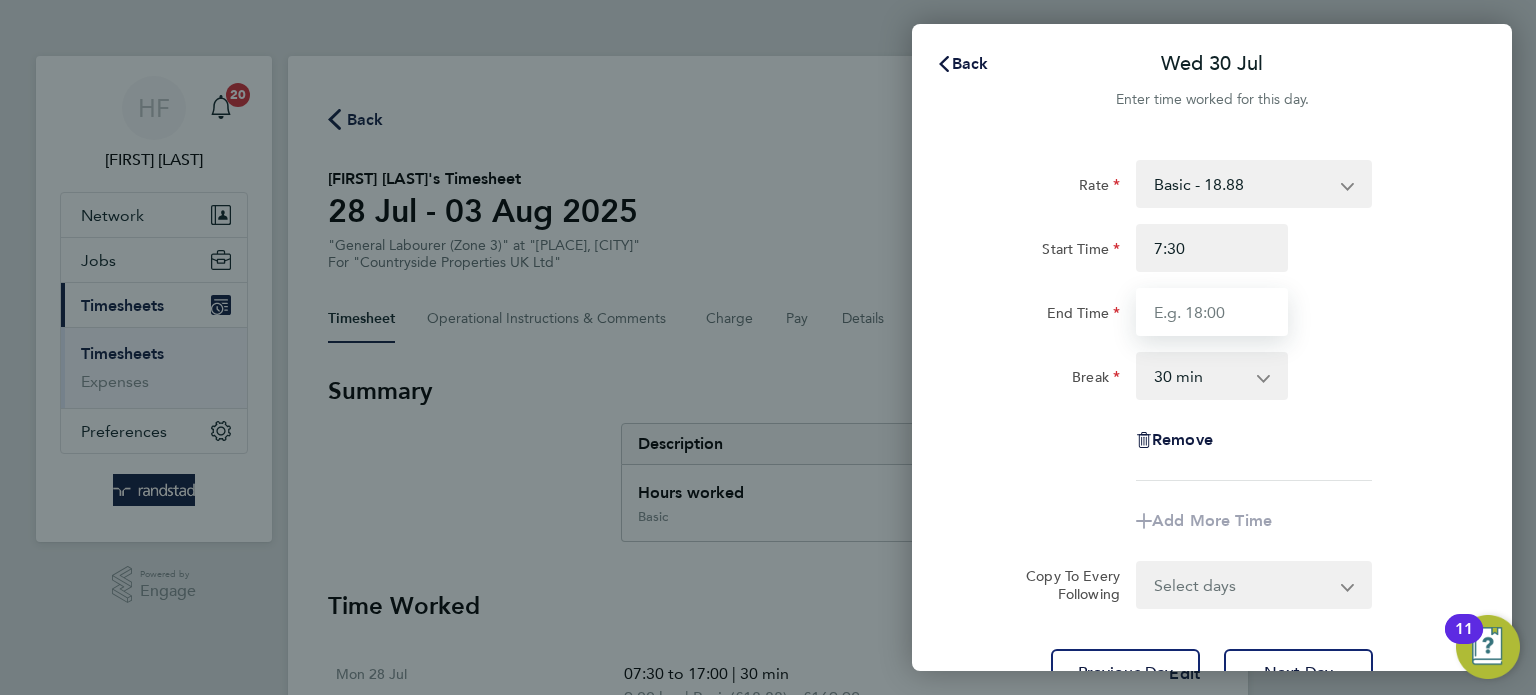 type on "07:30" 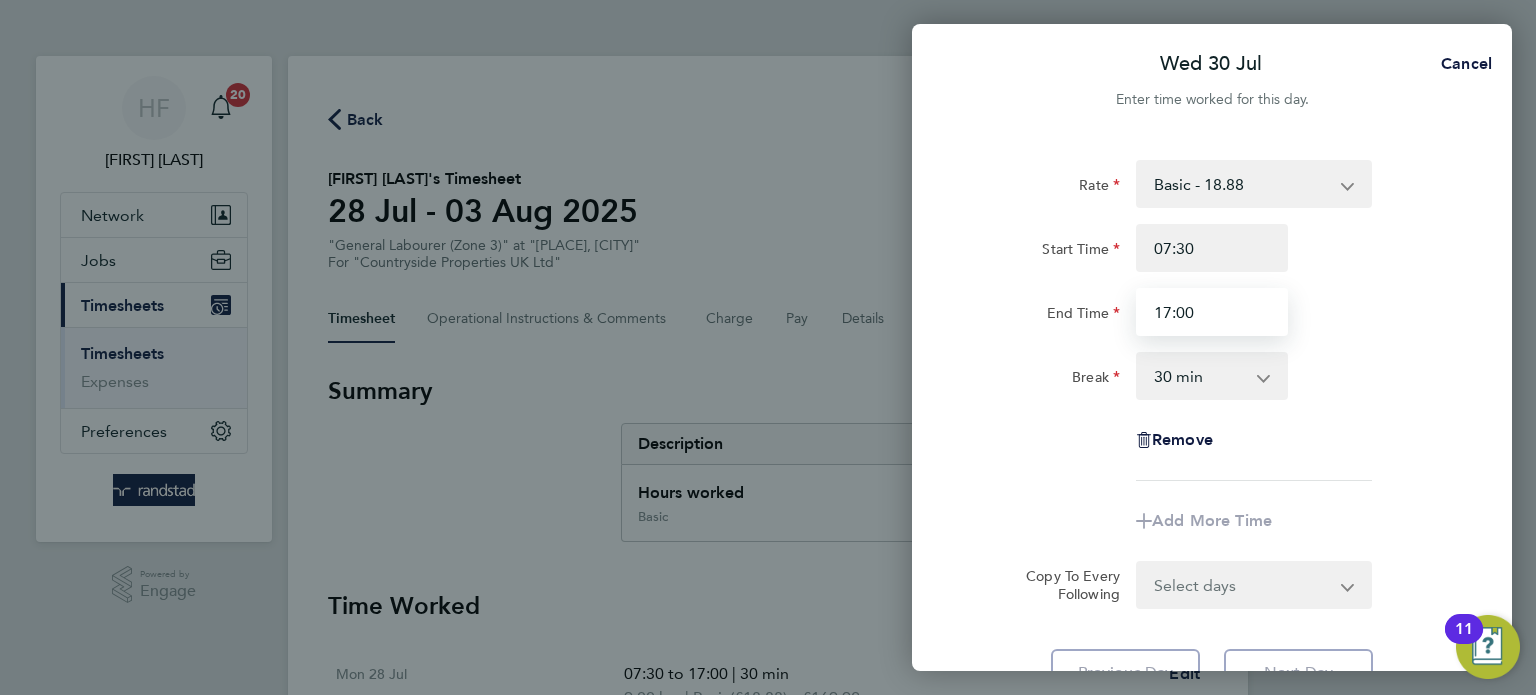 type on "17:00" 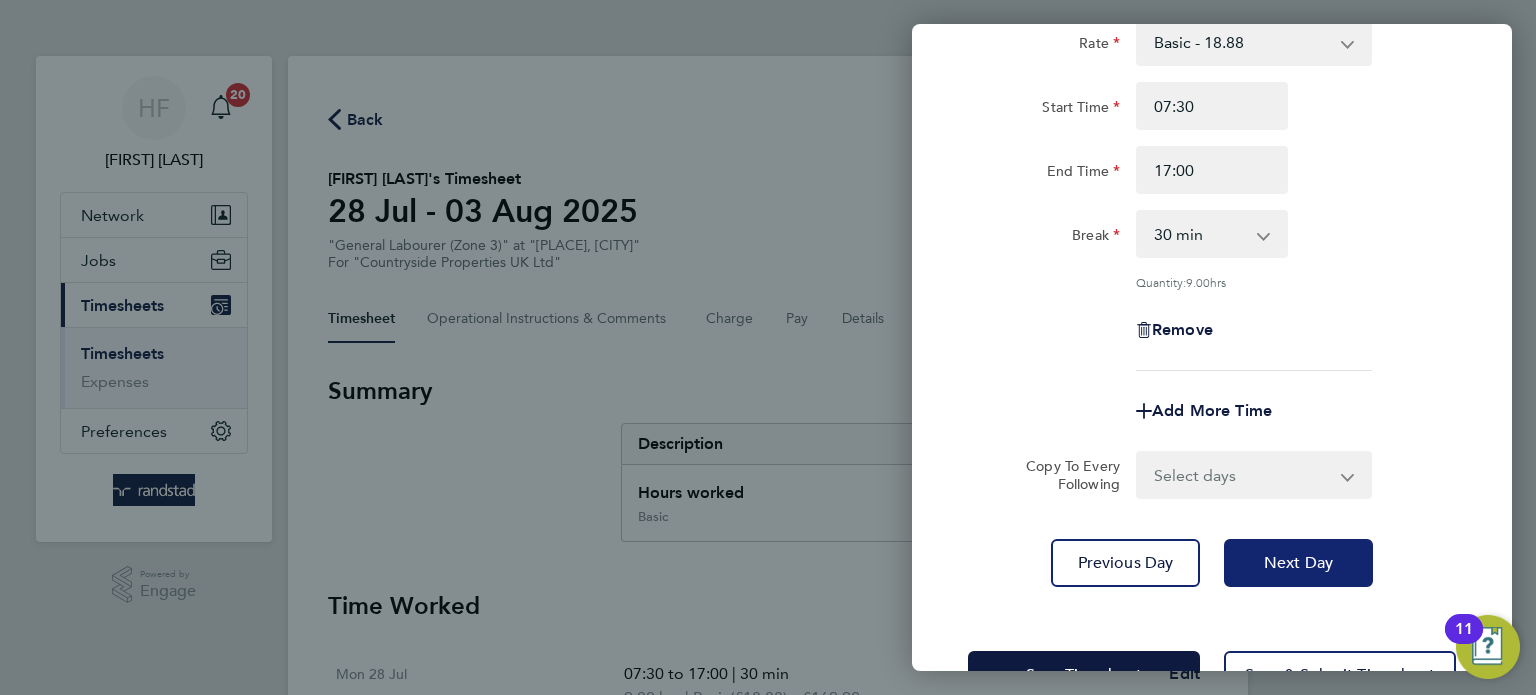 drag, startPoint x: 1261, startPoint y: 540, endPoint x: 1187, endPoint y: 397, distance: 161.01242 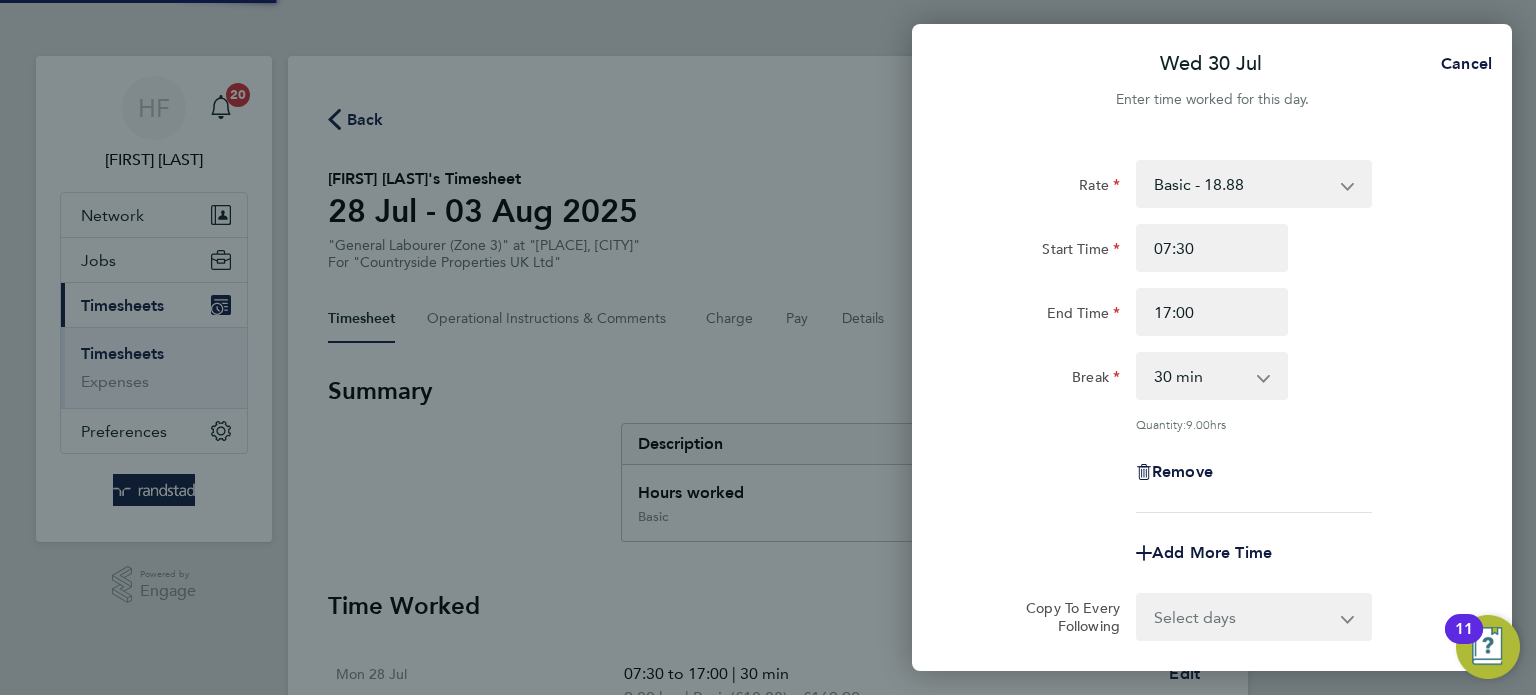 select on "30" 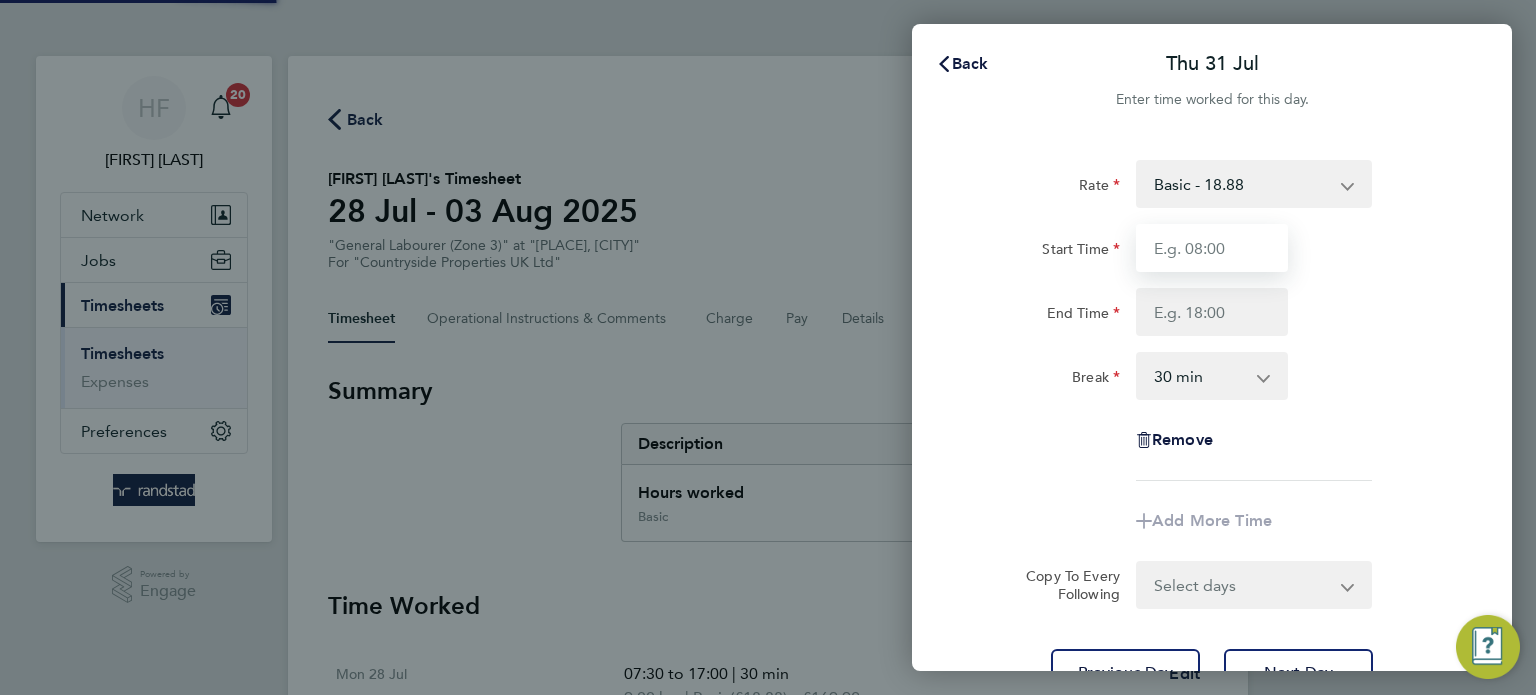 click on "Start Time" at bounding box center (1212, 248) 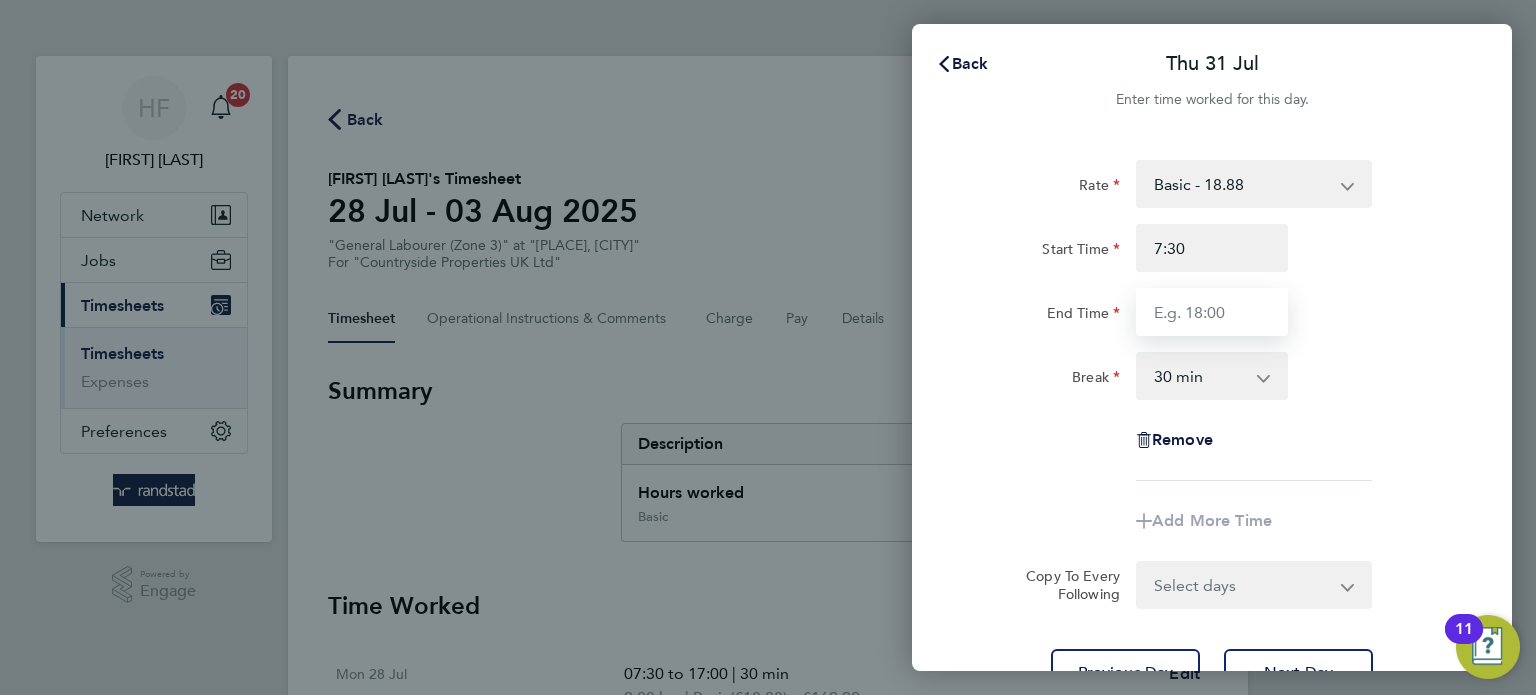 type on "07:30" 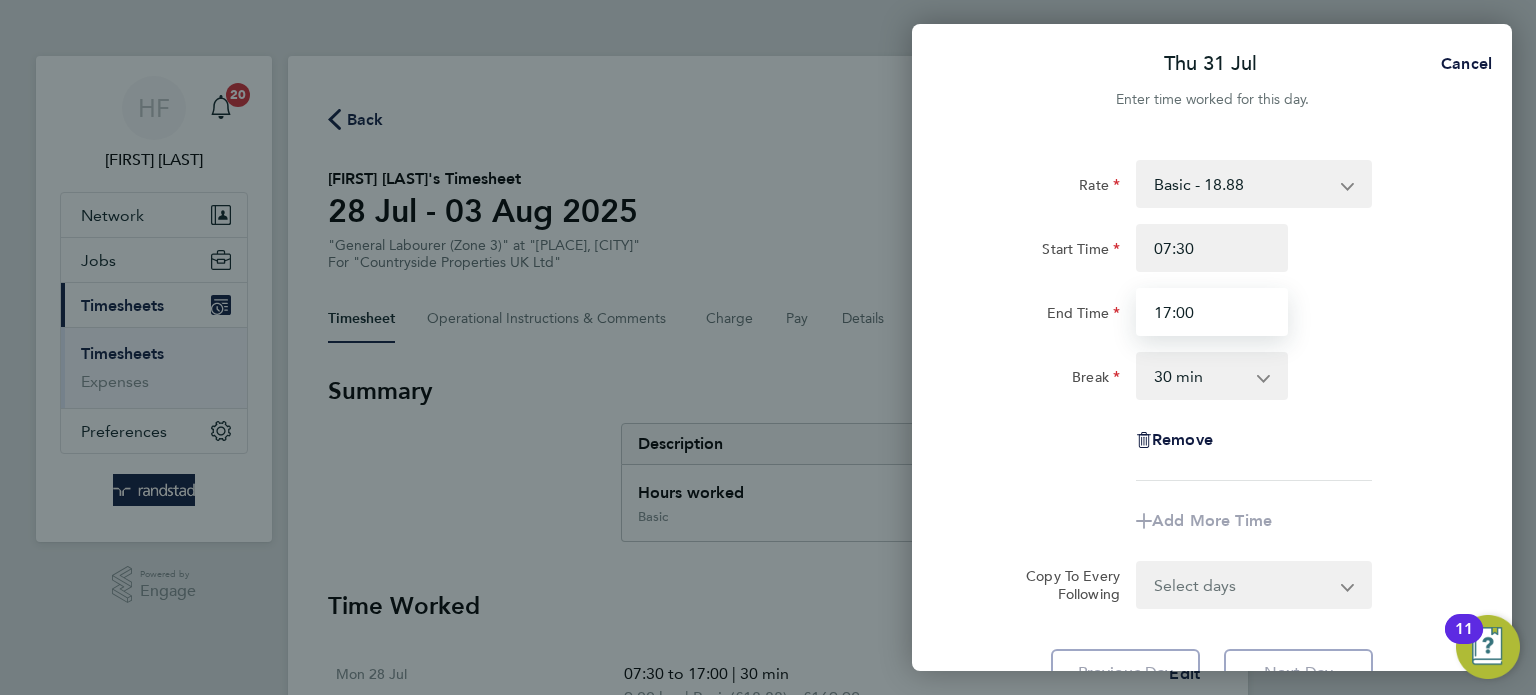 type on "17:00" 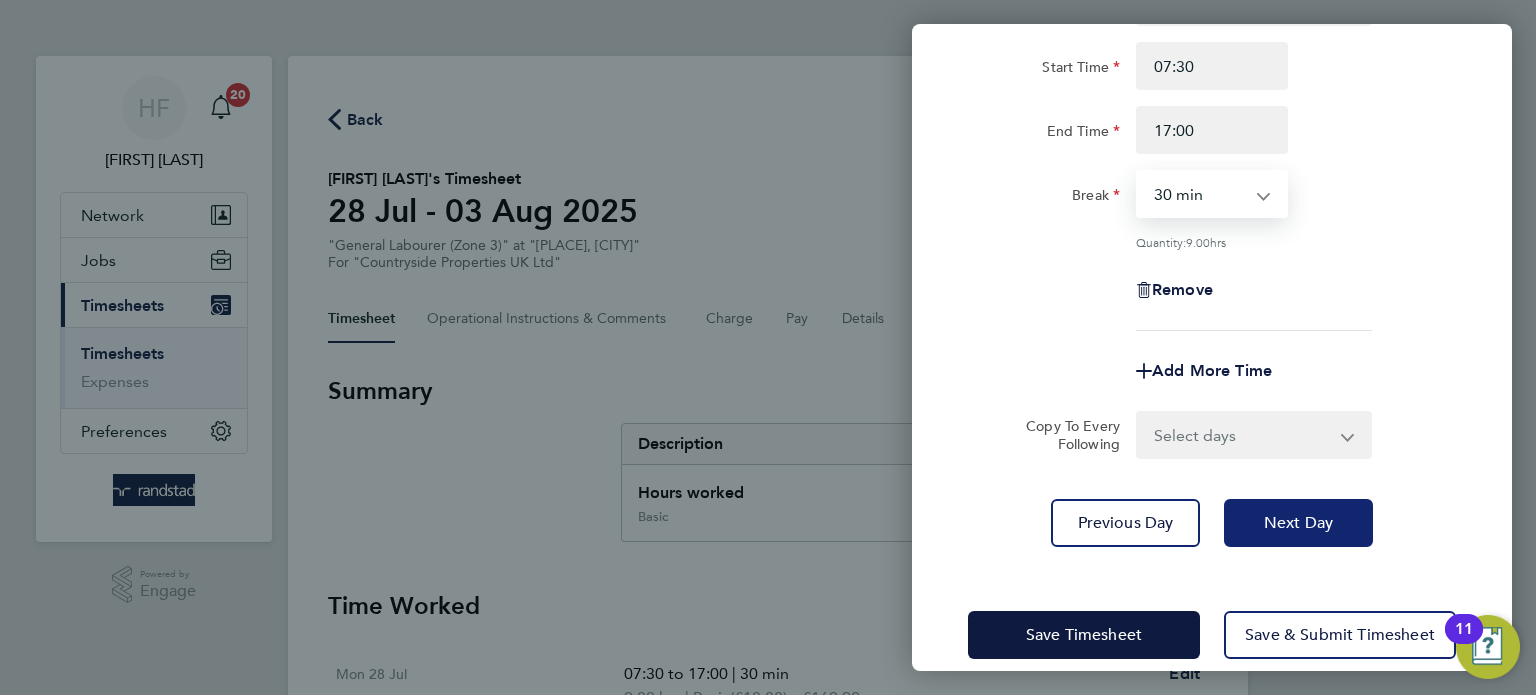click on "Next Day" 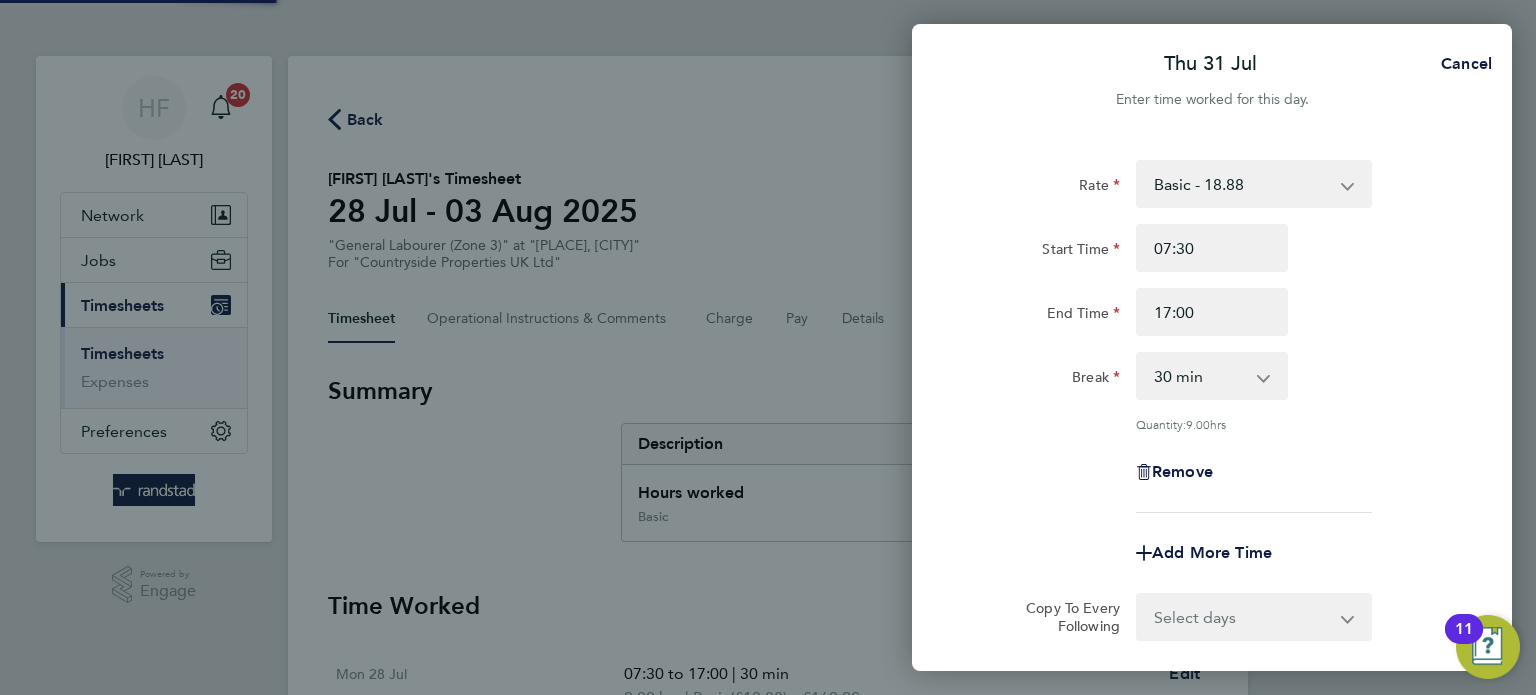 select on "30" 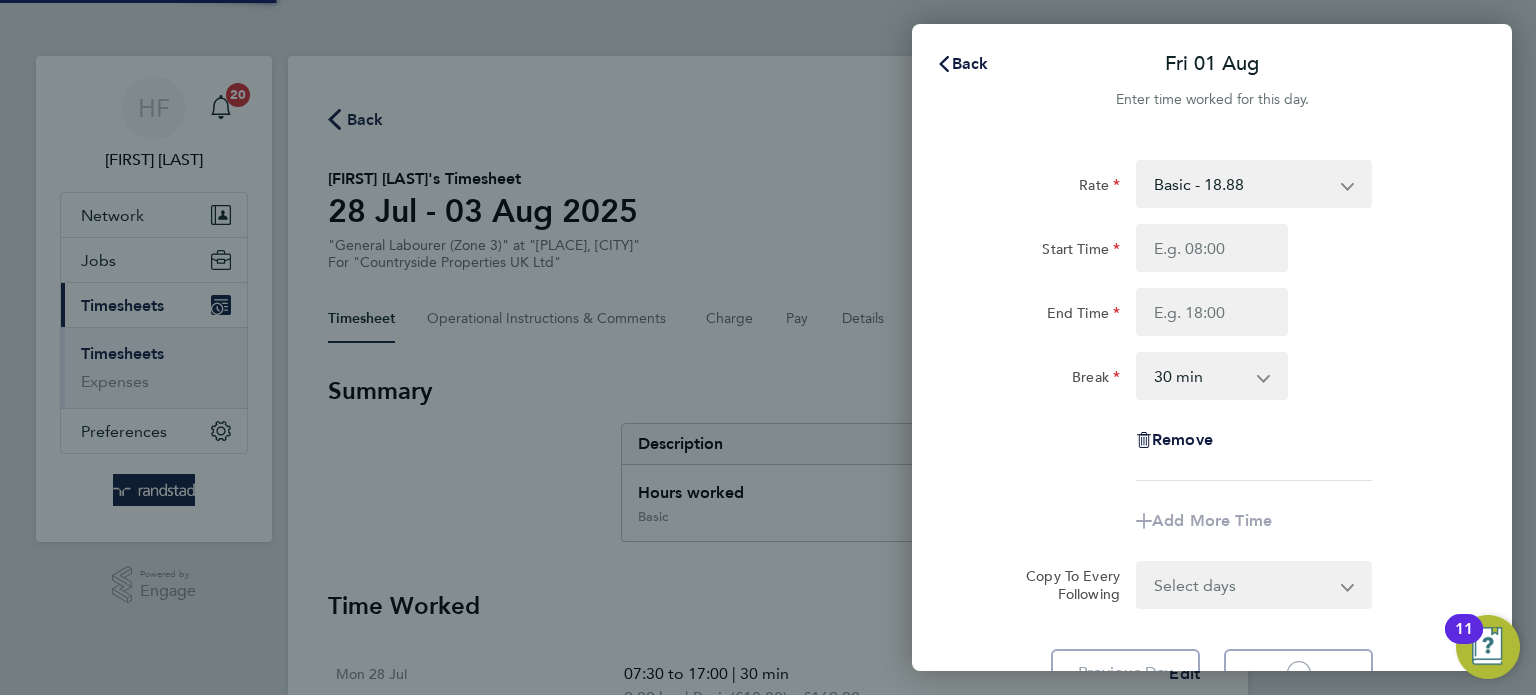 select on "30" 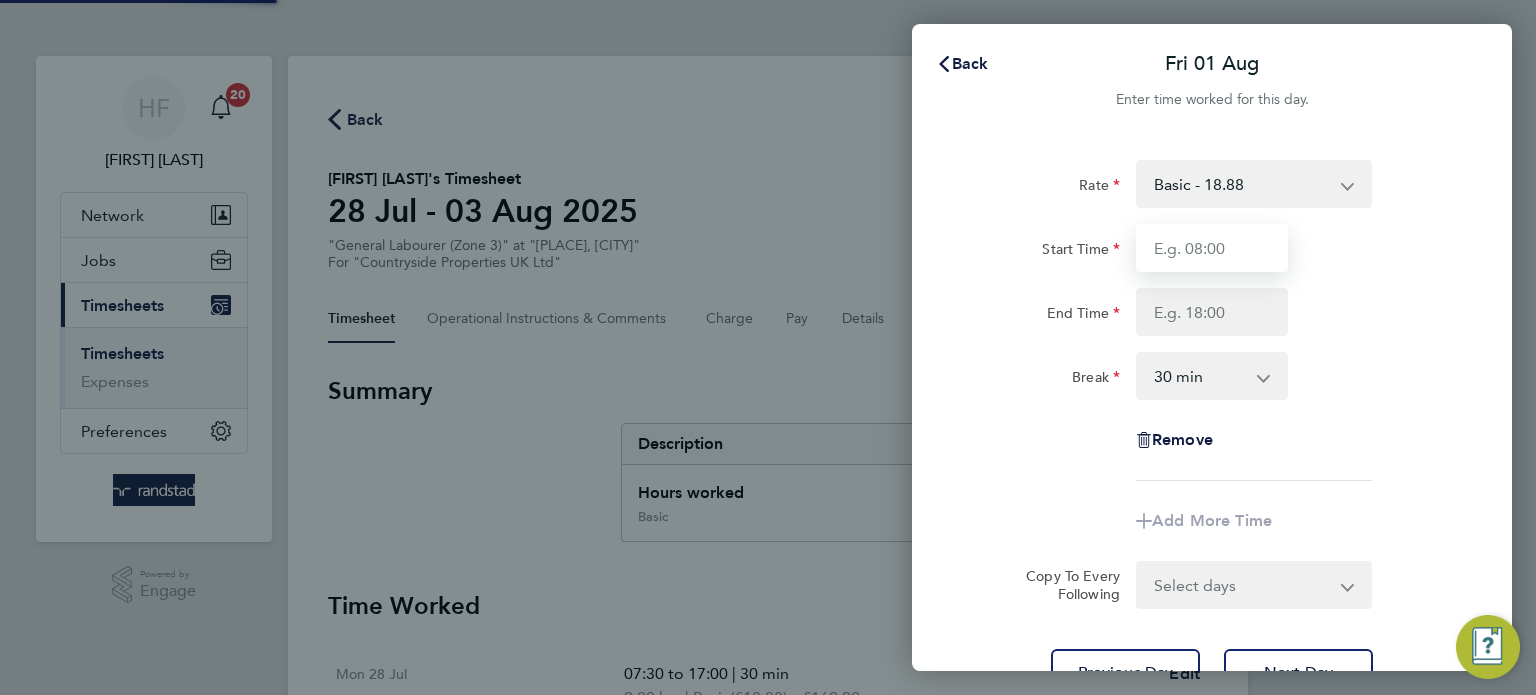 click on "Start Time" at bounding box center (1212, 248) 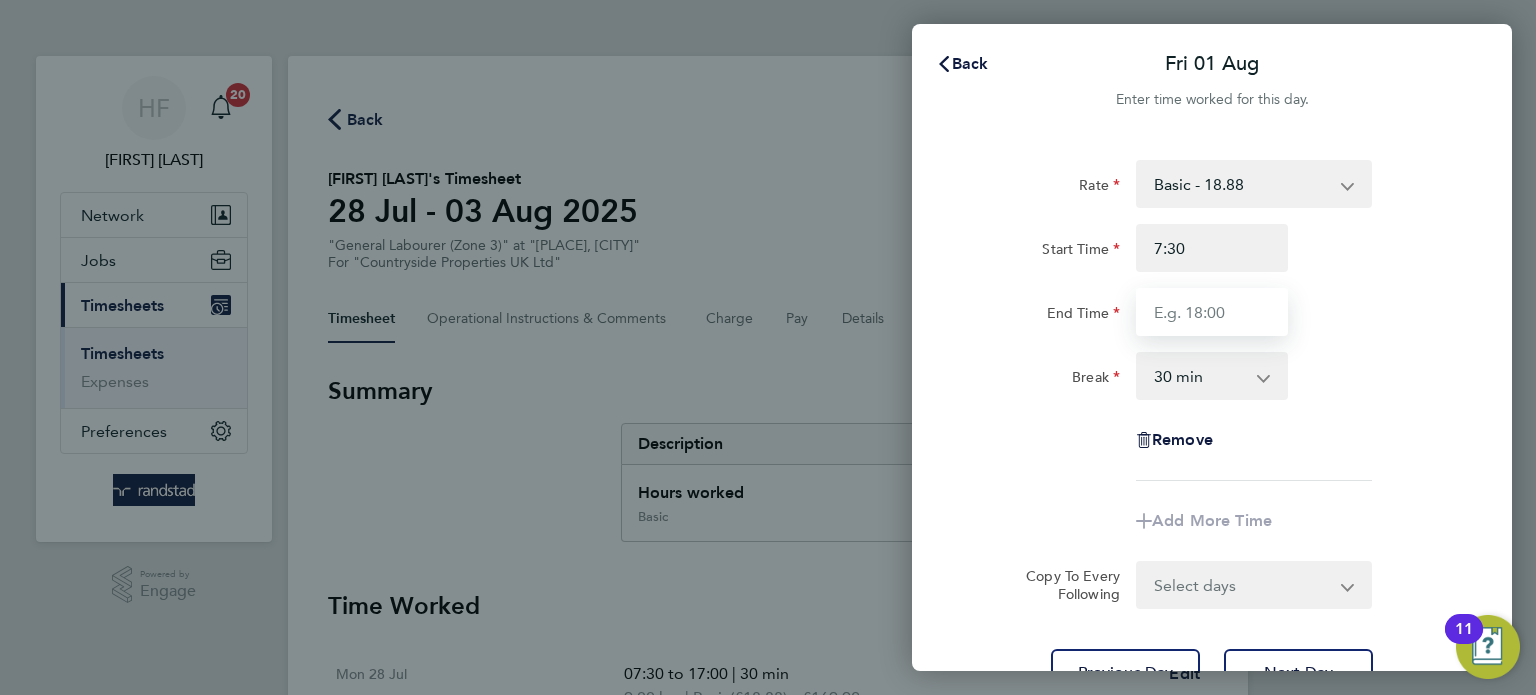 type on "07:30" 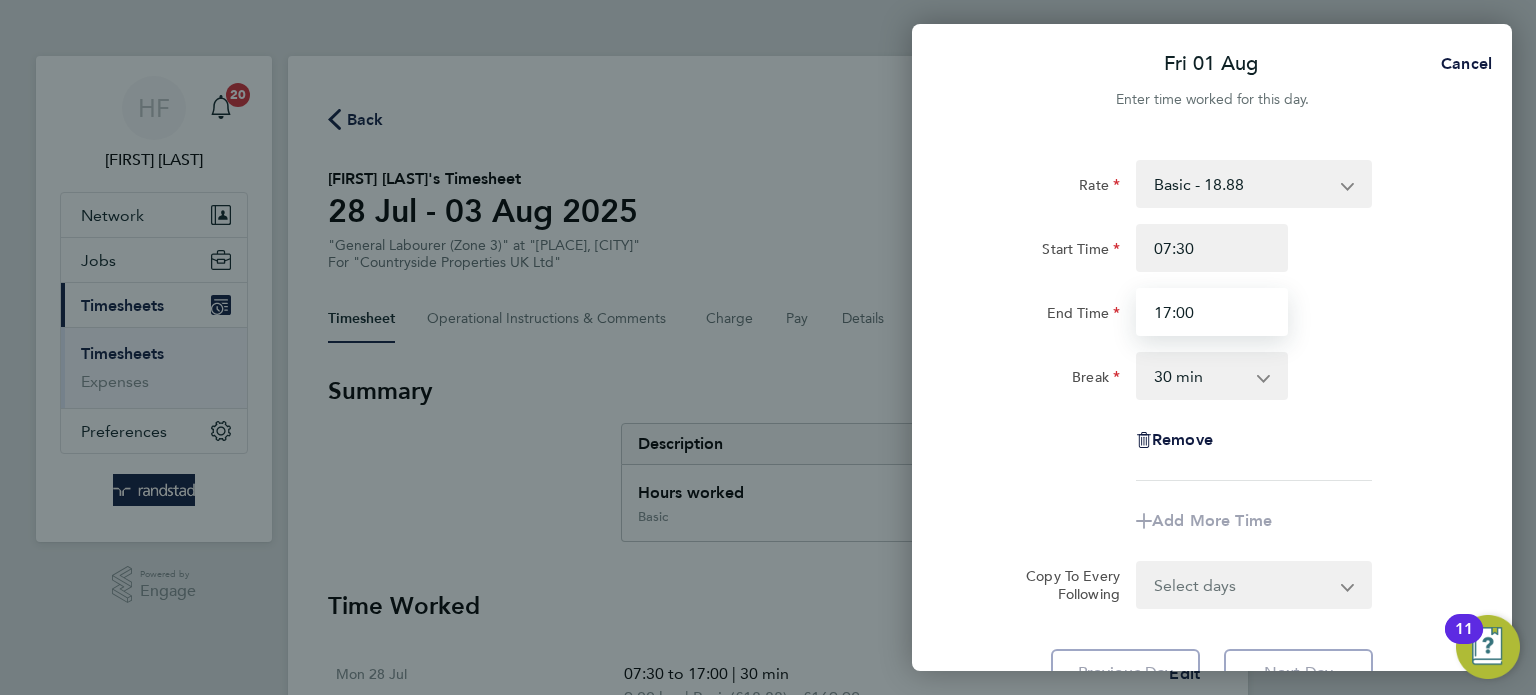 type on "17:00" 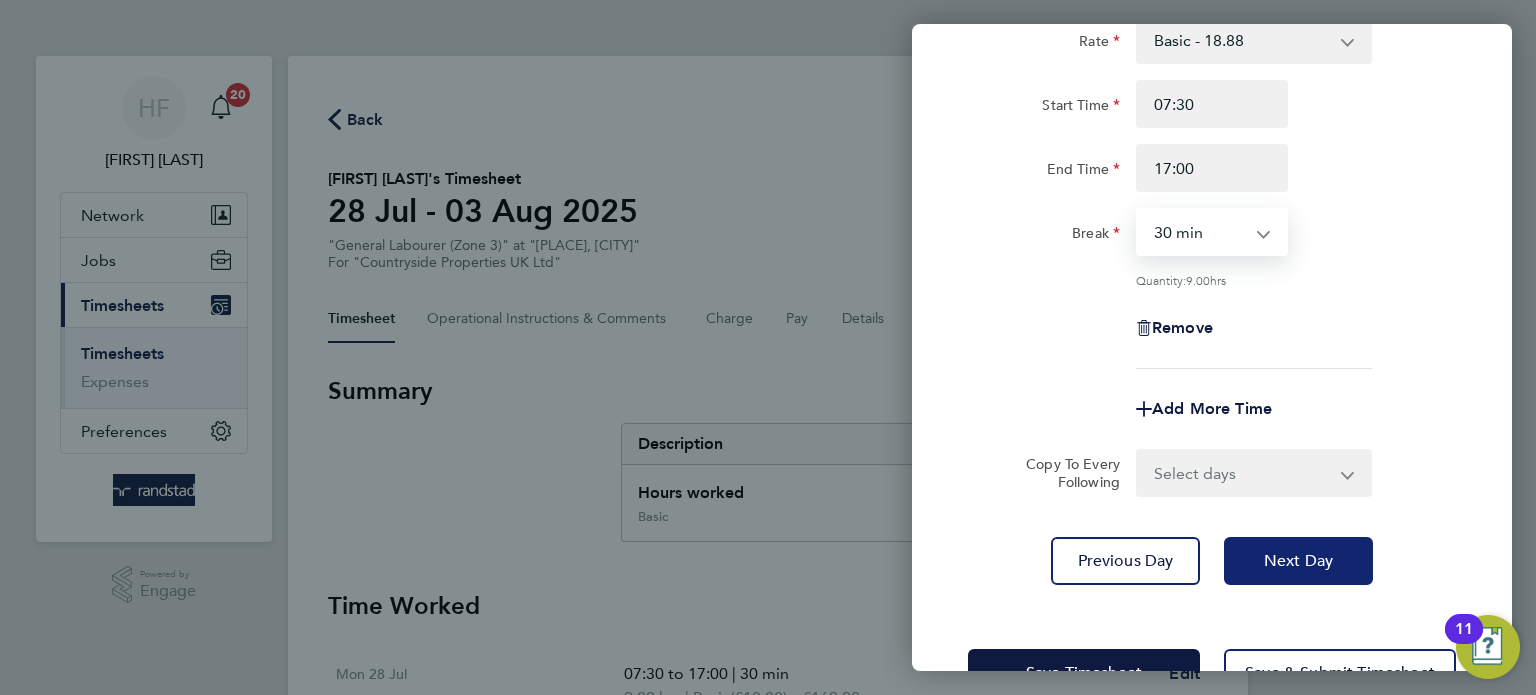 drag, startPoint x: 1272, startPoint y: 570, endPoint x: 1253, endPoint y: 565, distance: 19.646883 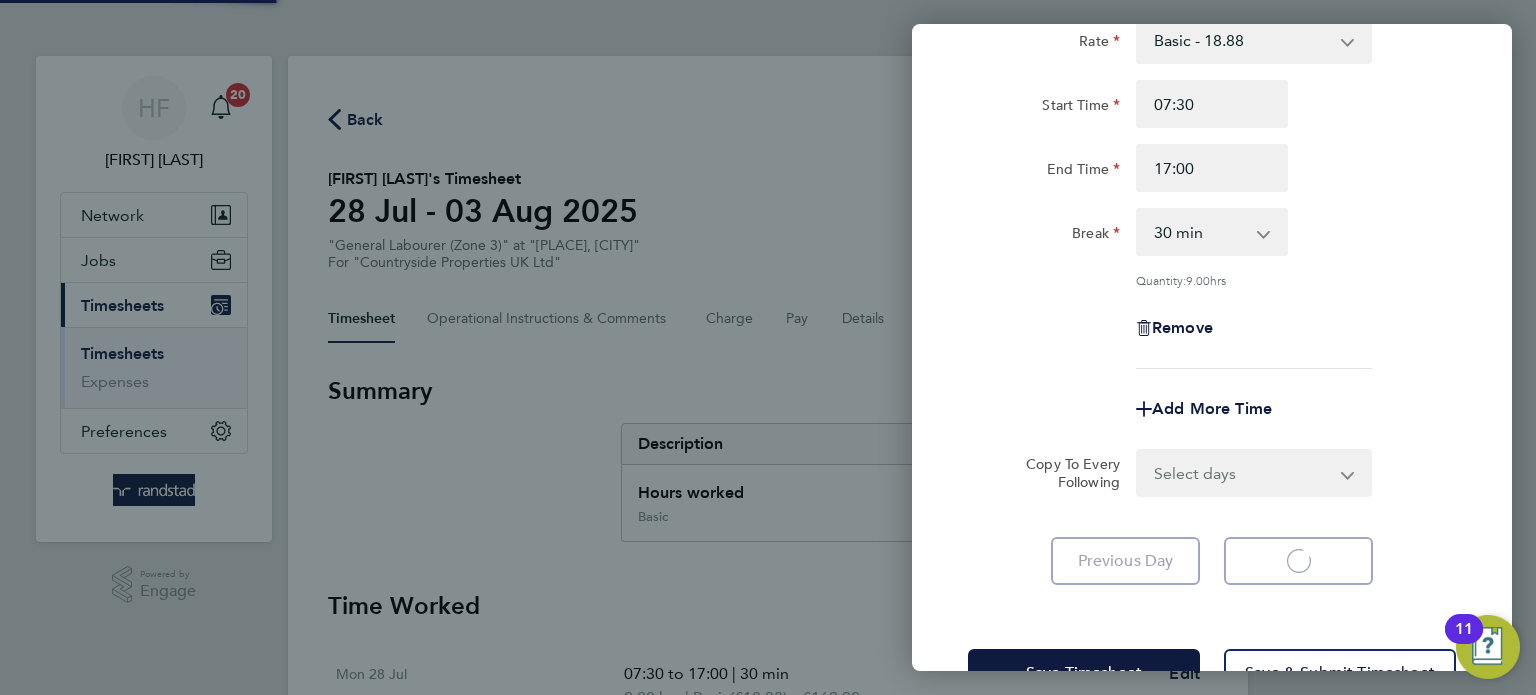 select on "30" 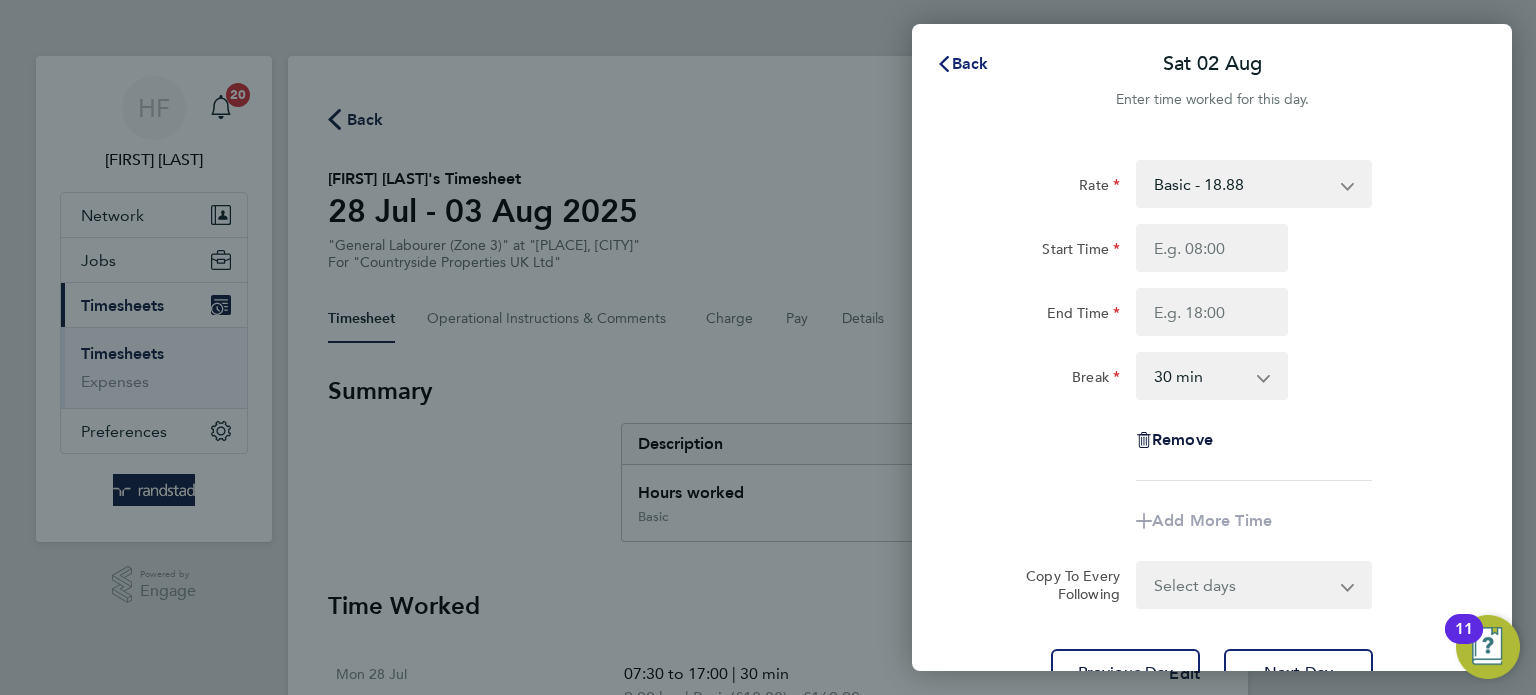 click on "Back" 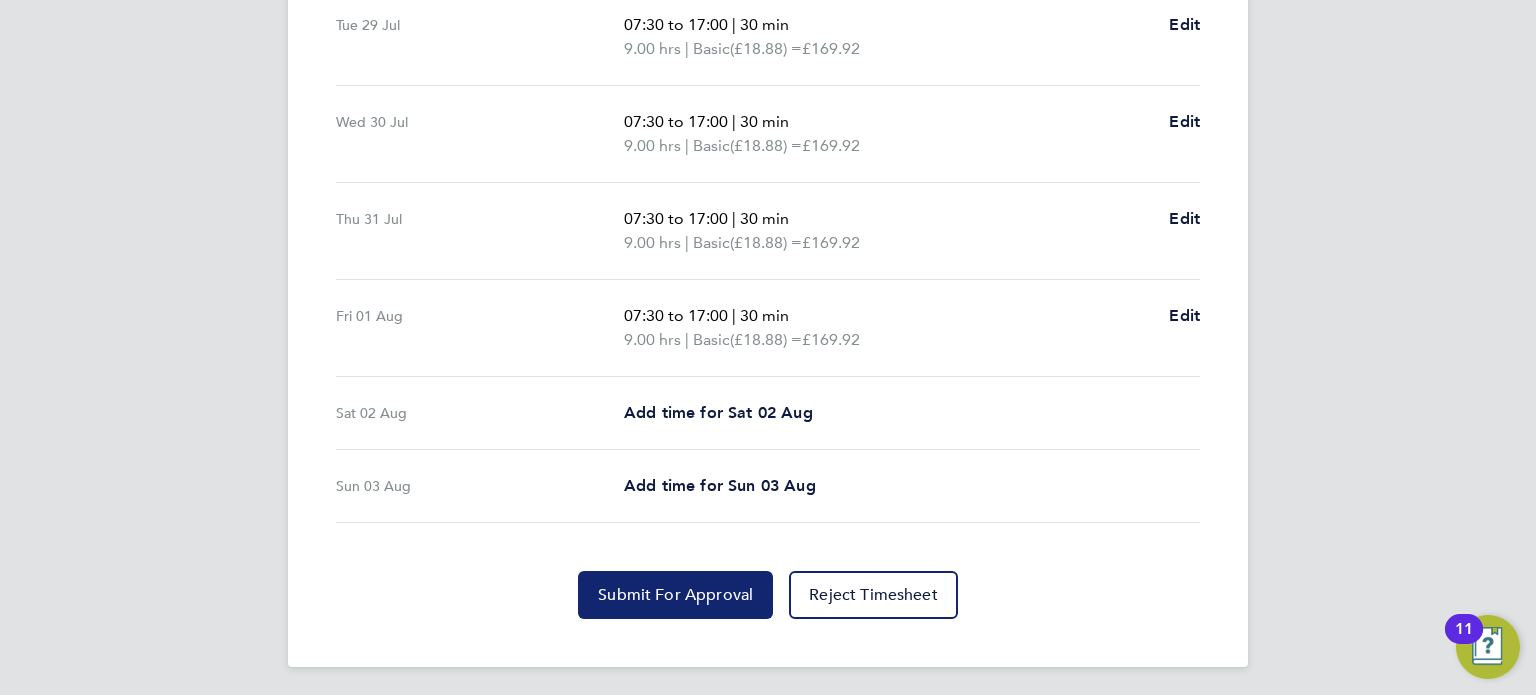 click on "Submit For Approval" 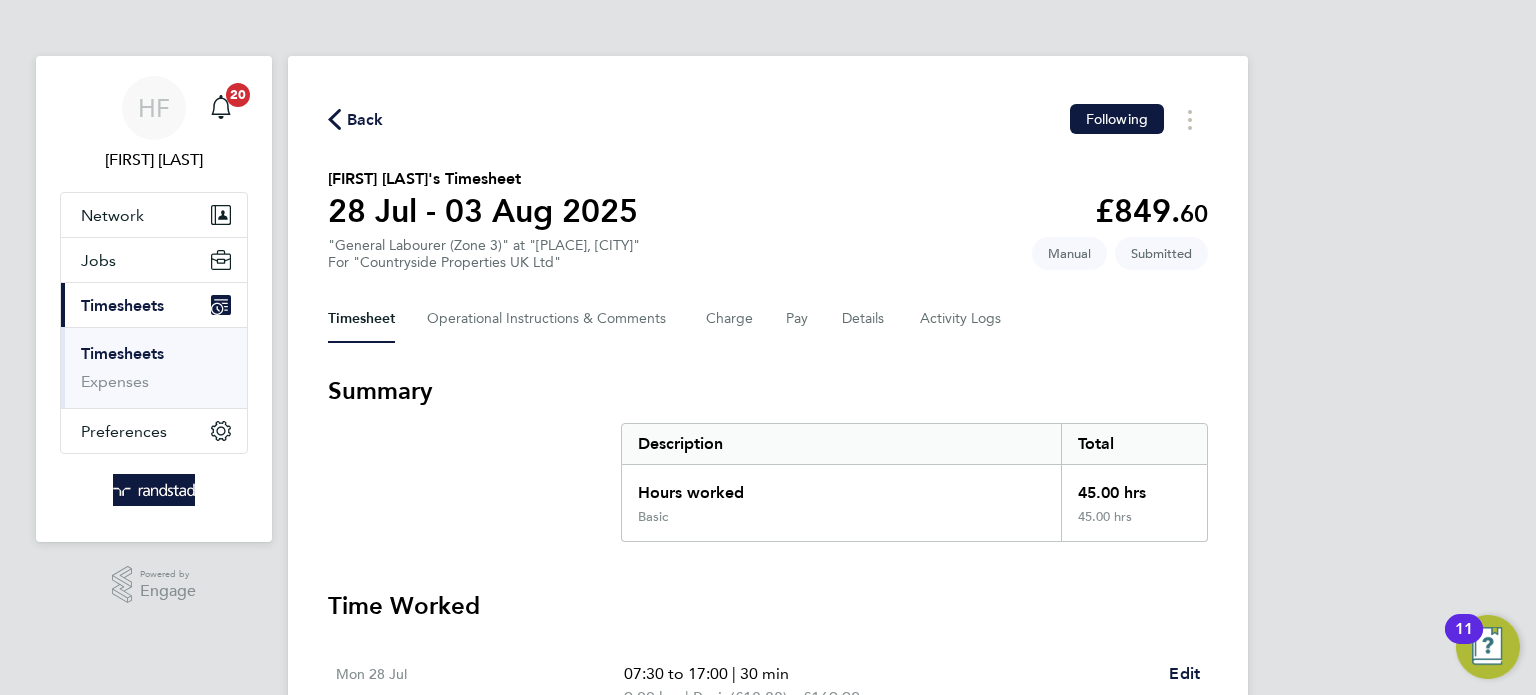 click on "Timesheets" at bounding box center (122, 353) 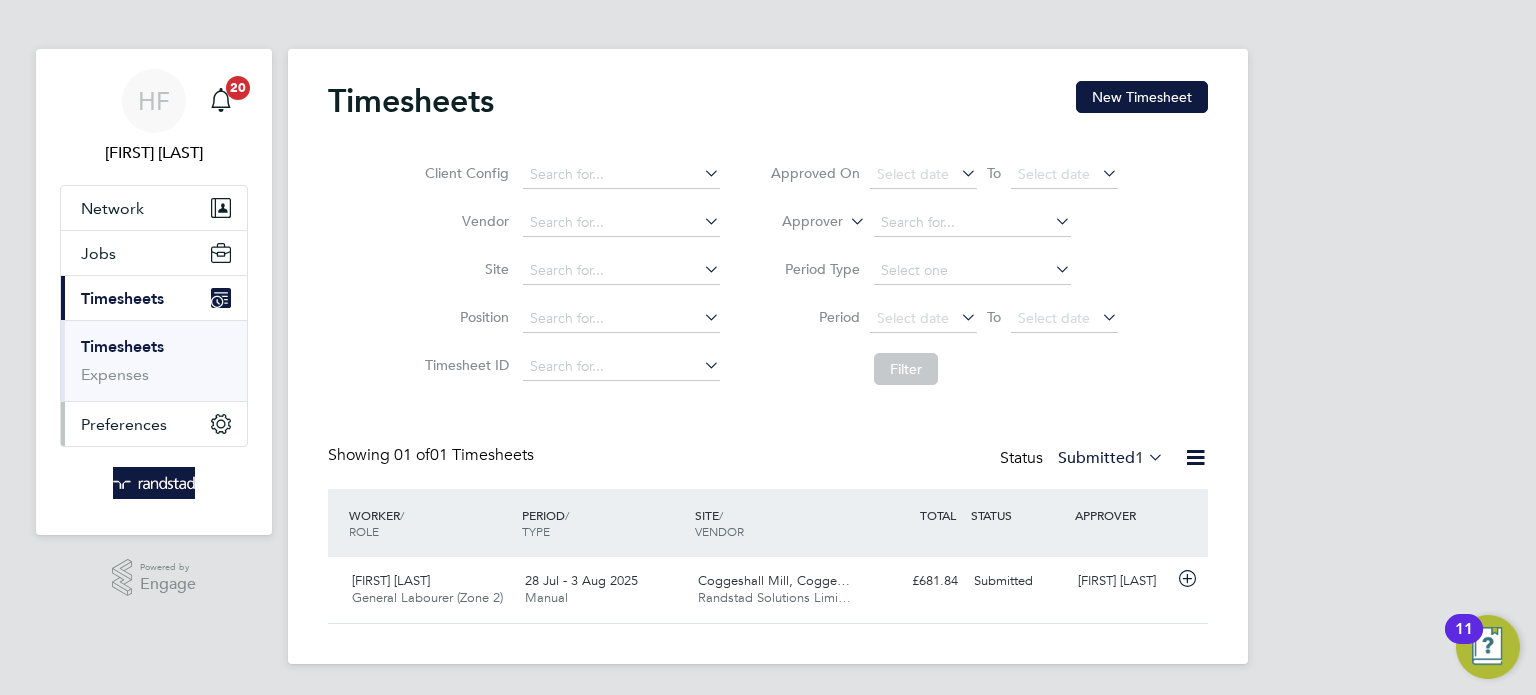 scroll, scrollTop: 0, scrollLeft: 0, axis: both 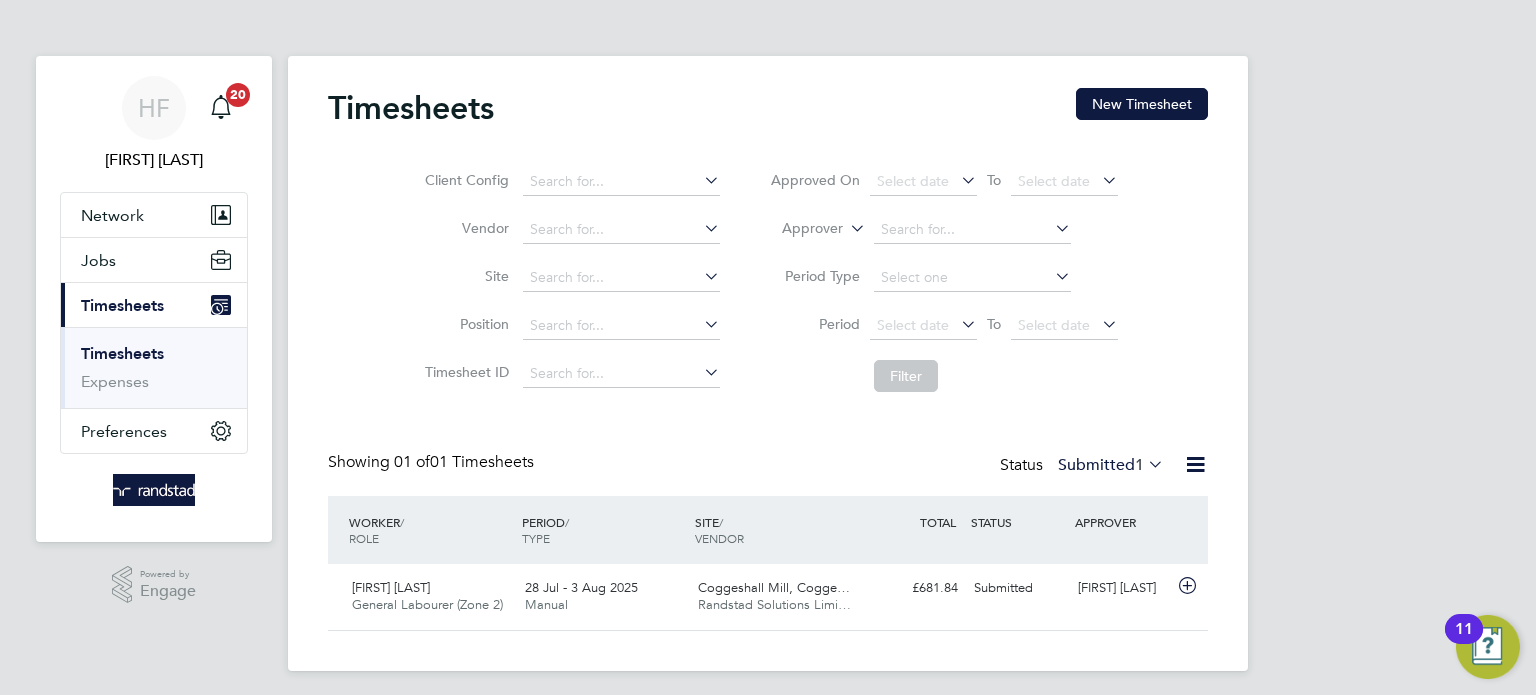 click on "Timesheets" at bounding box center [122, 353] 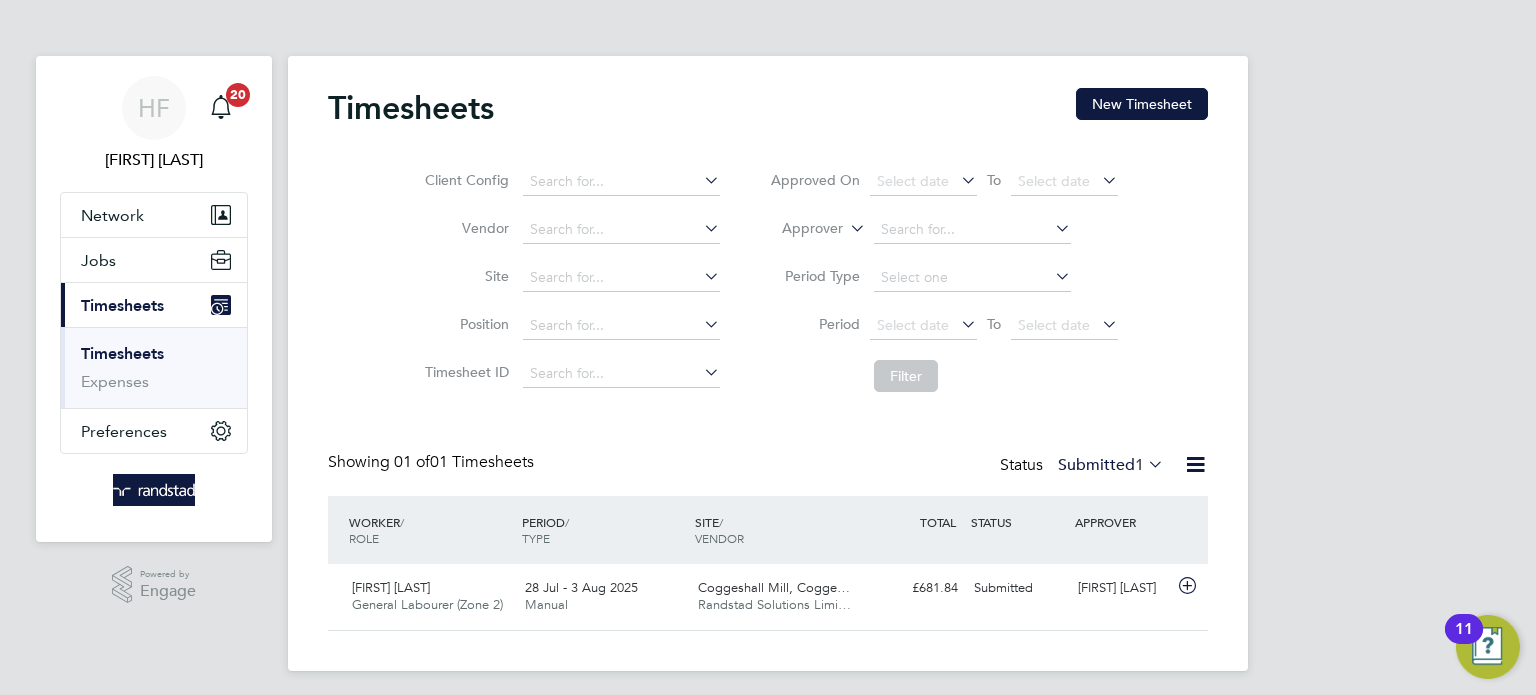 click on "Timesheets" at bounding box center [122, 353] 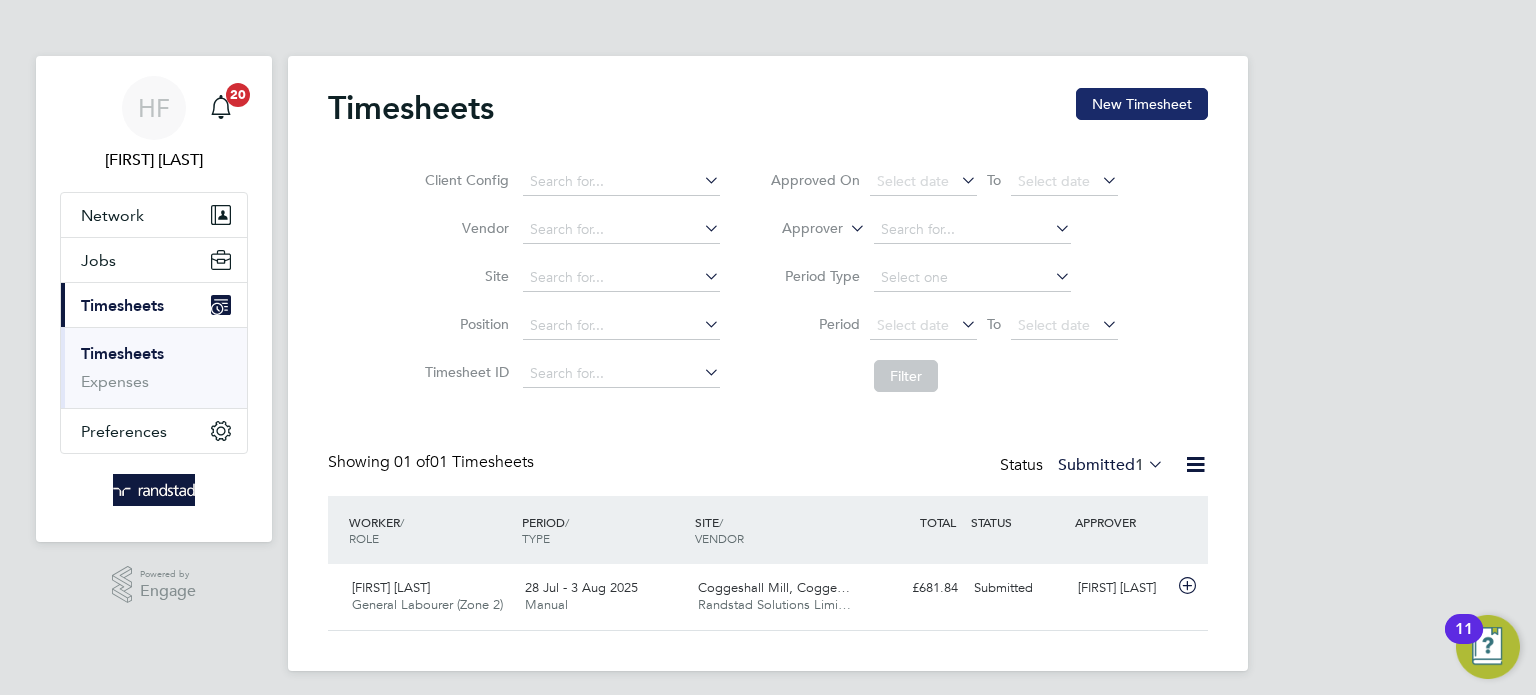 click on "New Timesheet" 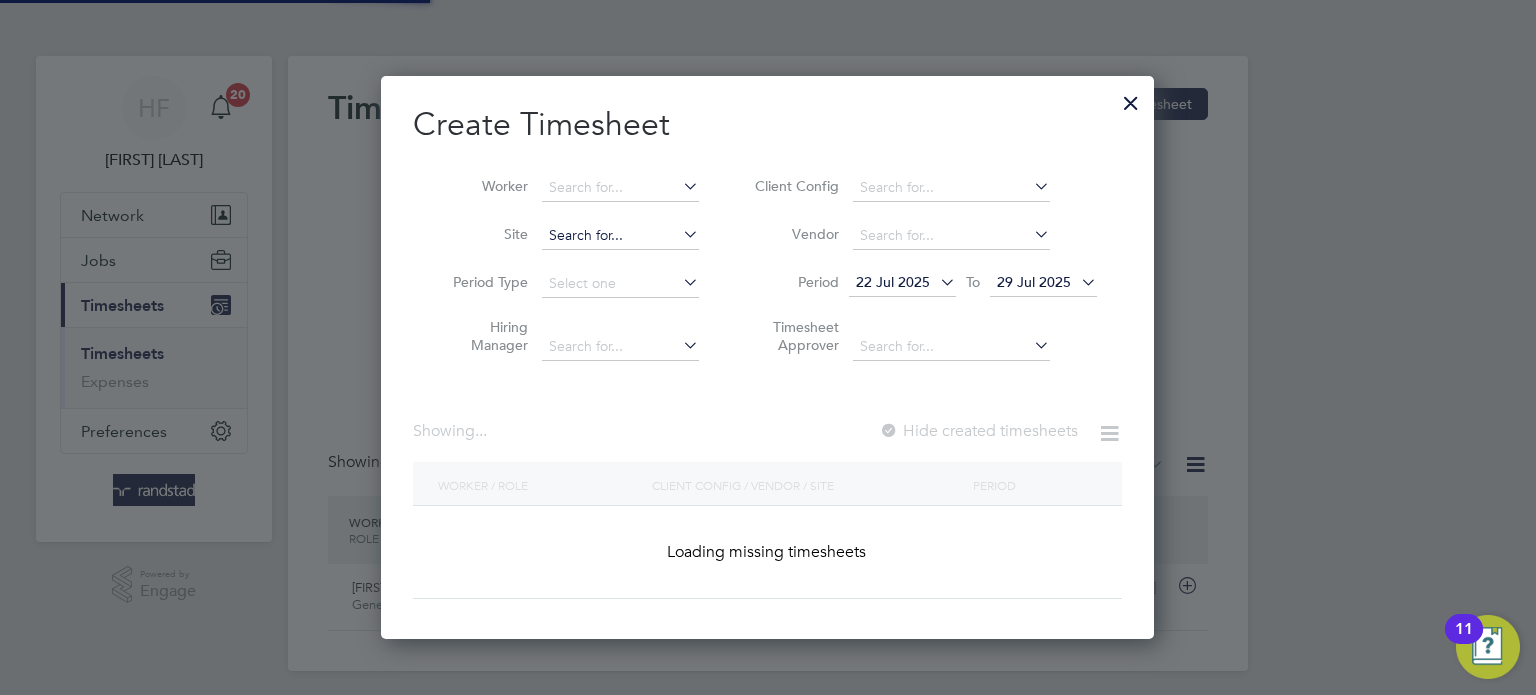 scroll, scrollTop: 10, scrollLeft: 10, axis: both 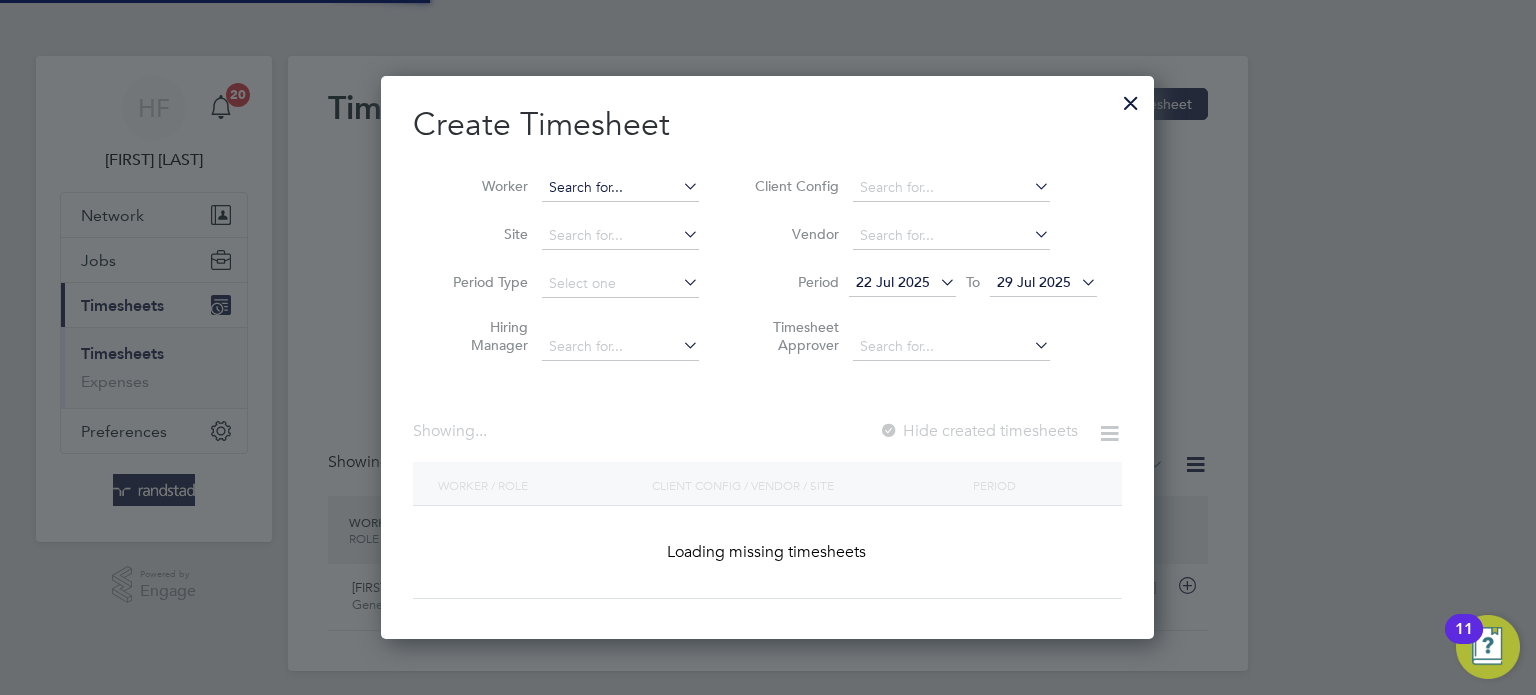 click at bounding box center [620, 188] 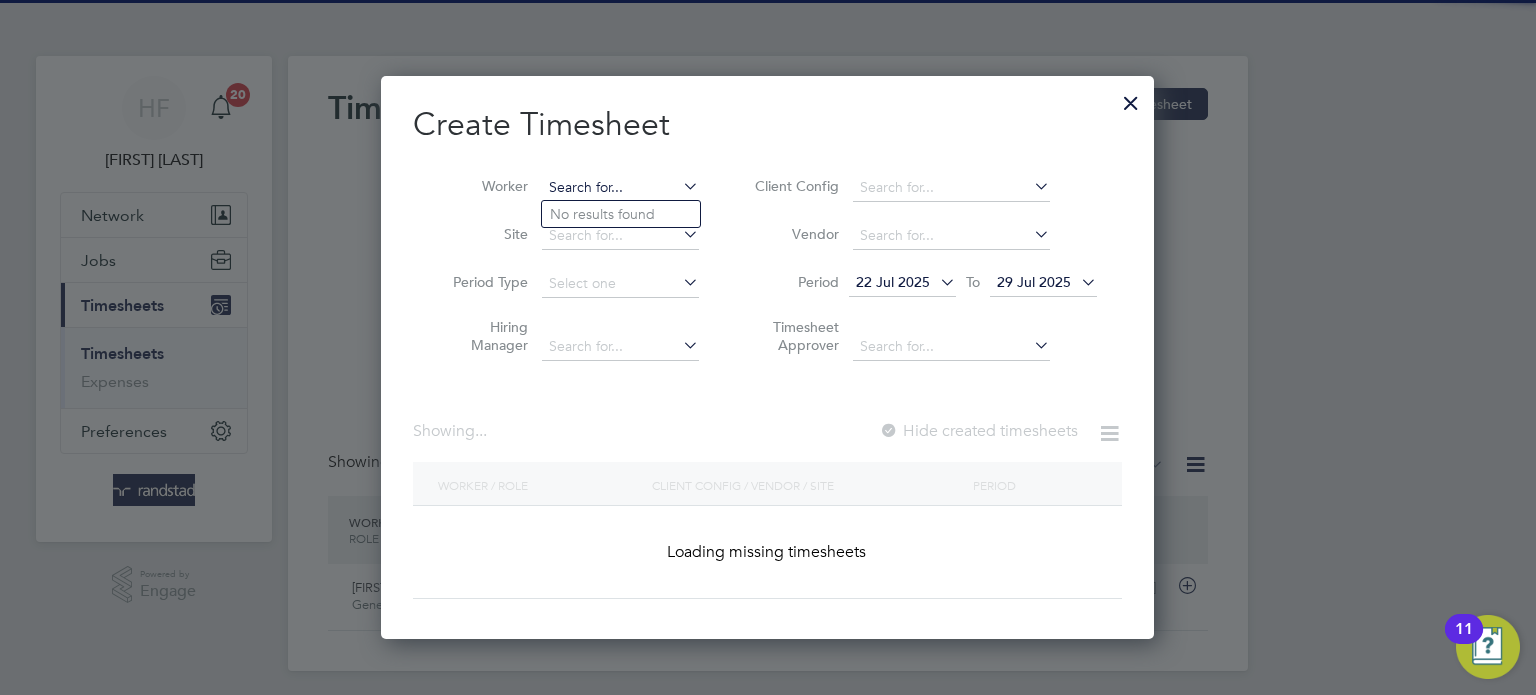 scroll, scrollTop: 9, scrollLeft: 9, axis: both 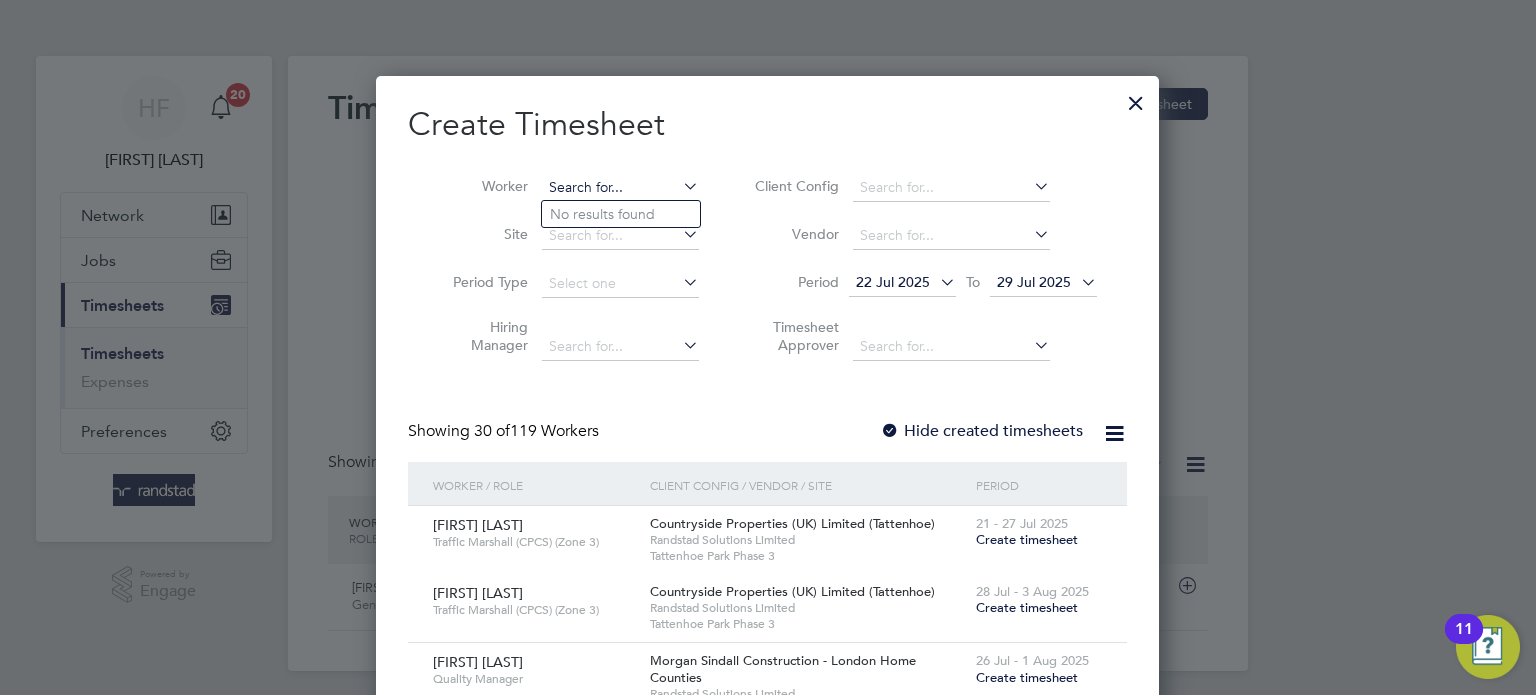 type on "d" 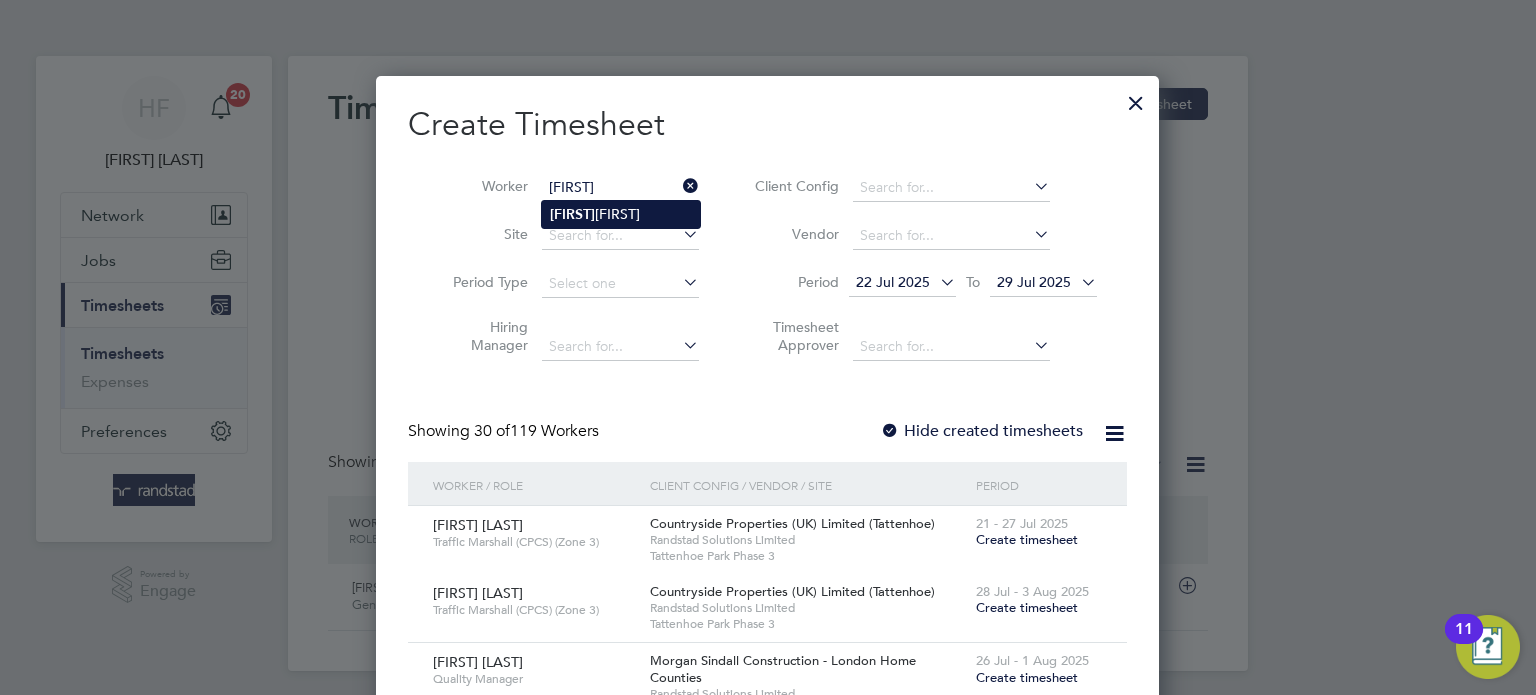 click on "Falmata" 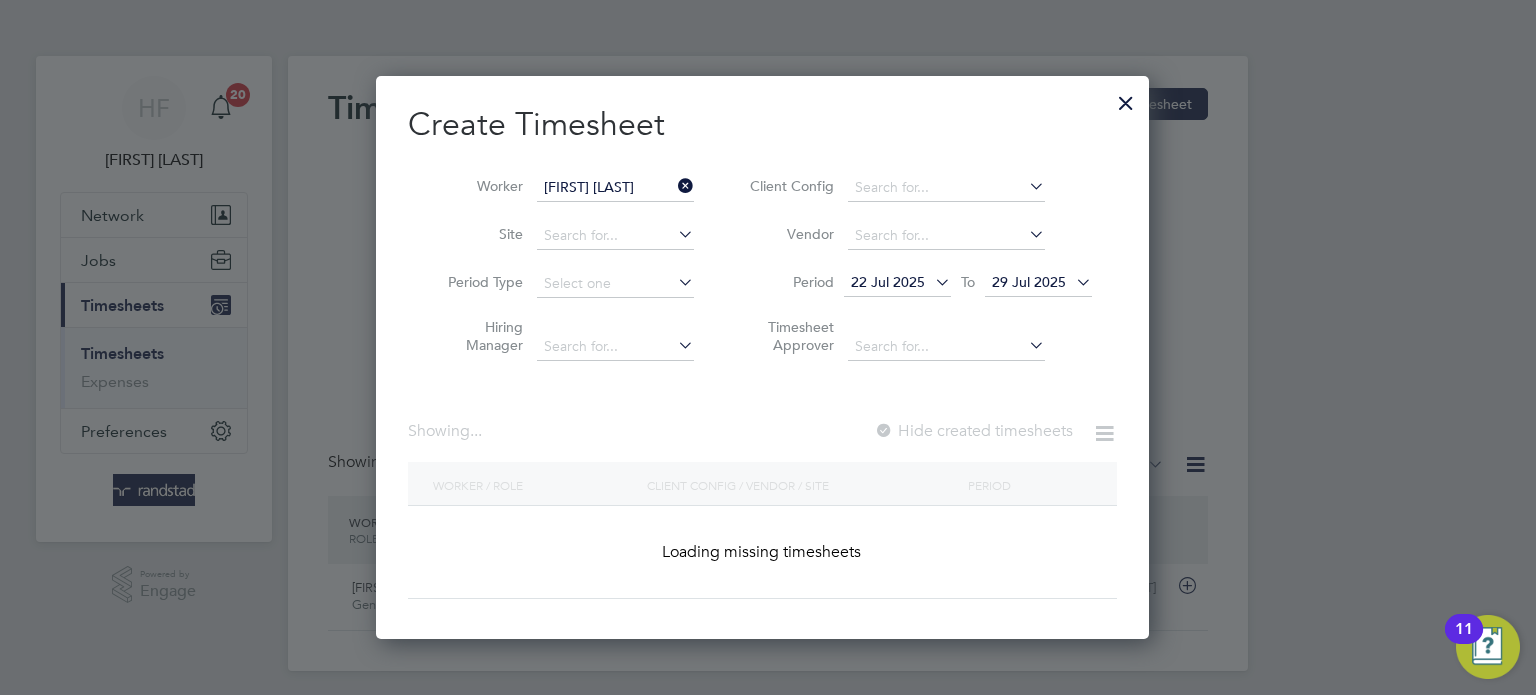 scroll, scrollTop: 10, scrollLeft: 10, axis: both 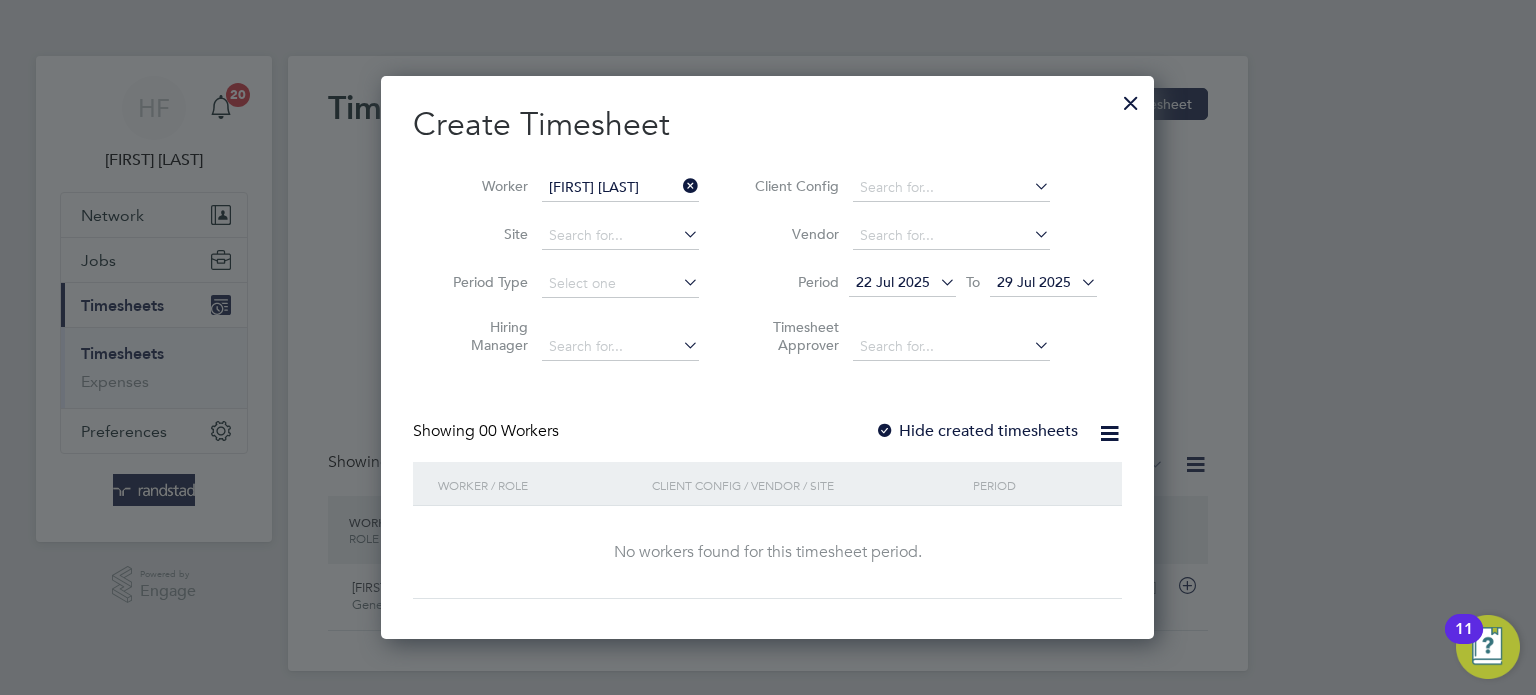 click on "Hide created timesheets" at bounding box center (976, 431) 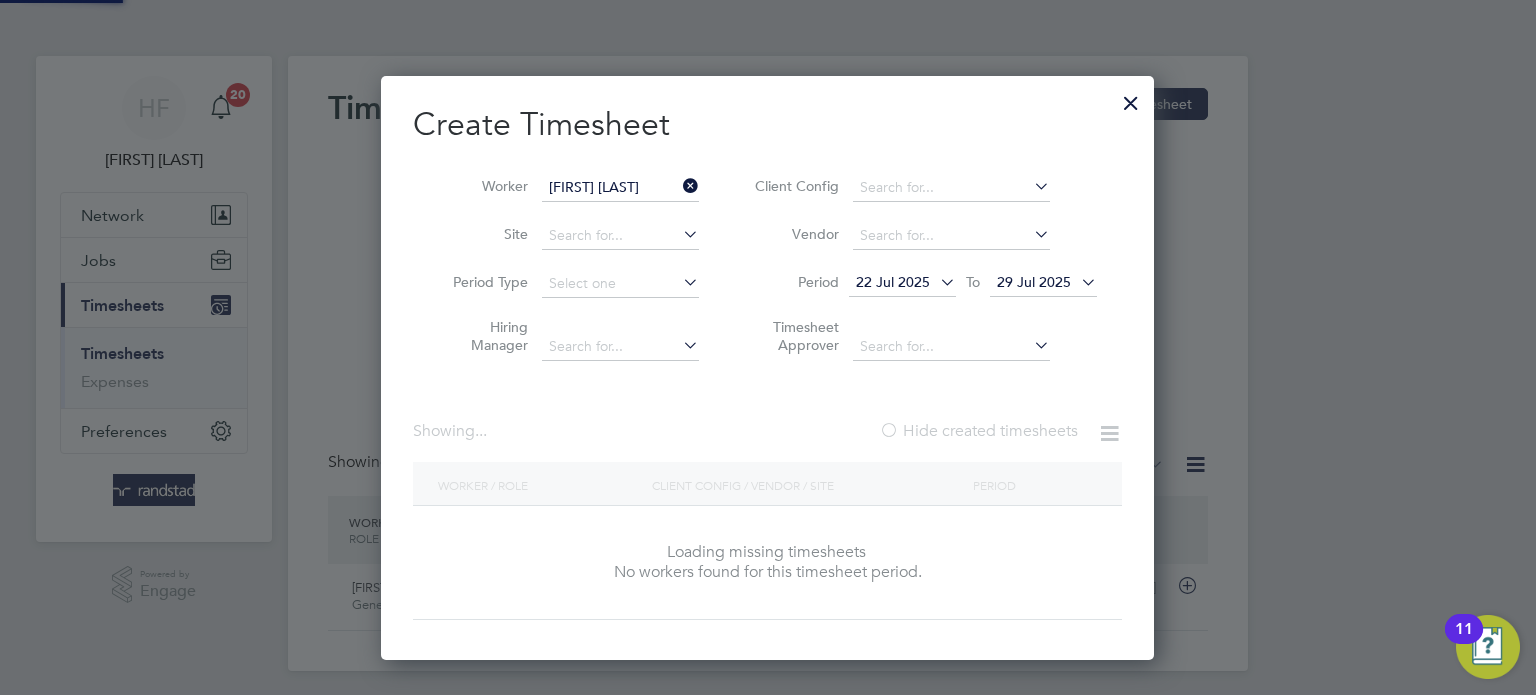 scroll, scrollTop: 10, scrollLeft: 10, axis: both 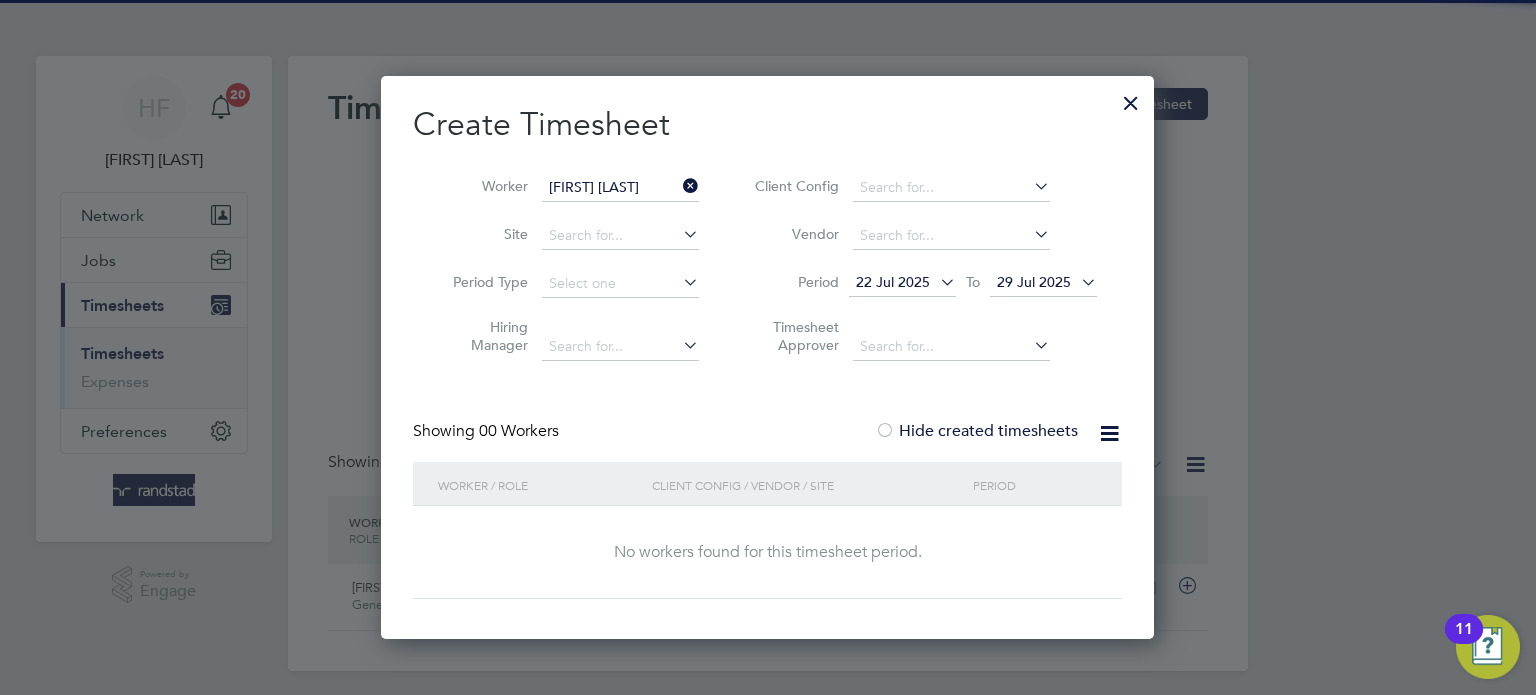 click on "Hide created timesheets" at bounding box center (976, 431) 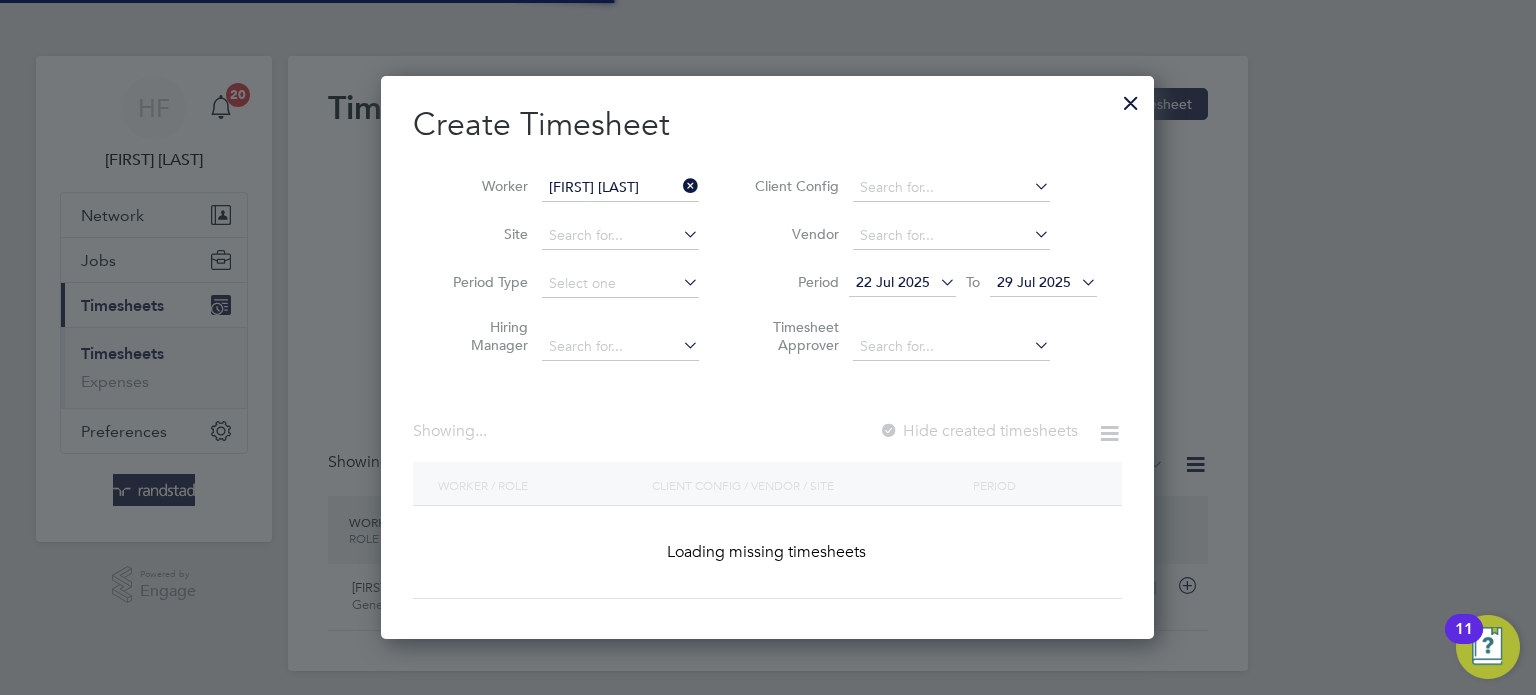 scroll, scrollTop: 9, scrollLeft: 10, axis: both 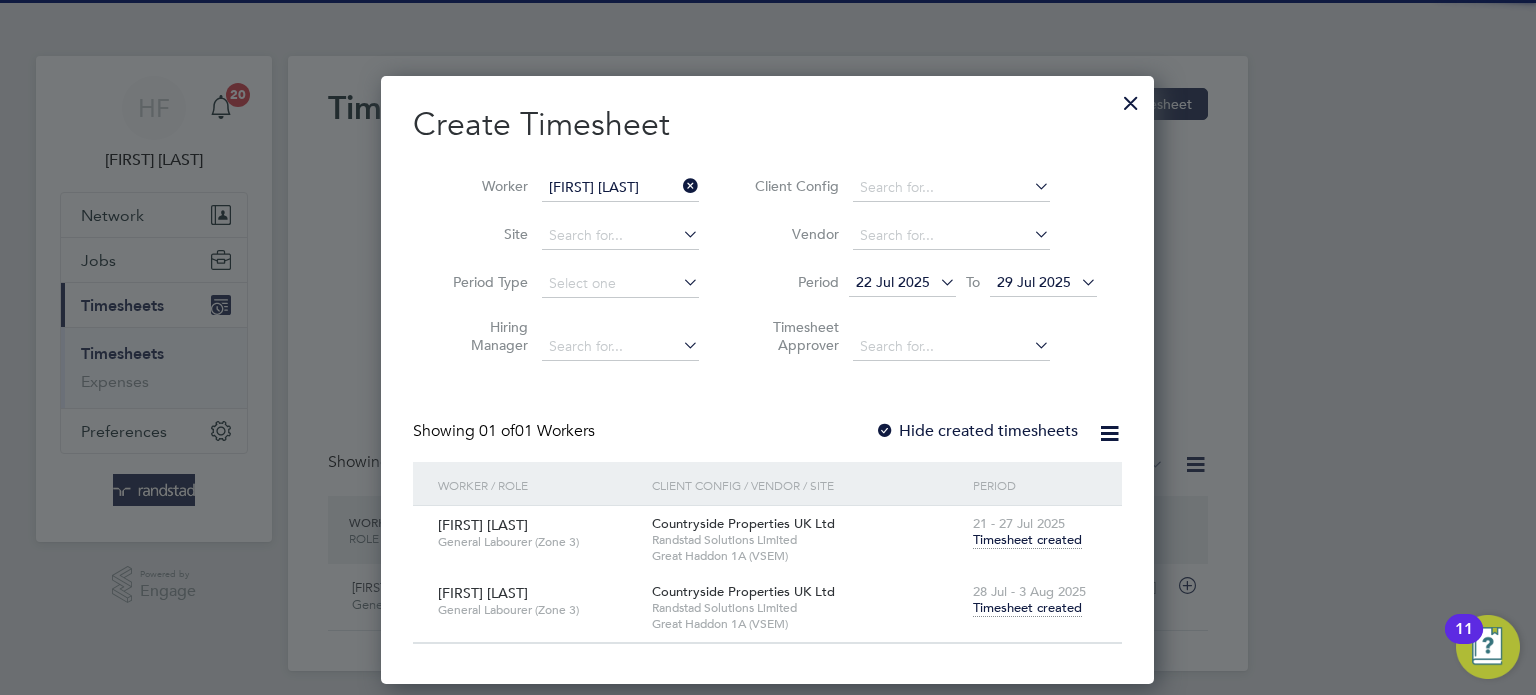 click on "Timesheet created" at bounding box center (1027, 608) 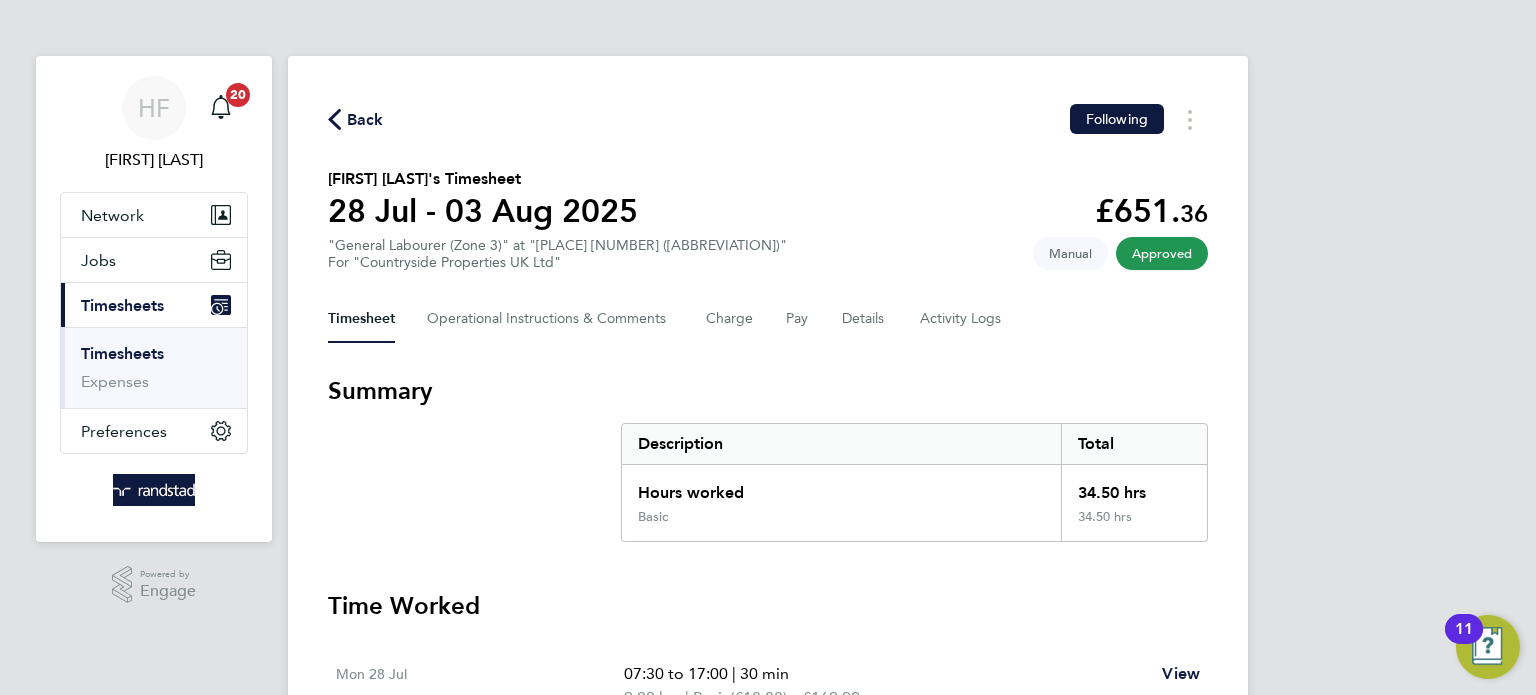 click on "Timesheets" at bounding box center (122, 353) 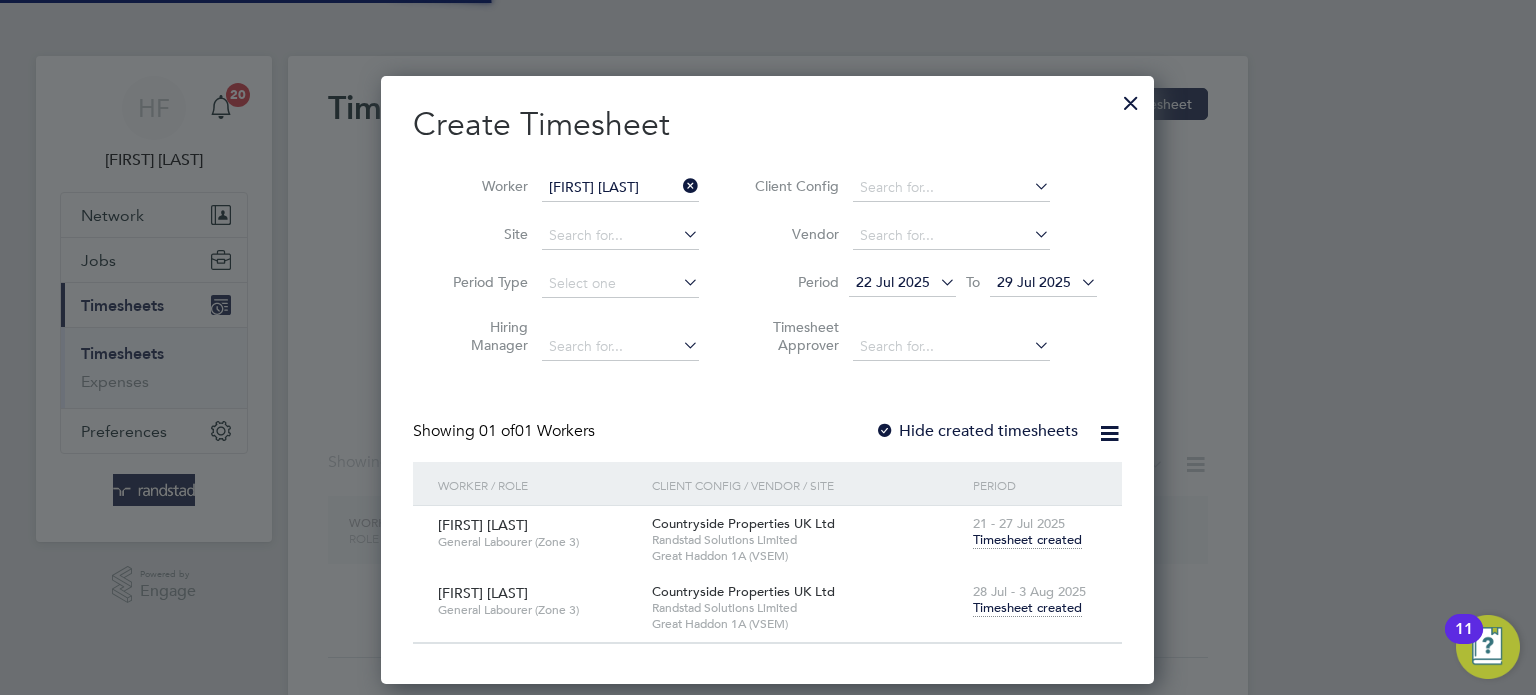 scroll, scrollTop: 9, scrollLeft: 10, axis: both 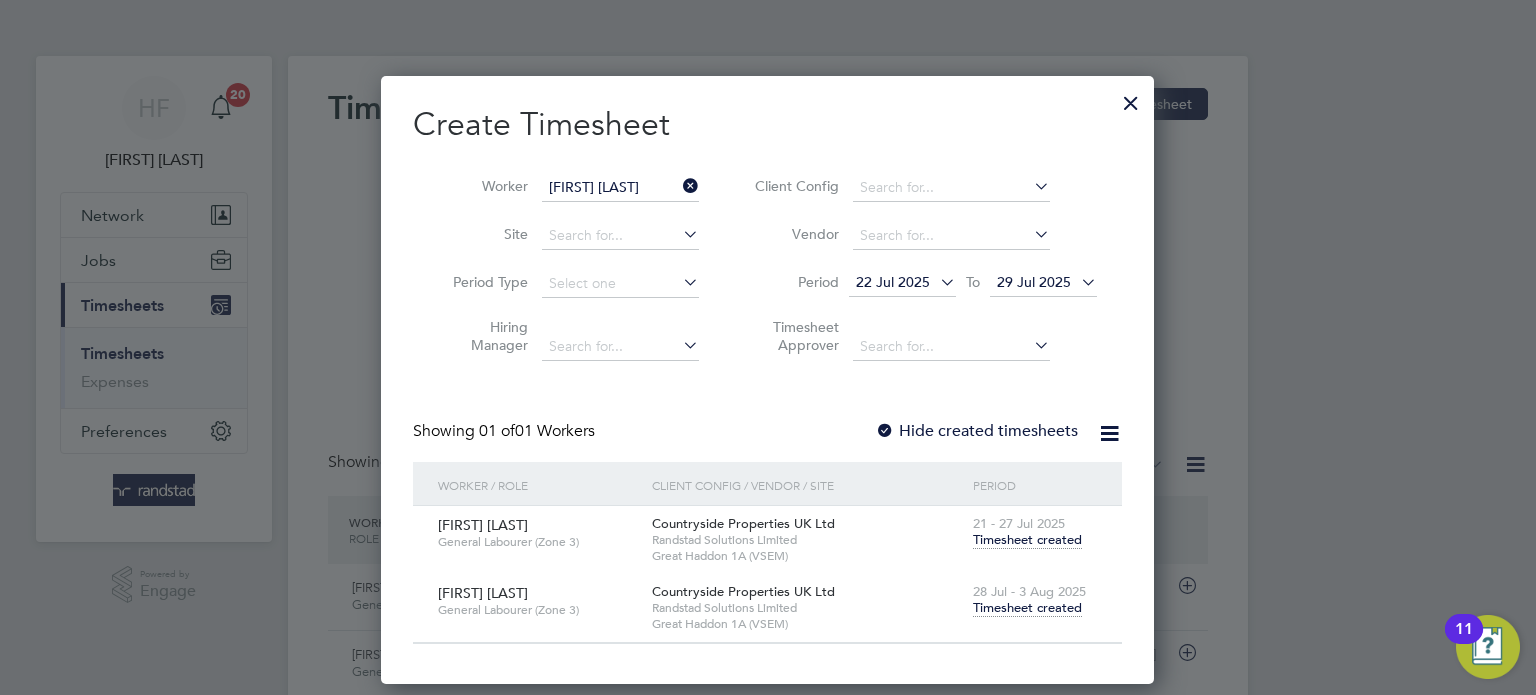 click at bounding box center [1131, 98] 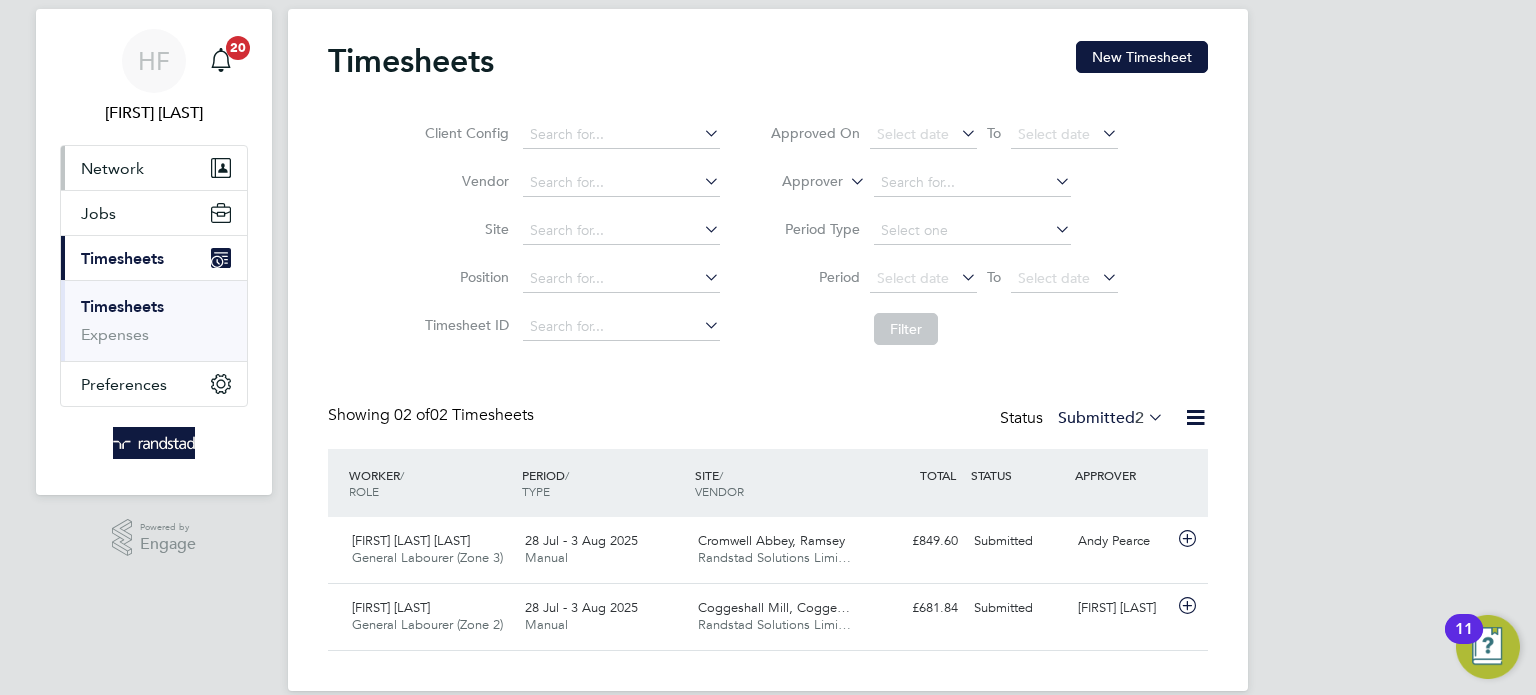 scroll, scrollTop: 0, scrollLeft: 0, axis: both 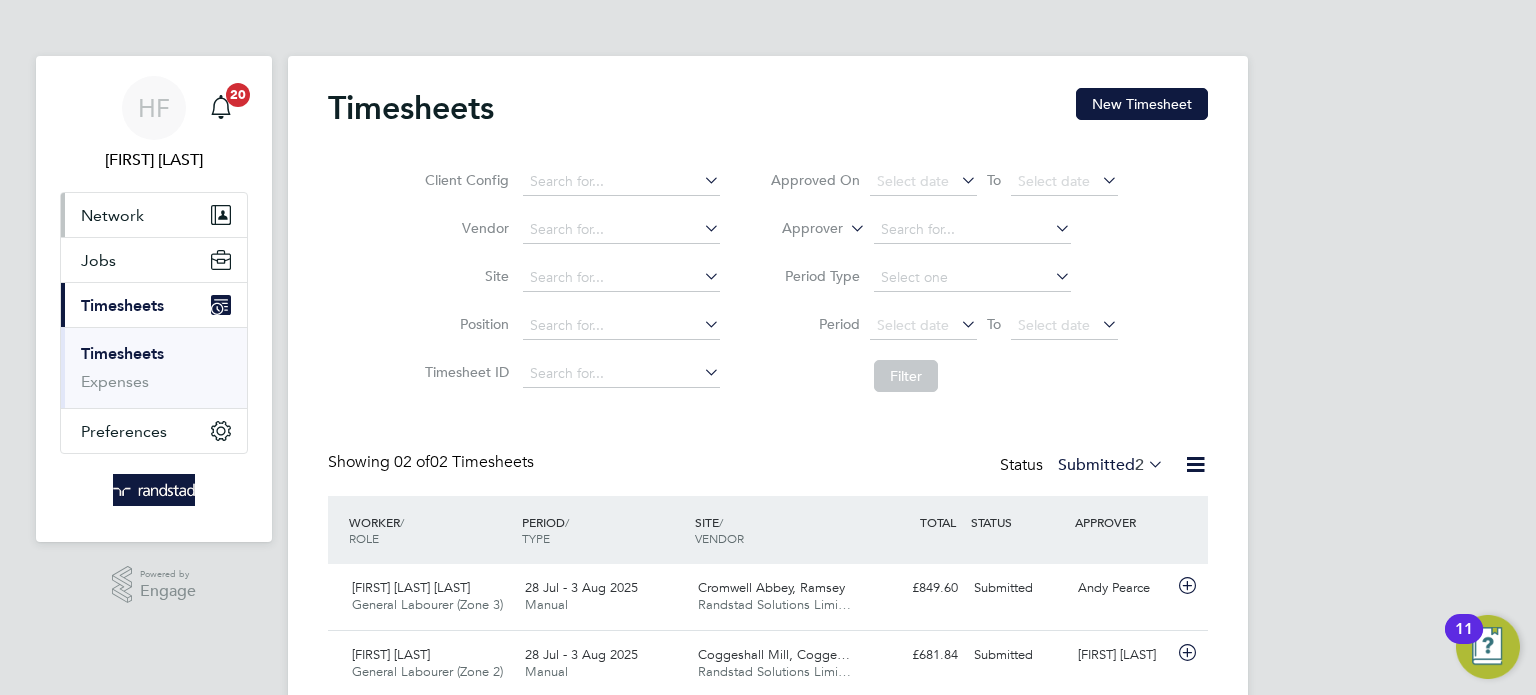 click on "Network" at bounding box center (112, 215) 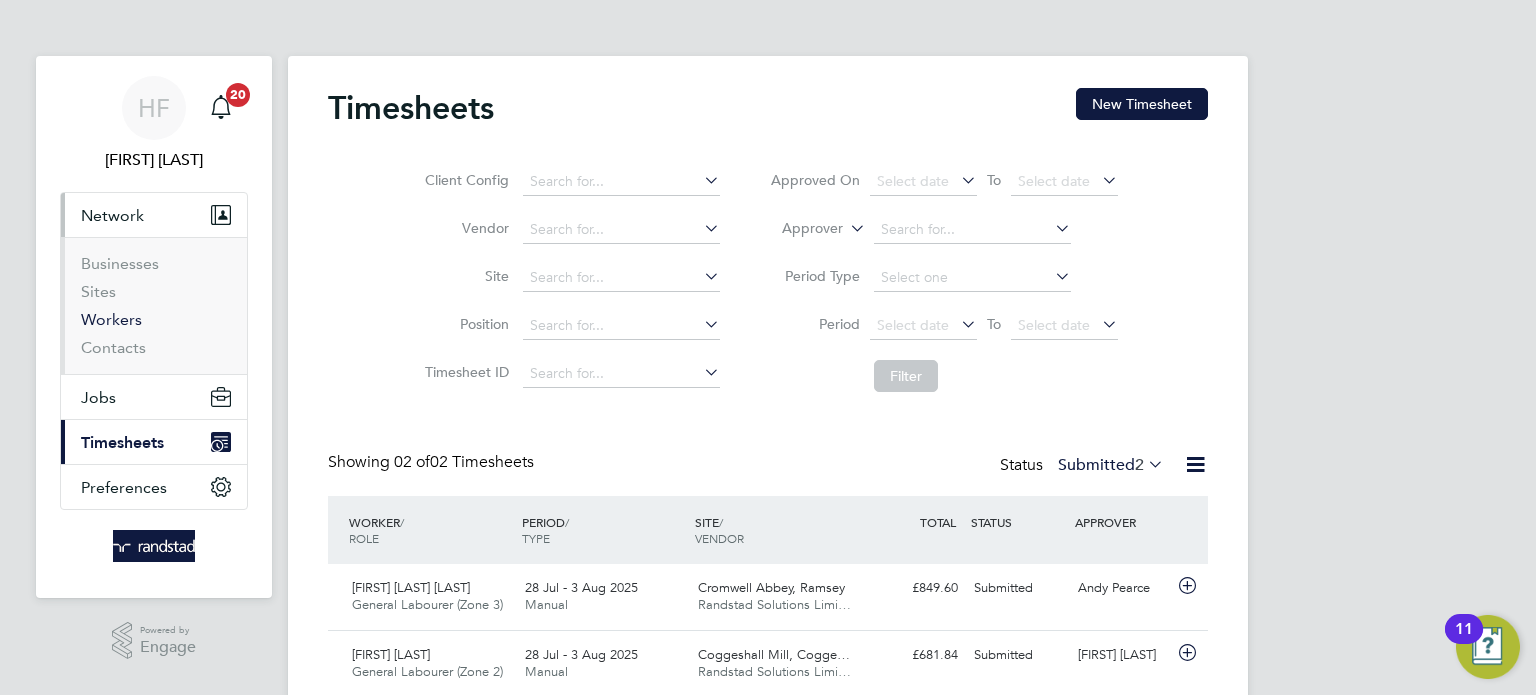 click on "Workers" at bounding box center [111, 319] 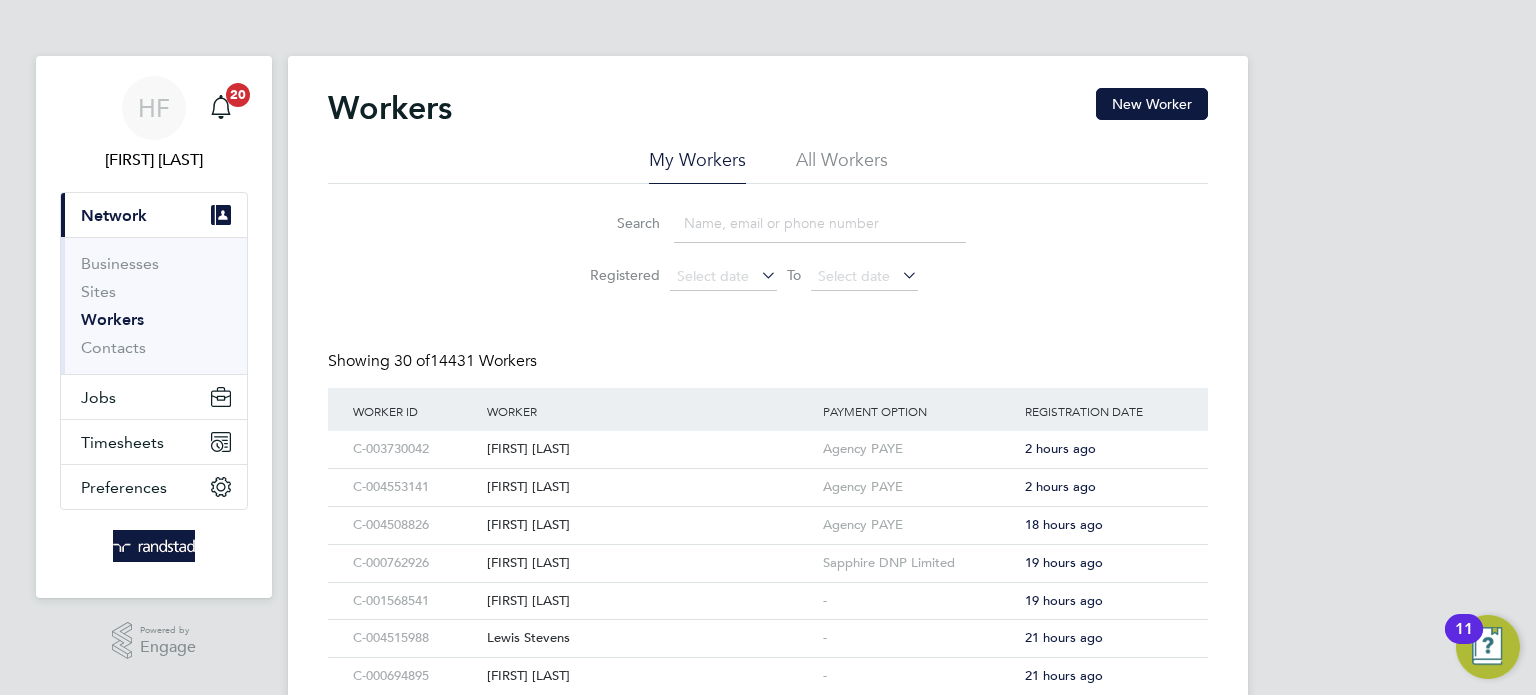 click 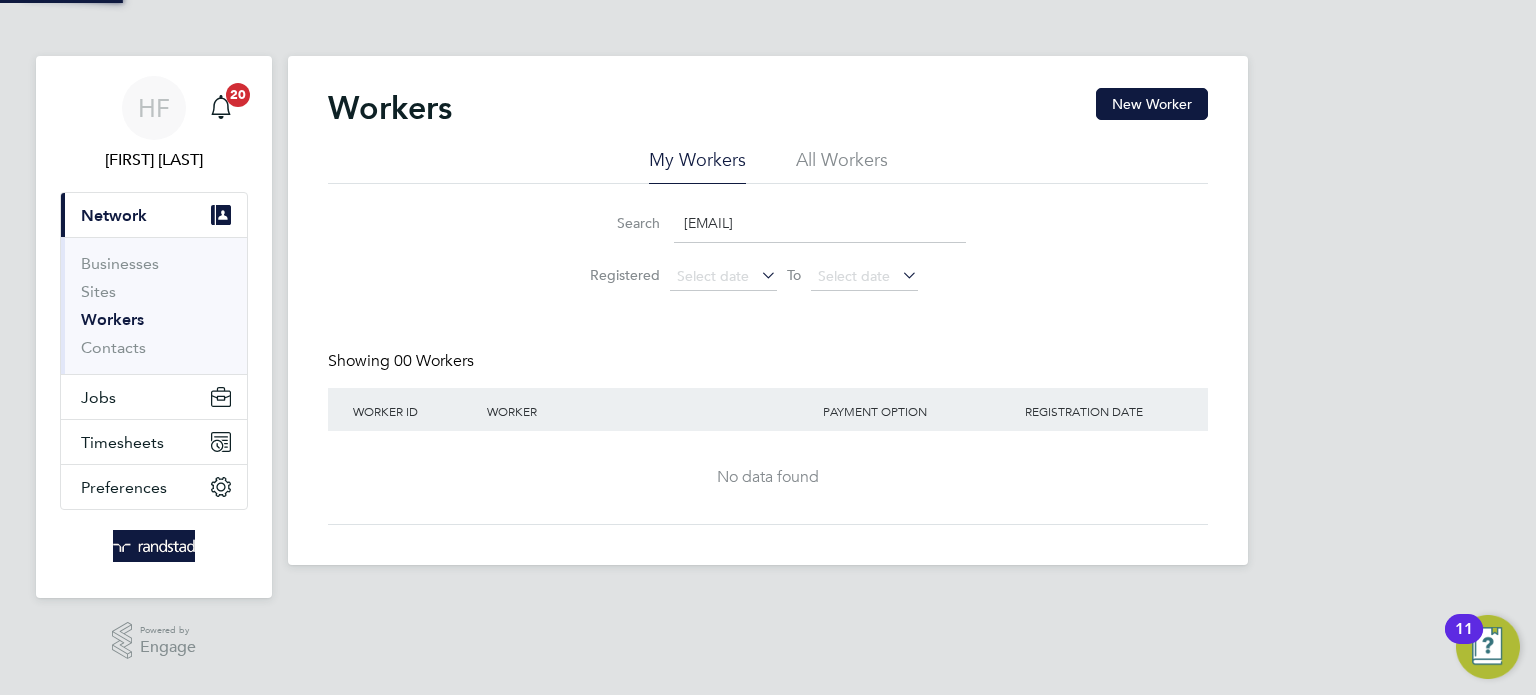 type on "[EMAIL]" 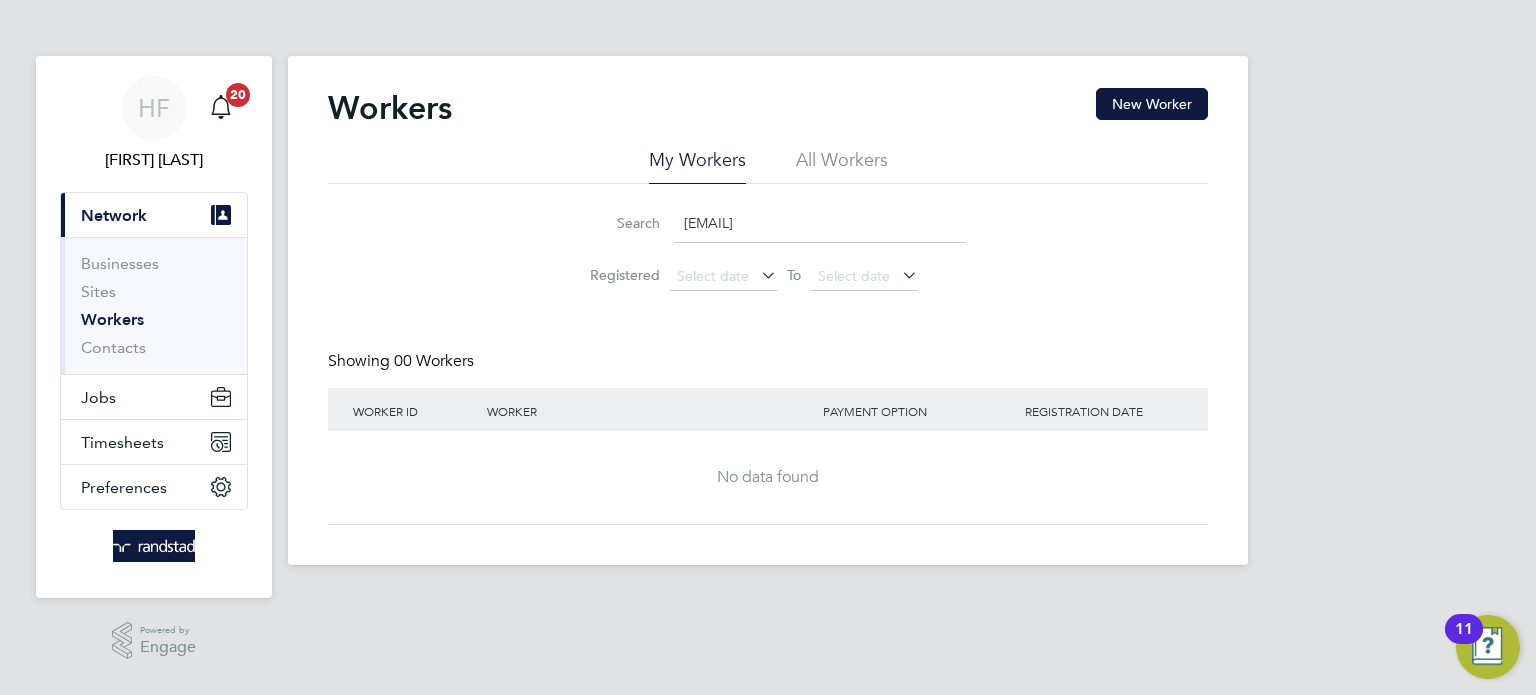 click on "Workers New Worker My Workers All Workers Search   timothymears@hotmail.com Registered
Select date
To
Select date
Showing   00 Workers   Worker ID Worker Payment Option Registration Date No data found Show  30  more" 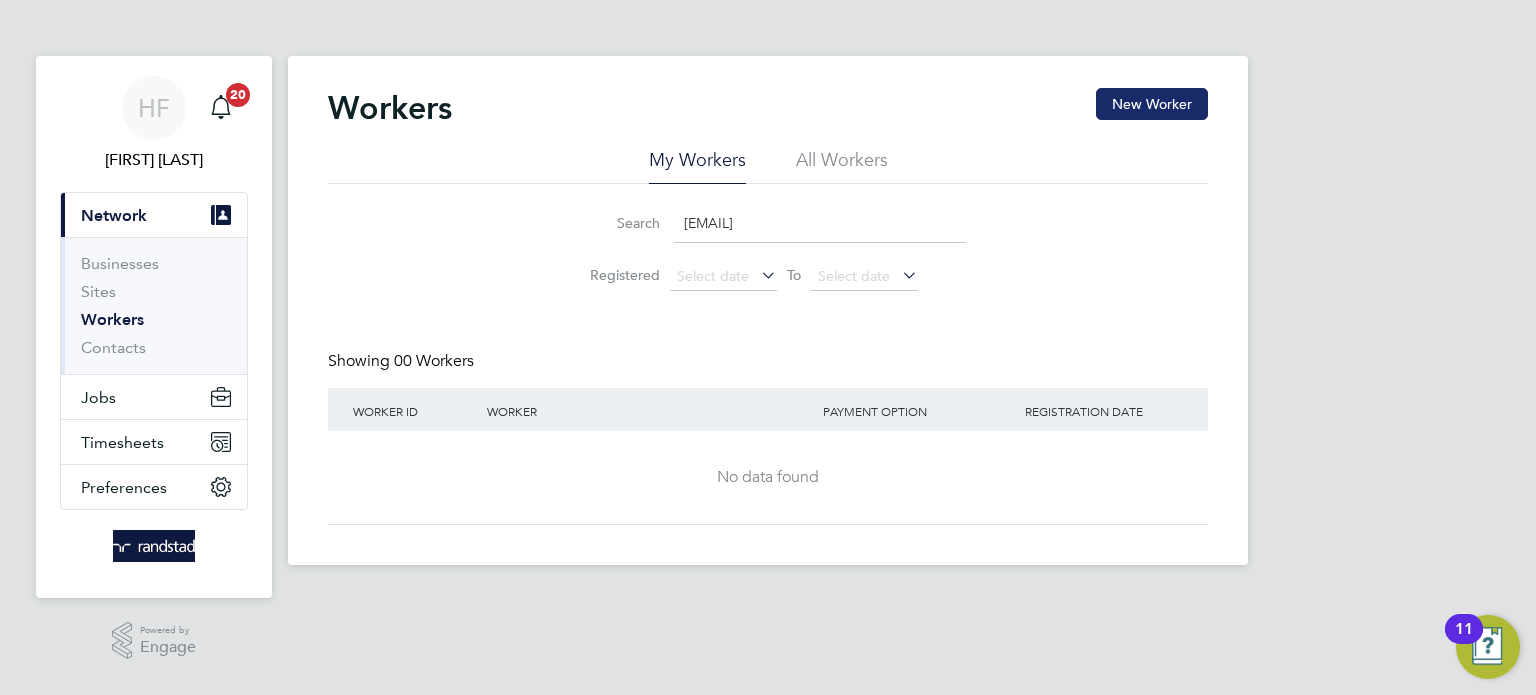 click on "New Worker" 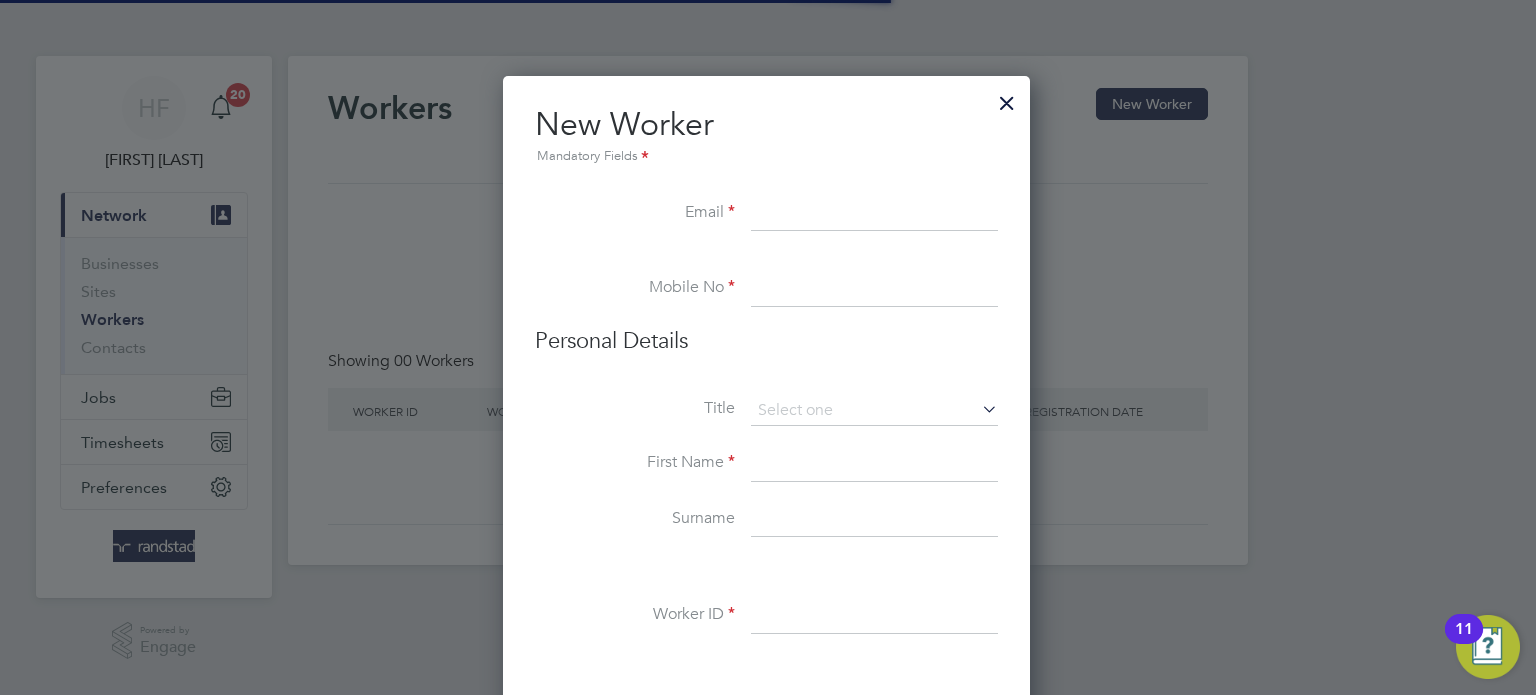 scroll, scrollTop: 10, scrollLeft: 10, axis: both 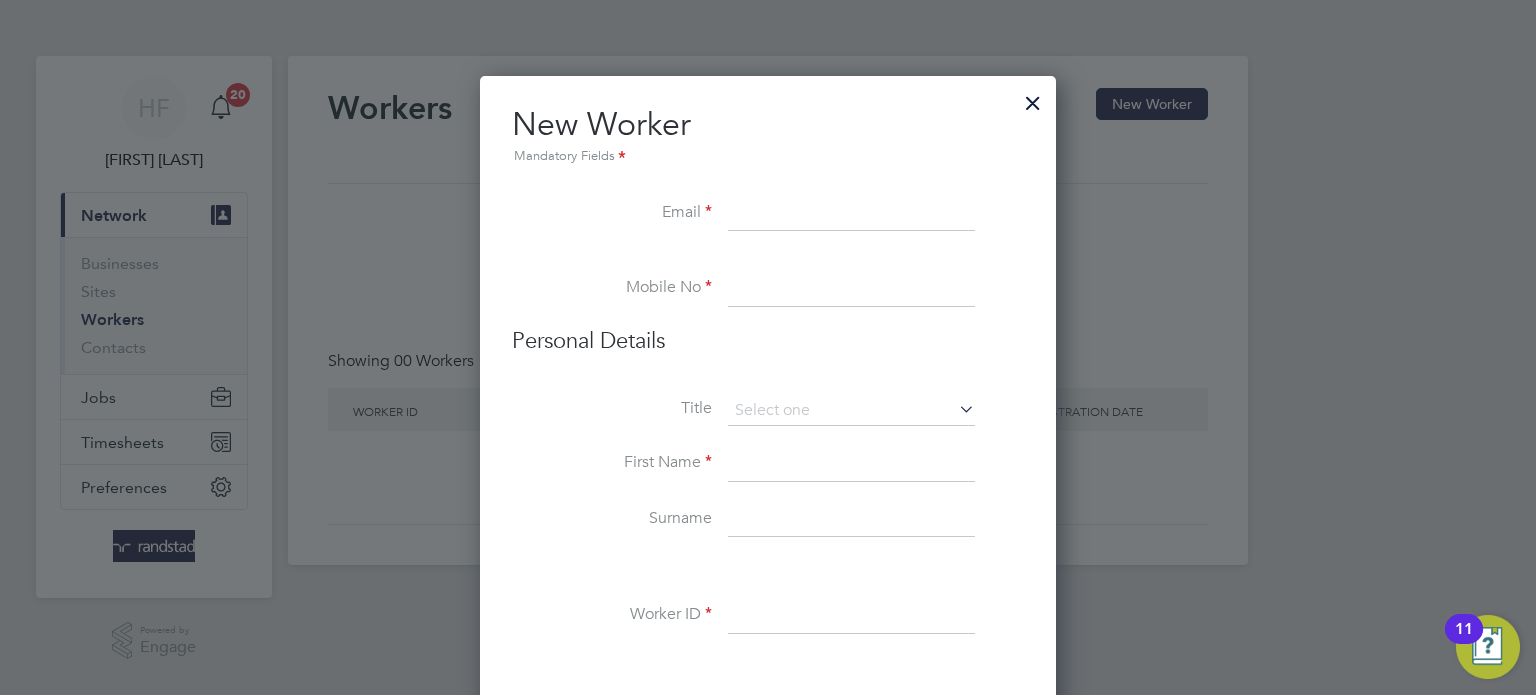 click at bounding box center [851, 214] 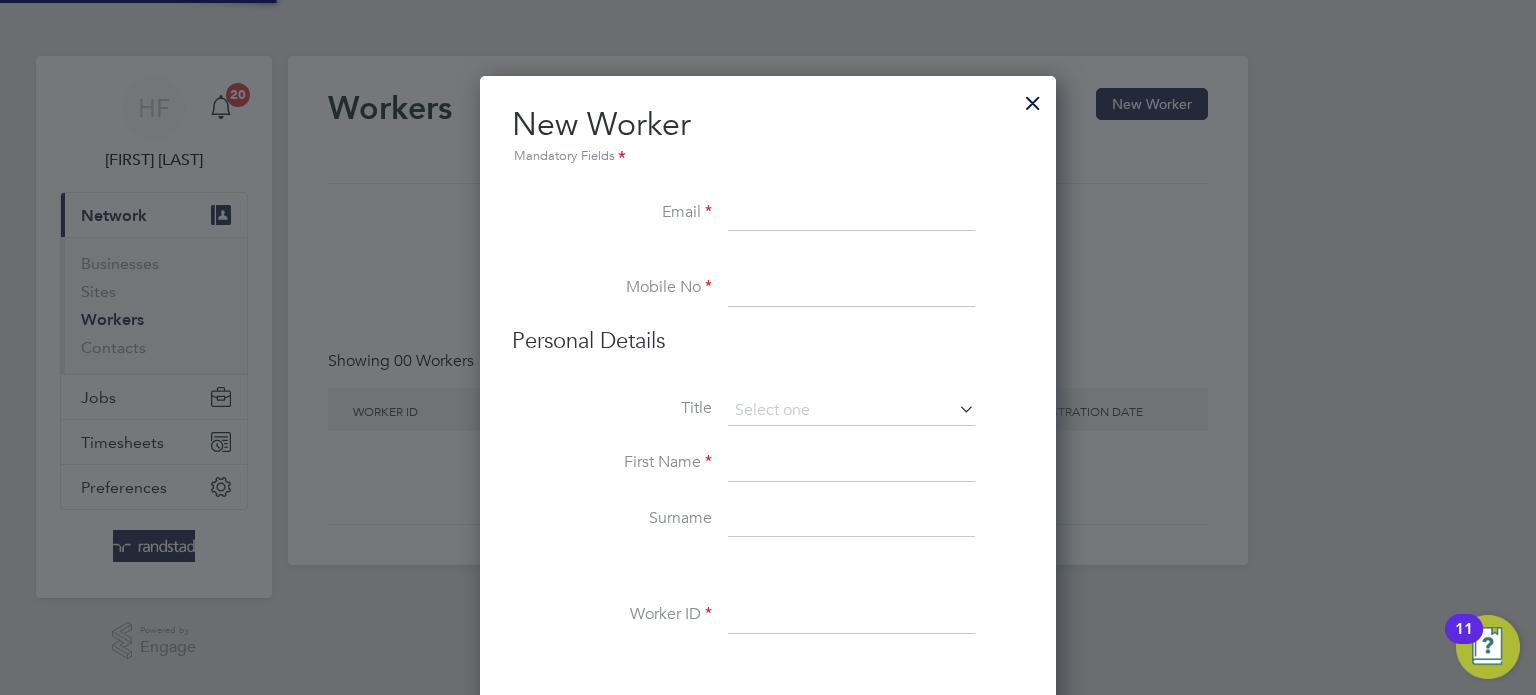 paste on "[EMAIL]" 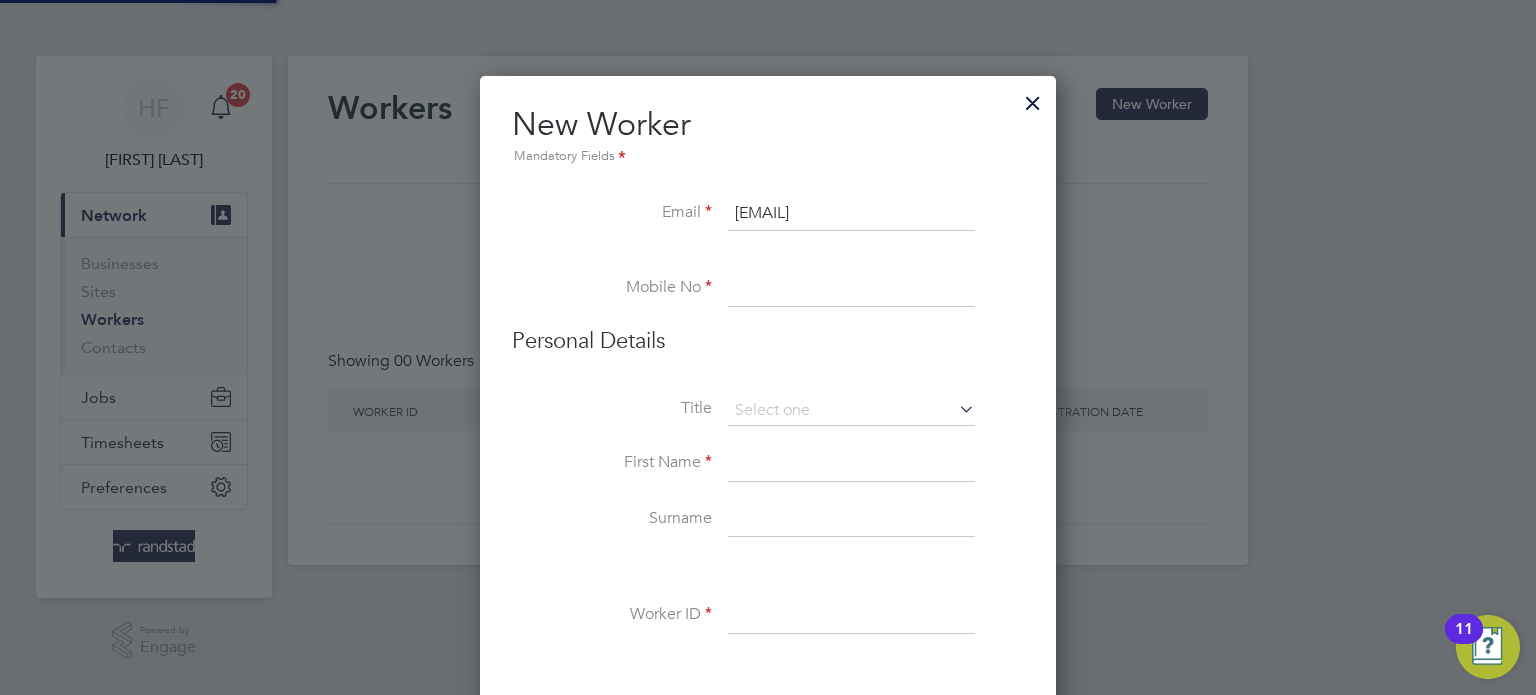 type on "[EMAIL]" 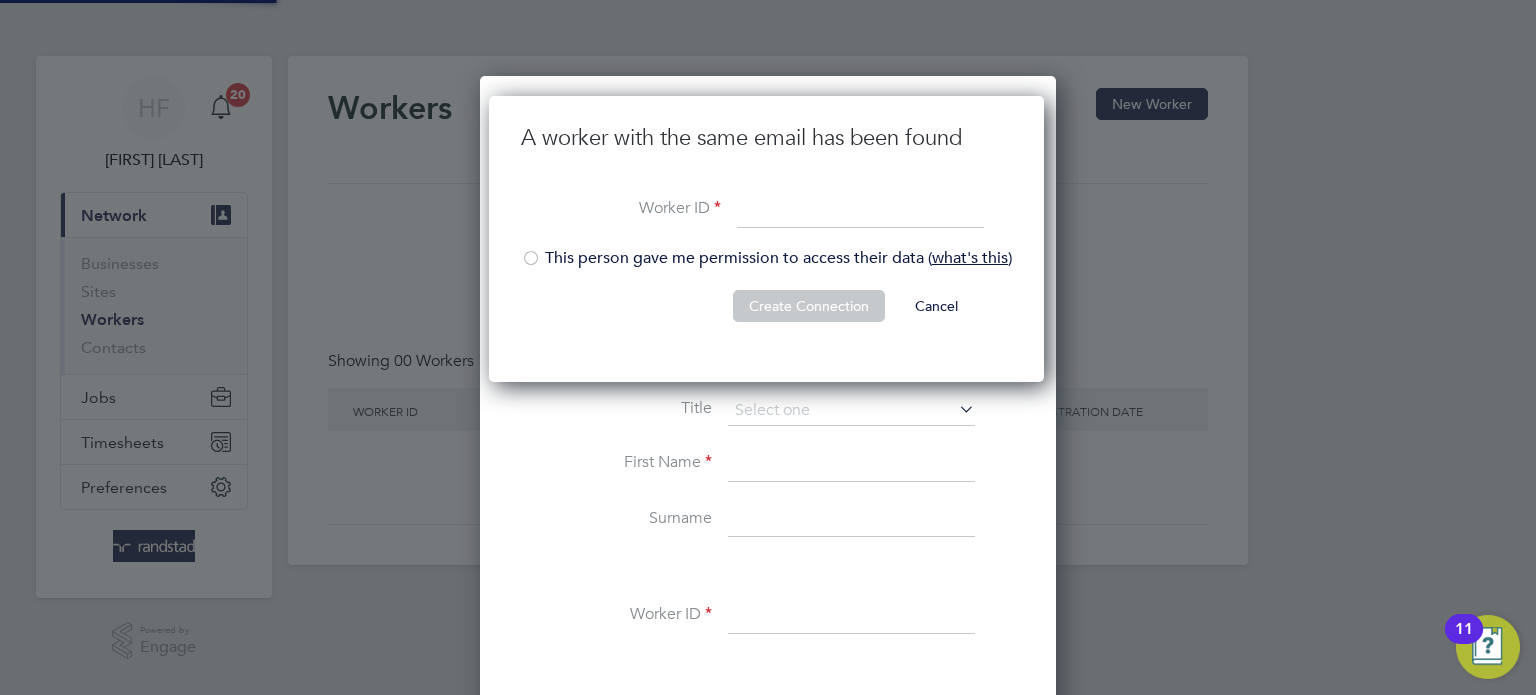 scroll, scrollTop: 9, scrollLeft: 9, axis: both 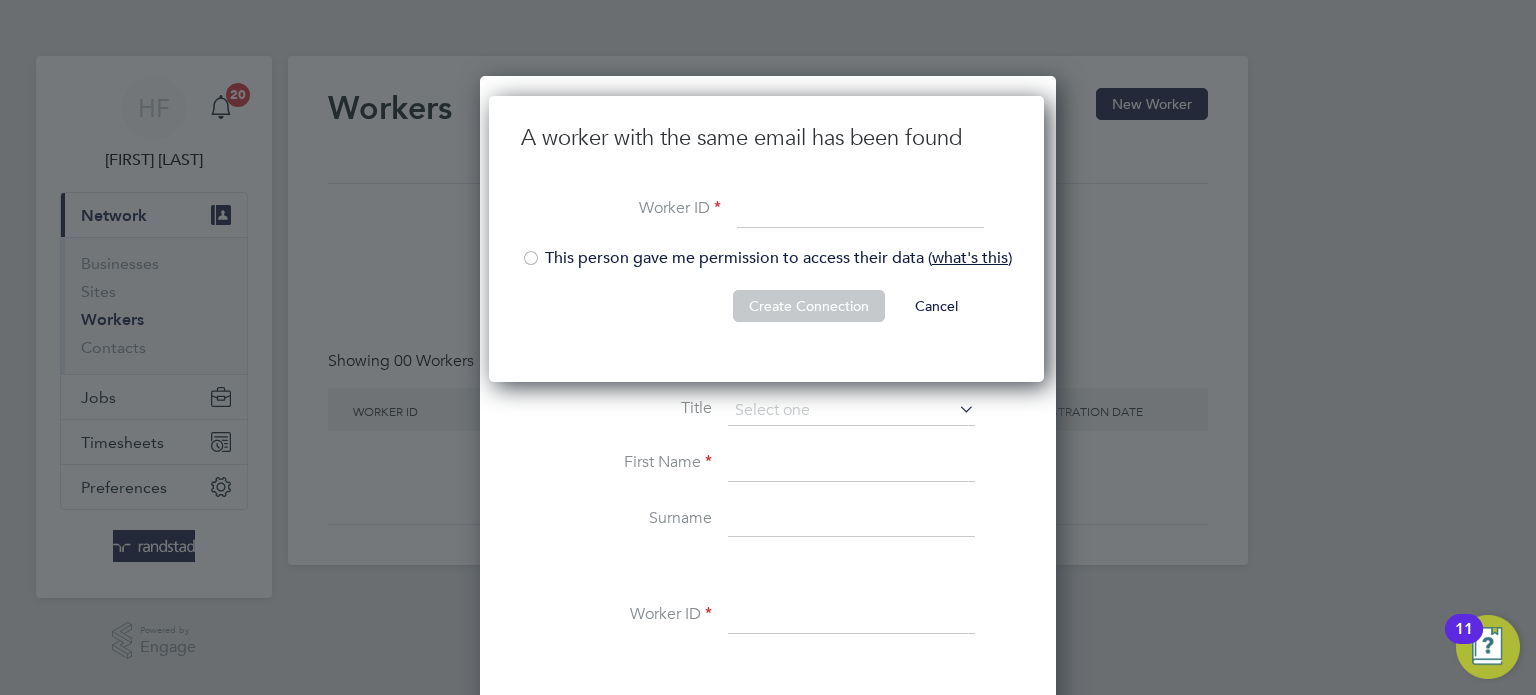 paste on "[NUMBER]" 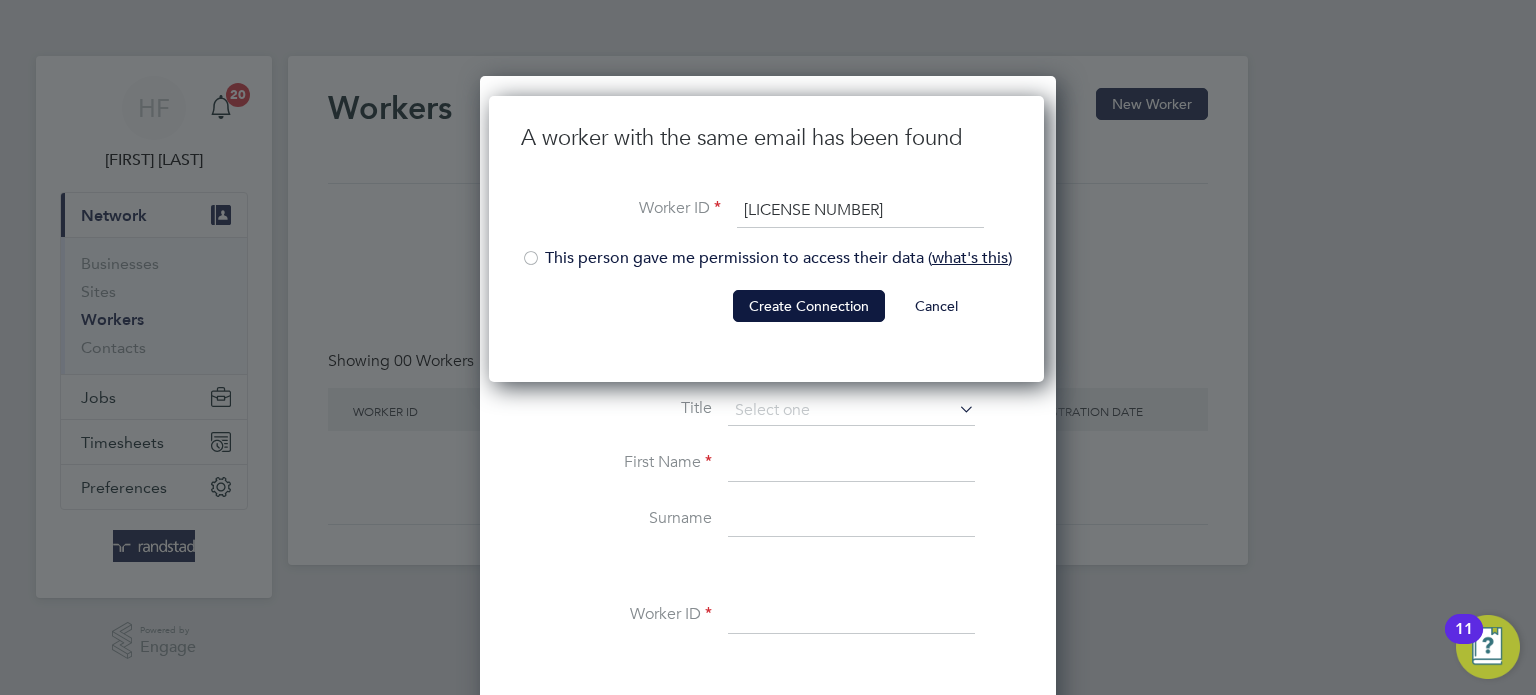 type on "[NUMBER]" 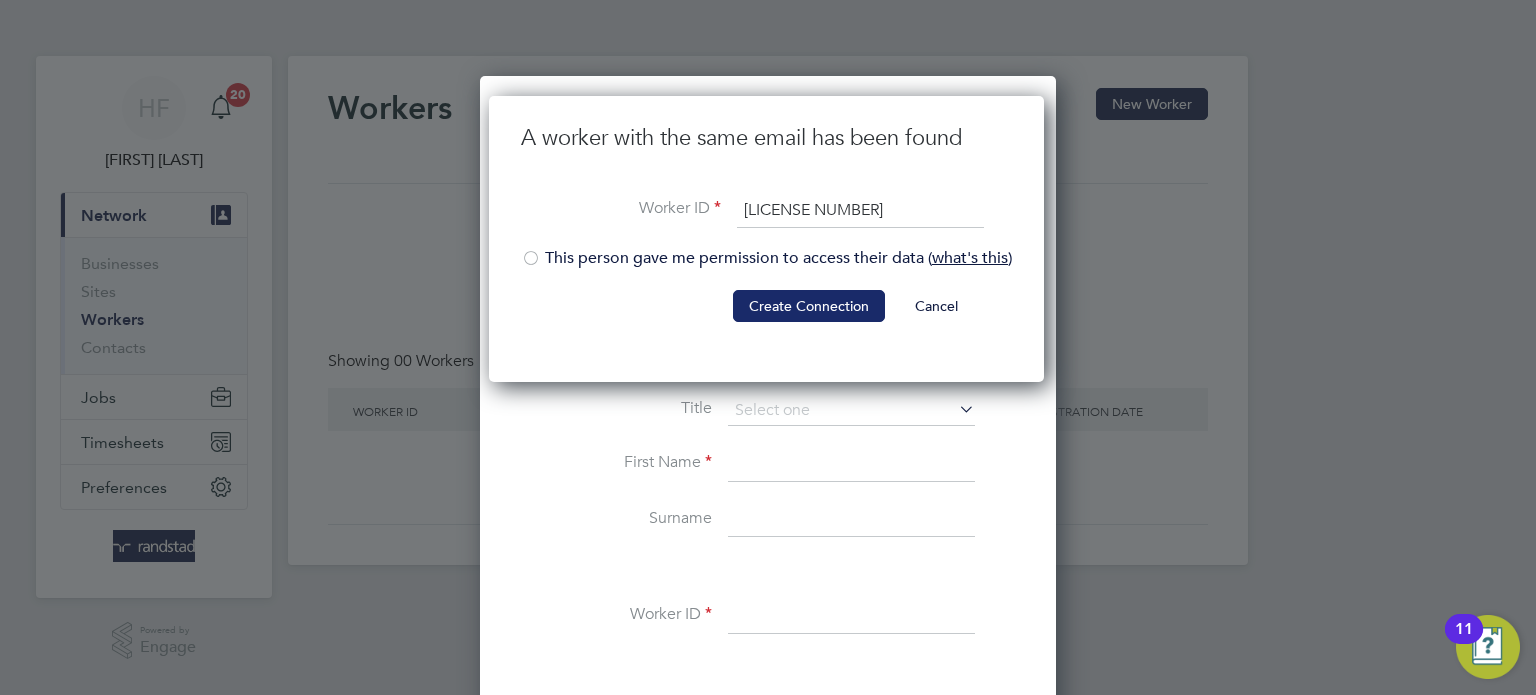 drag, startPoint x: 533, startPoint y: 257, endPoint x: 760, endPoint y: 300, distance: 231.03679 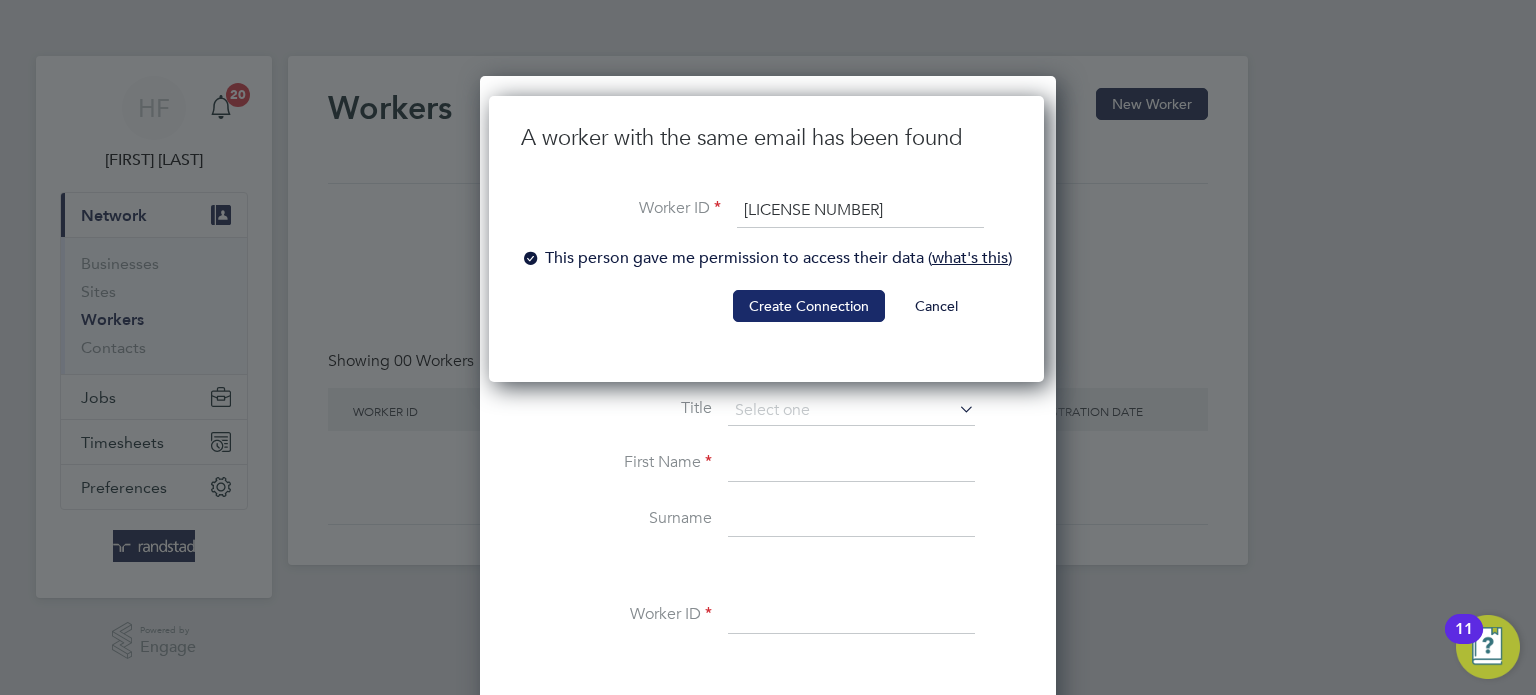 click on "Create Connection" 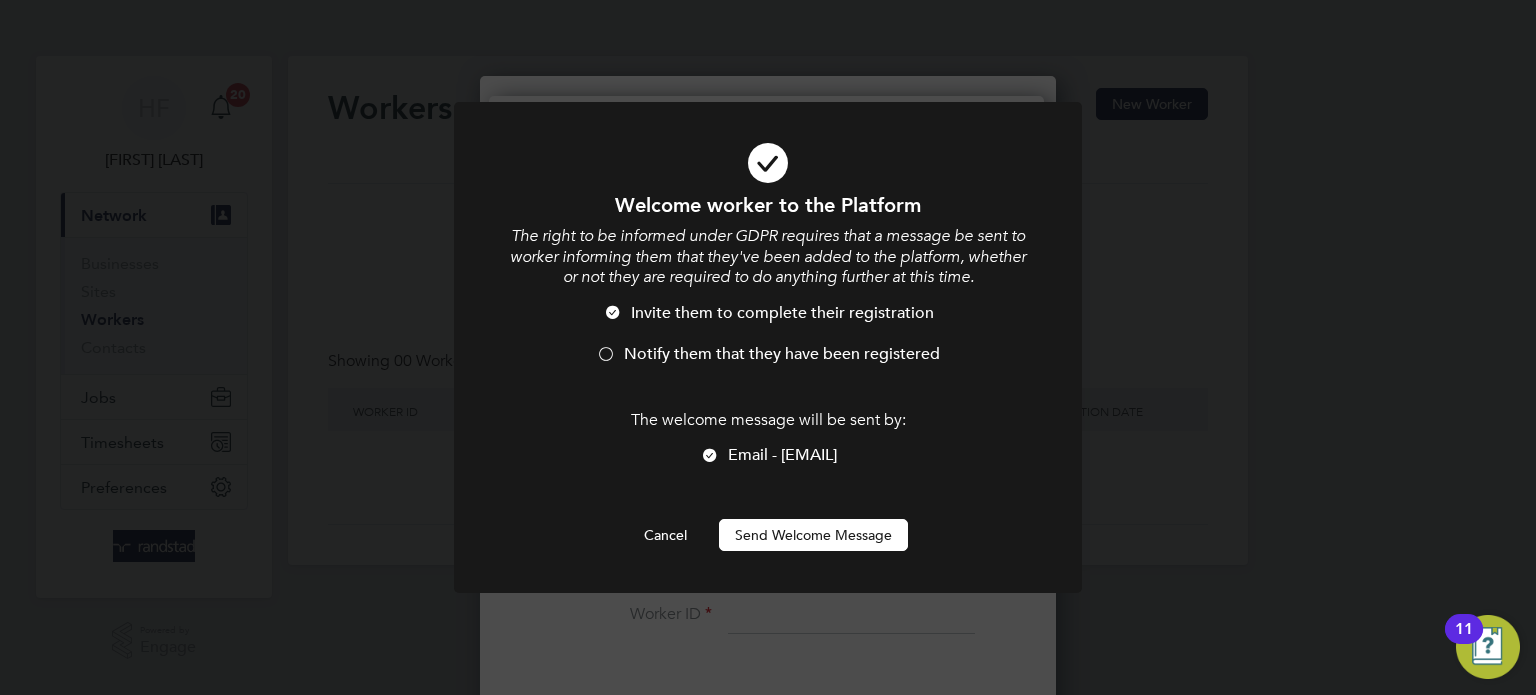 click on "Invite them to complete their registration" at bounding box center [768, 323] 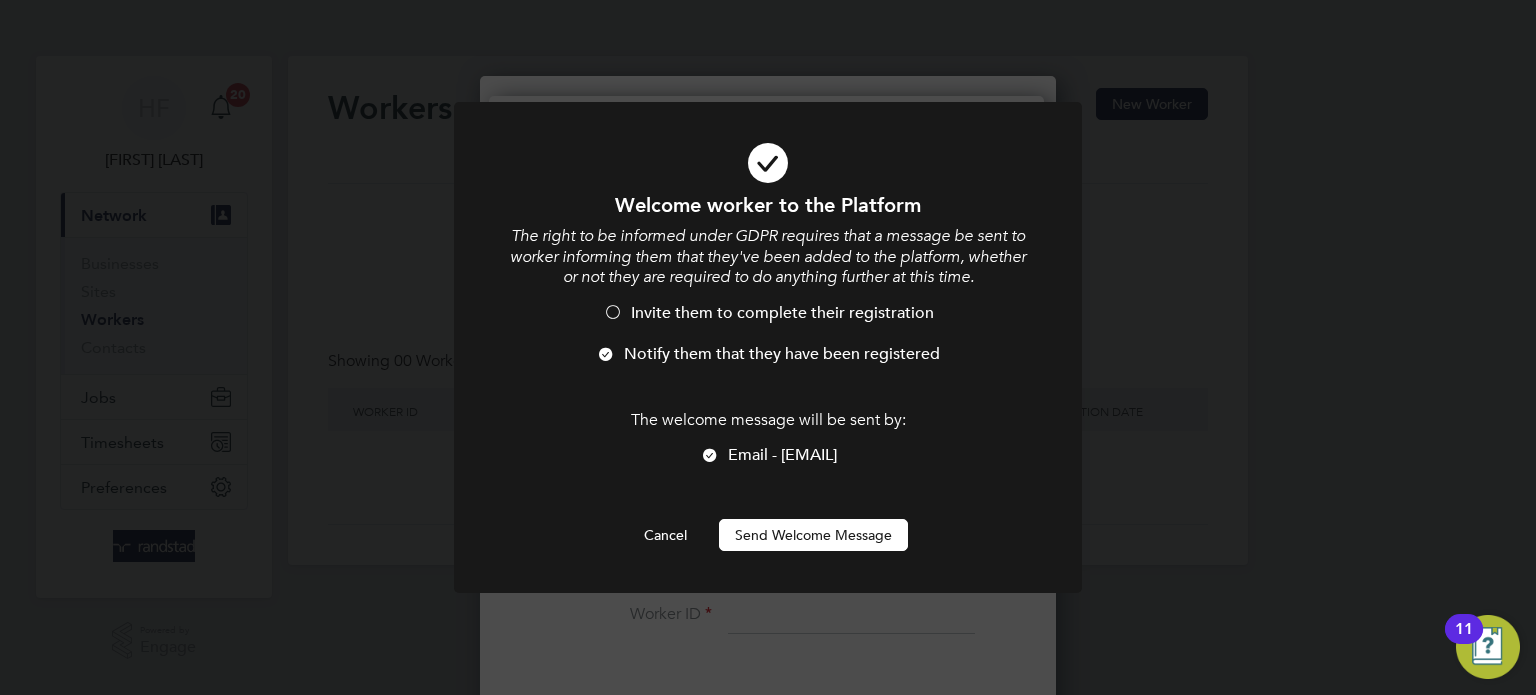 drag, startPoint x: 802, startPoint y: 512, endPoint x: 813, endPoint y: 530, distance: 21.095022 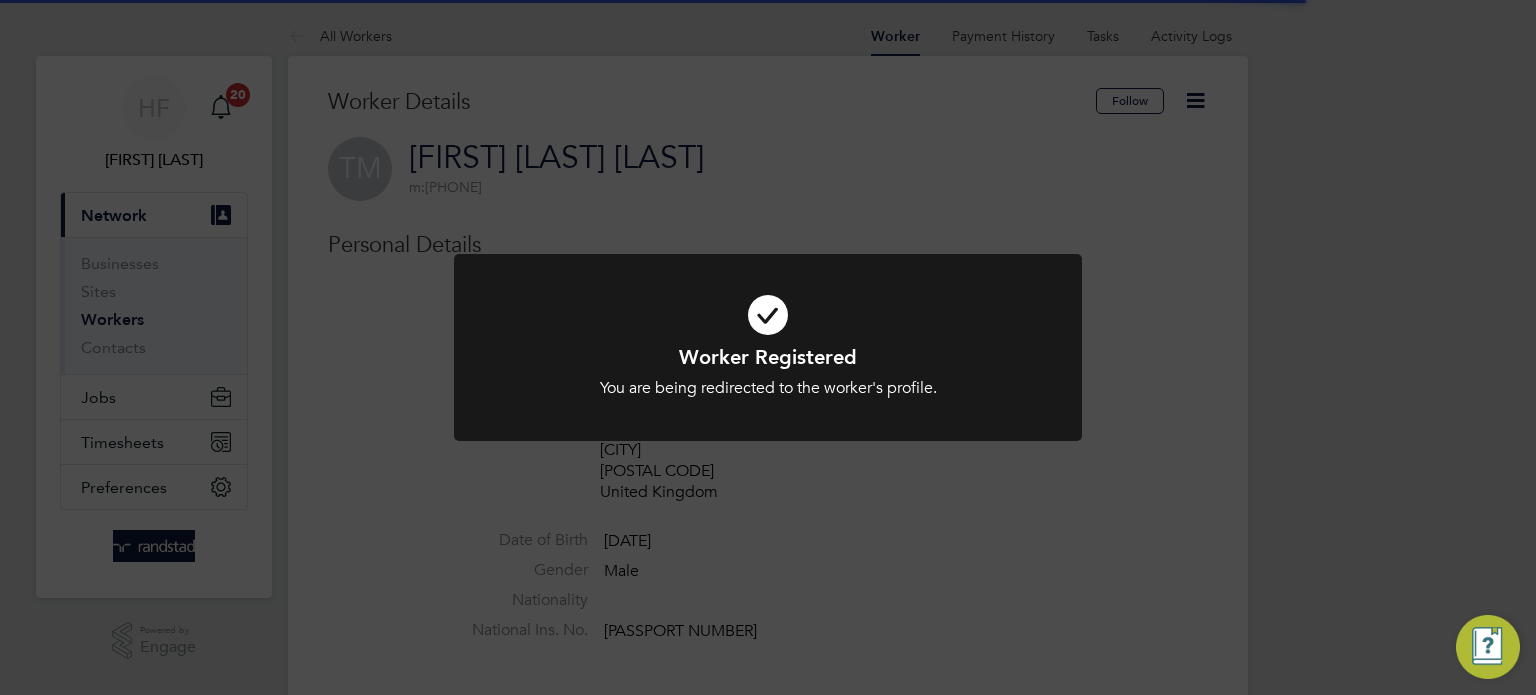 drag, startPoint x: 1338, startPoint y: 299, endPoint x: 1021, endPoint y: 288, distance: 317.1908 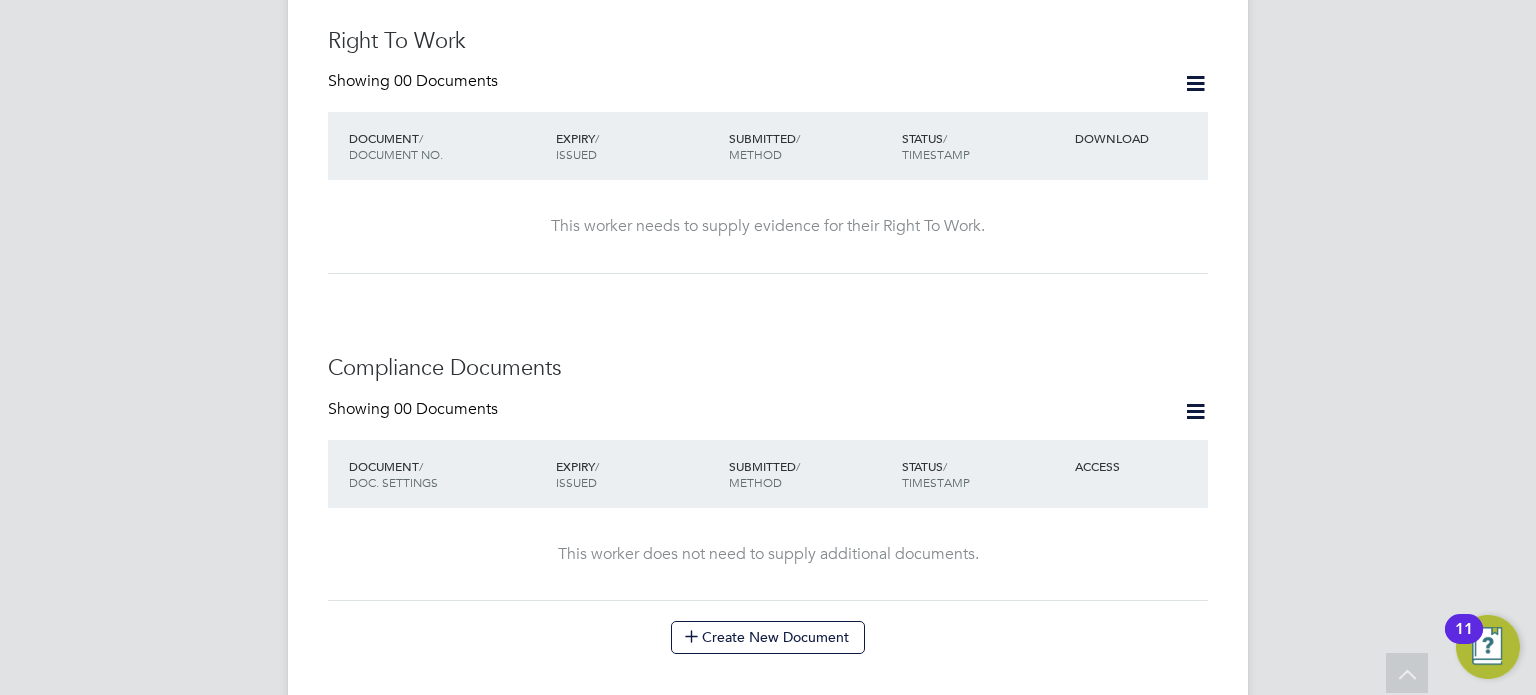 scroll, scrollTop: 702, scrollLeft: 0, axis: vertical 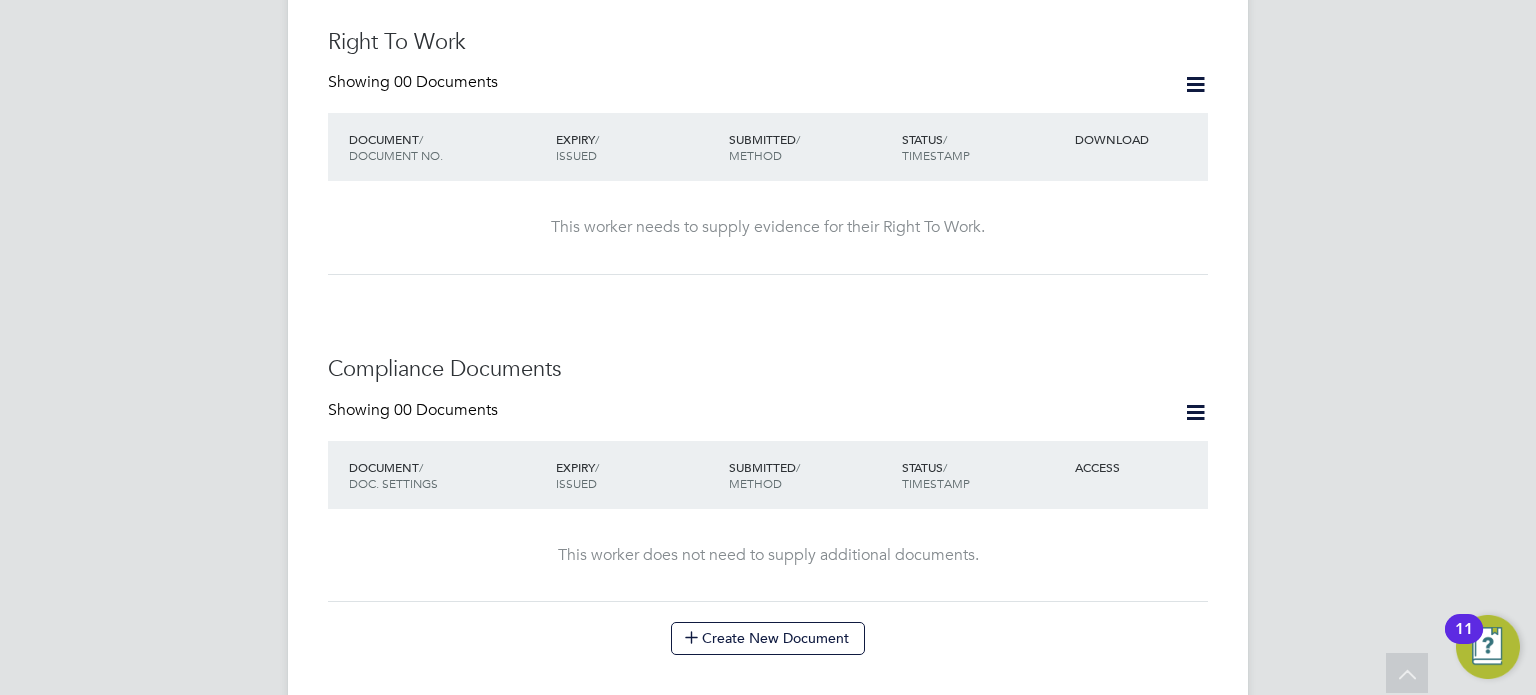 click 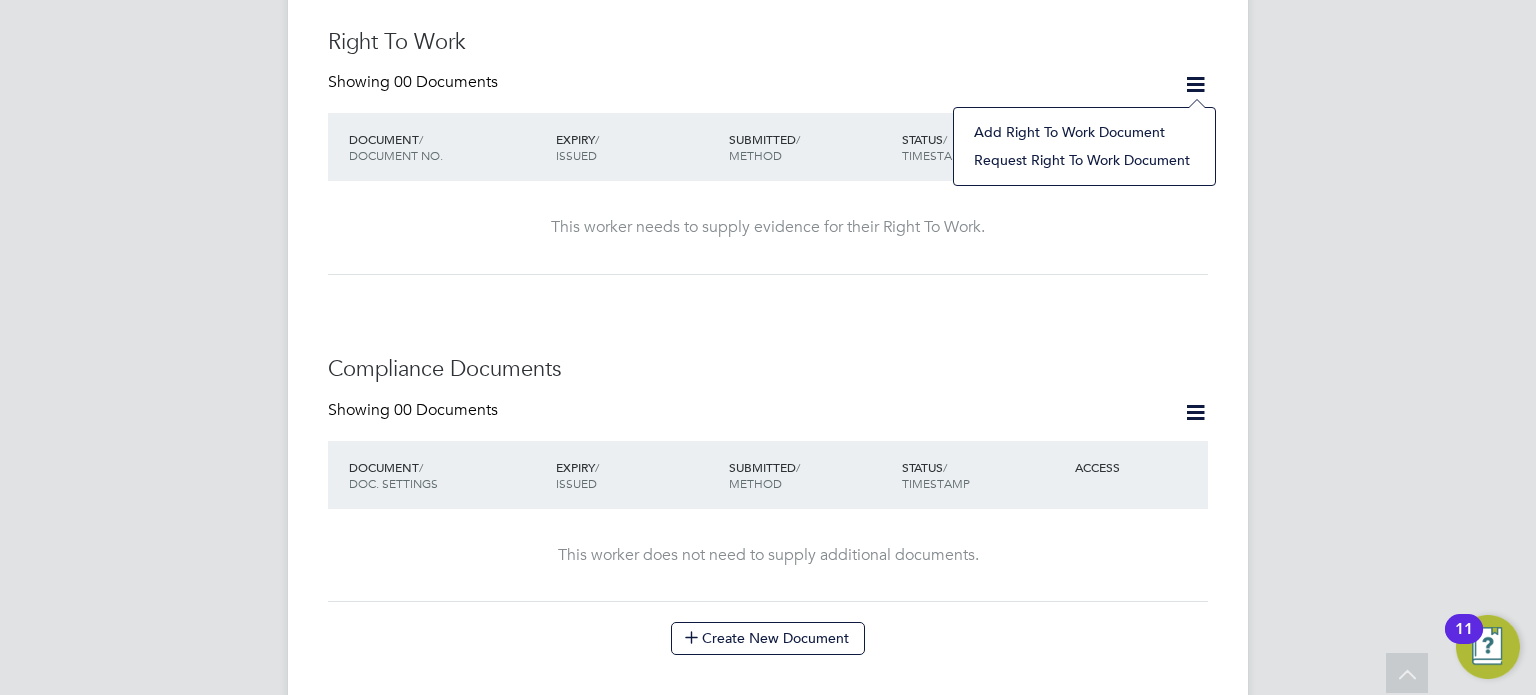 click on "Add Right To Work Document" 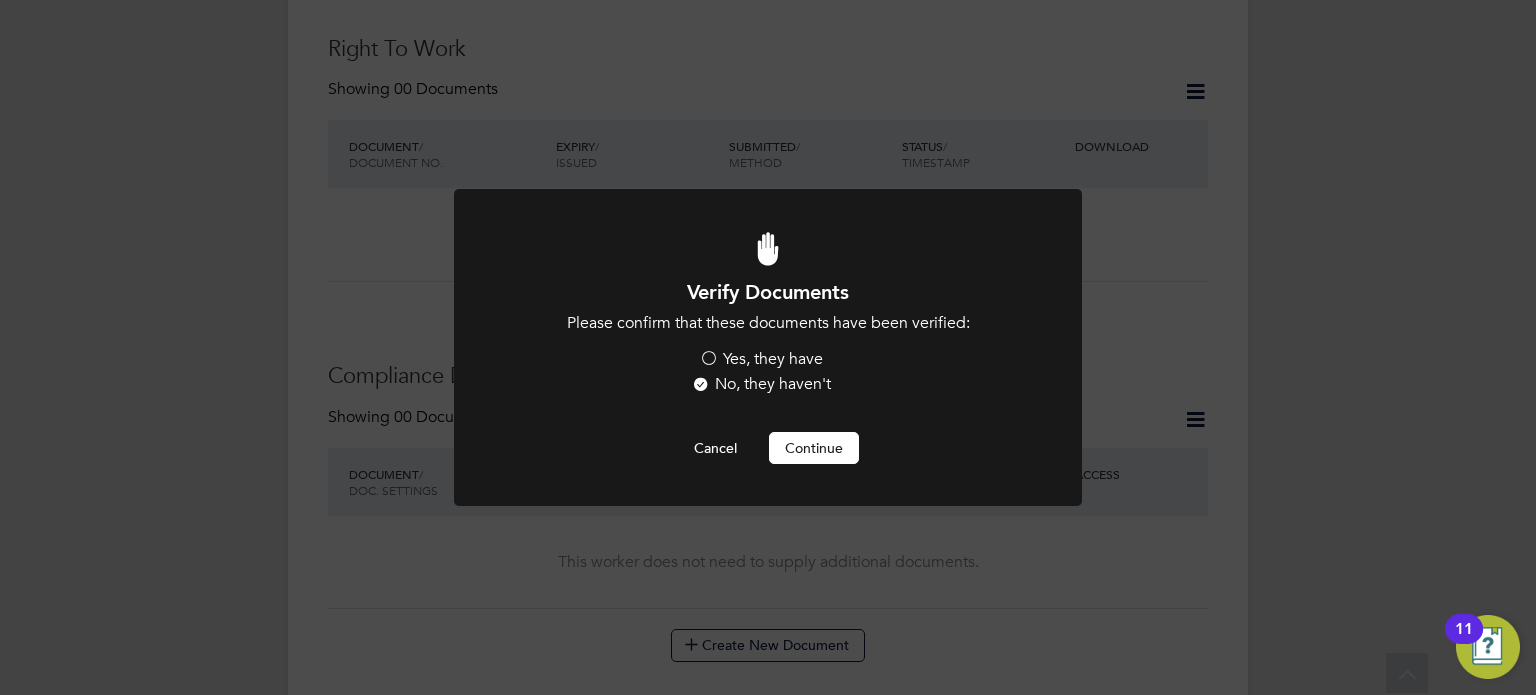 click on "Yes, they have" at bounding box center [761, 359] 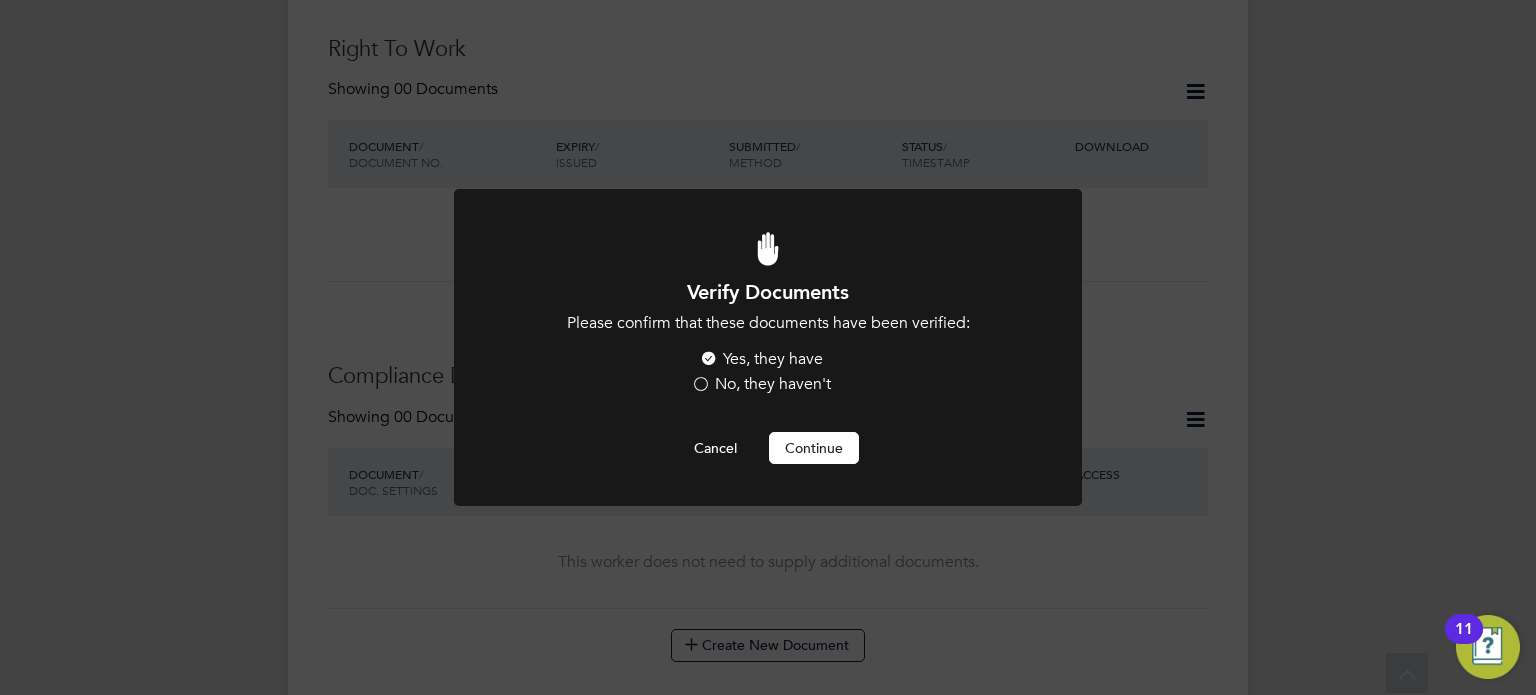 click on "Continue" at bounding box center (814, 448) 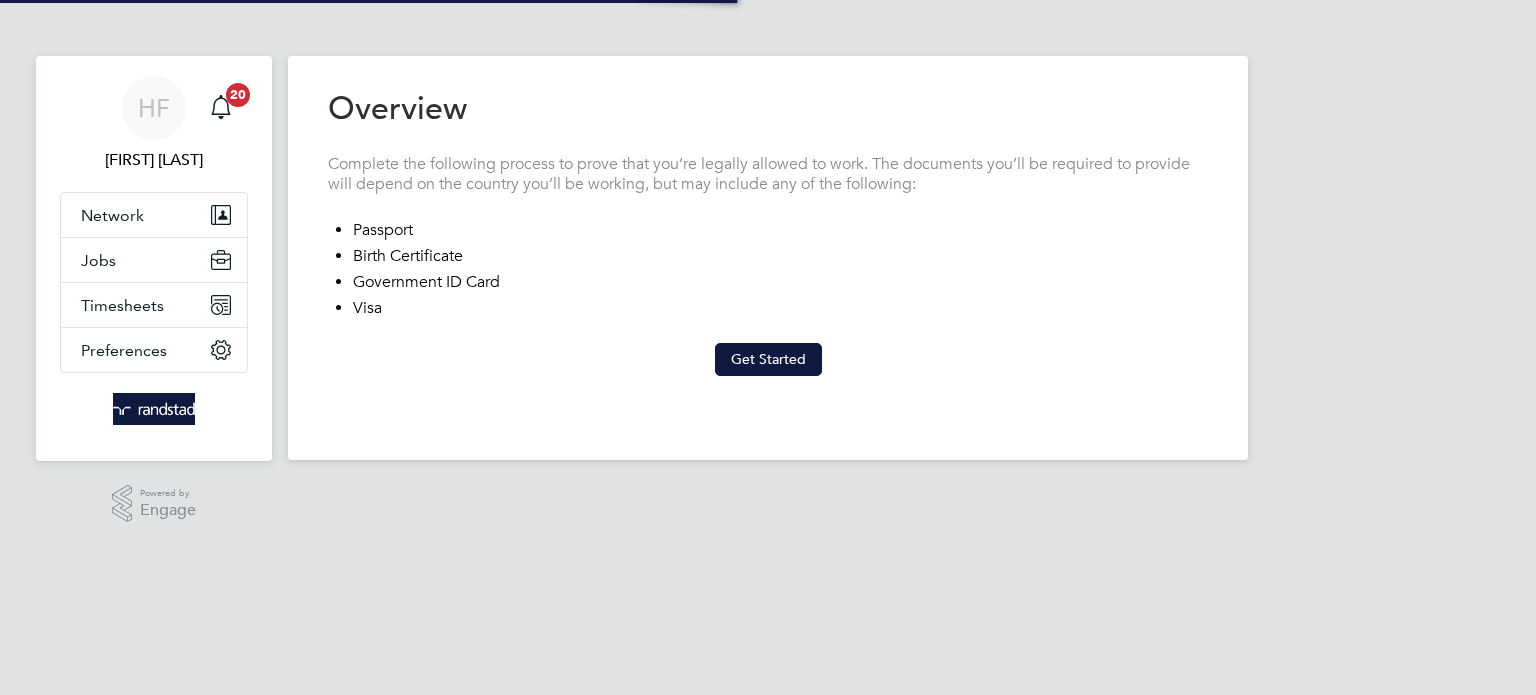 scroll, scrollTop: 0, scrollLeft: 0, axis: both 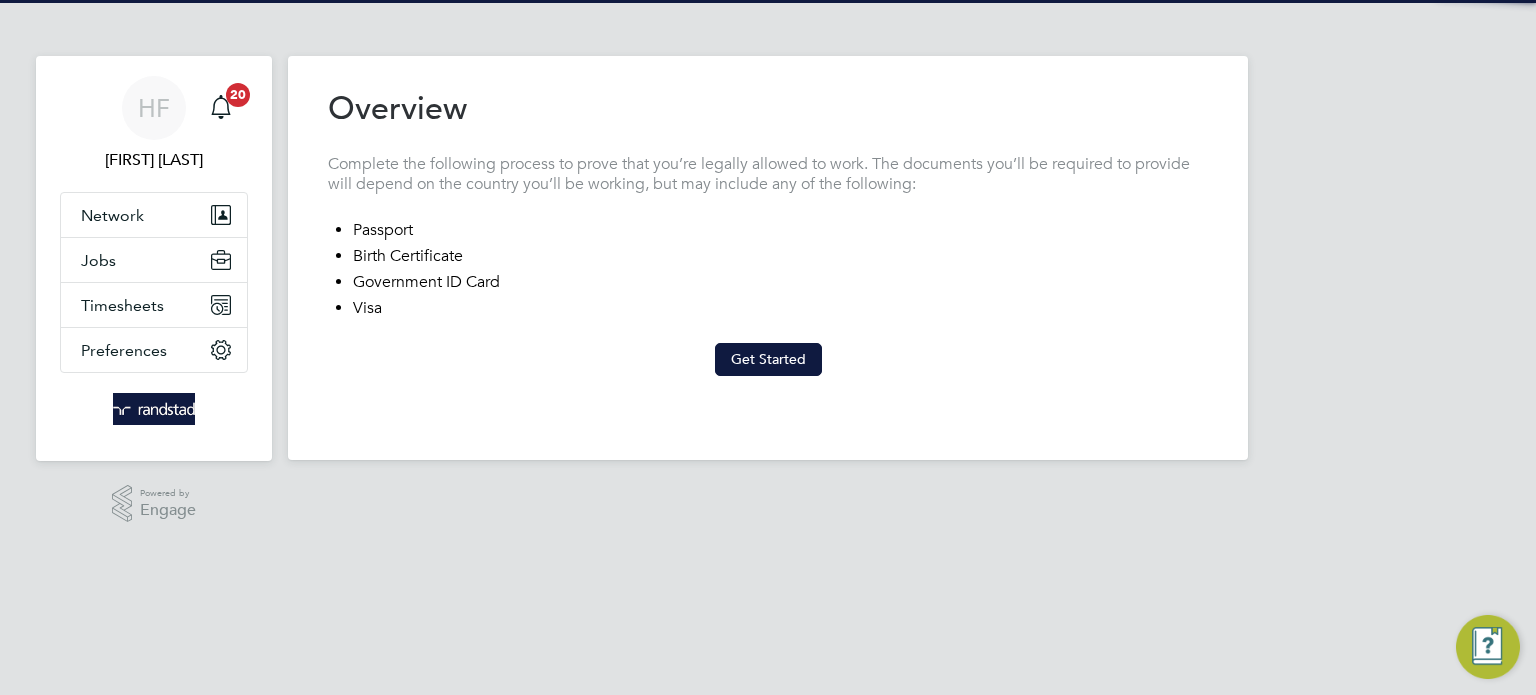 click on "Overview Complete the following process to prove that you’re legally allowed to work. The documents you’ll be required to provide will depend on the country you’ll be working, but may include any of the following: Passport Birth Certificate Government ID Card Visa Get Started" at bounding box center [768, 232] 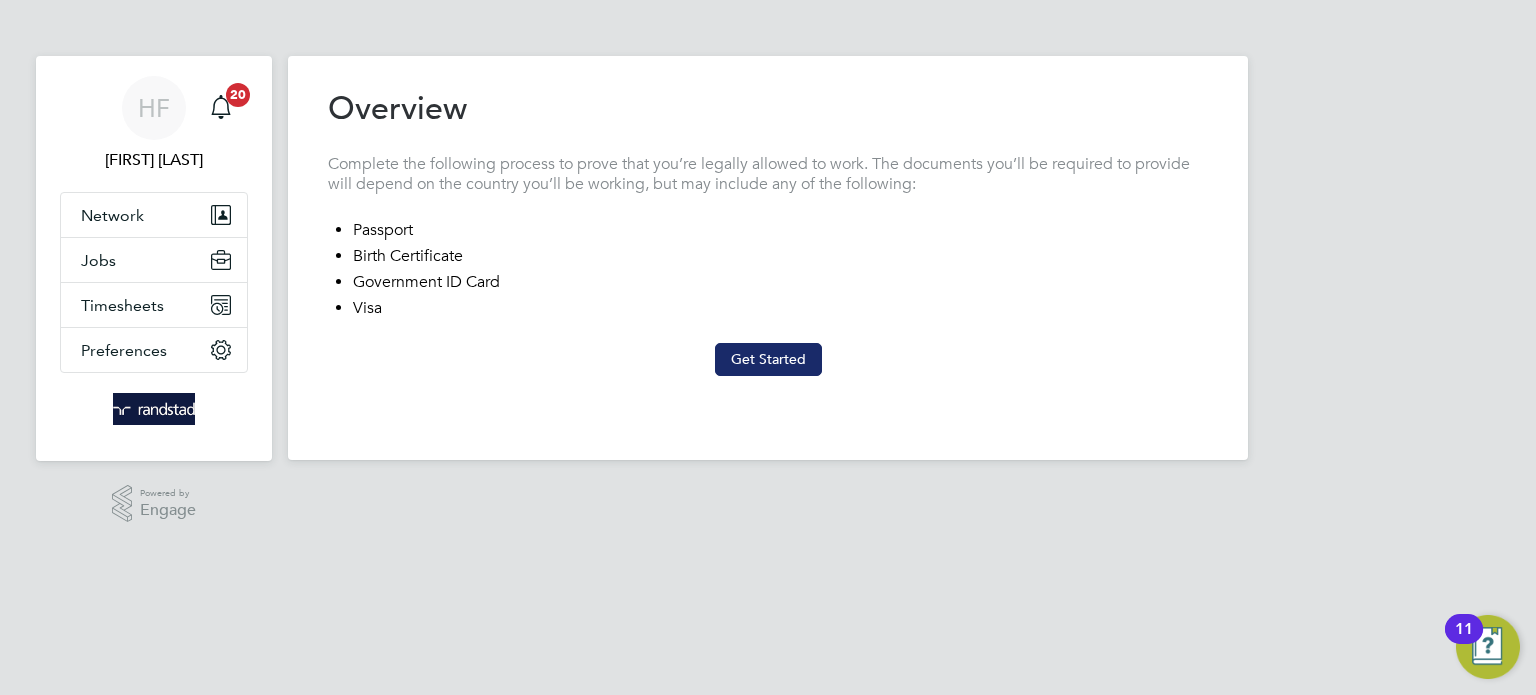 click on "Get Started" at bounding box center (768, 359) 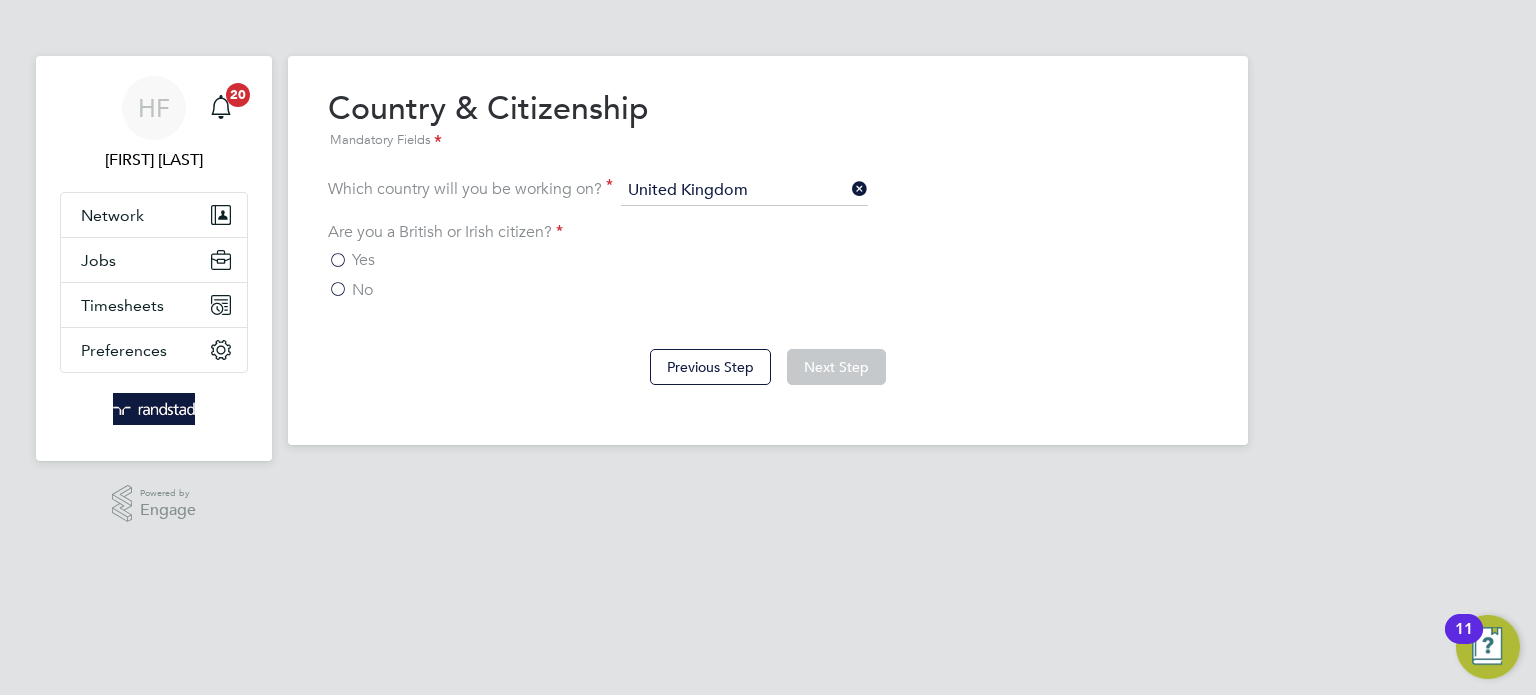 click on "Yes" at bounding box center [768, 260] 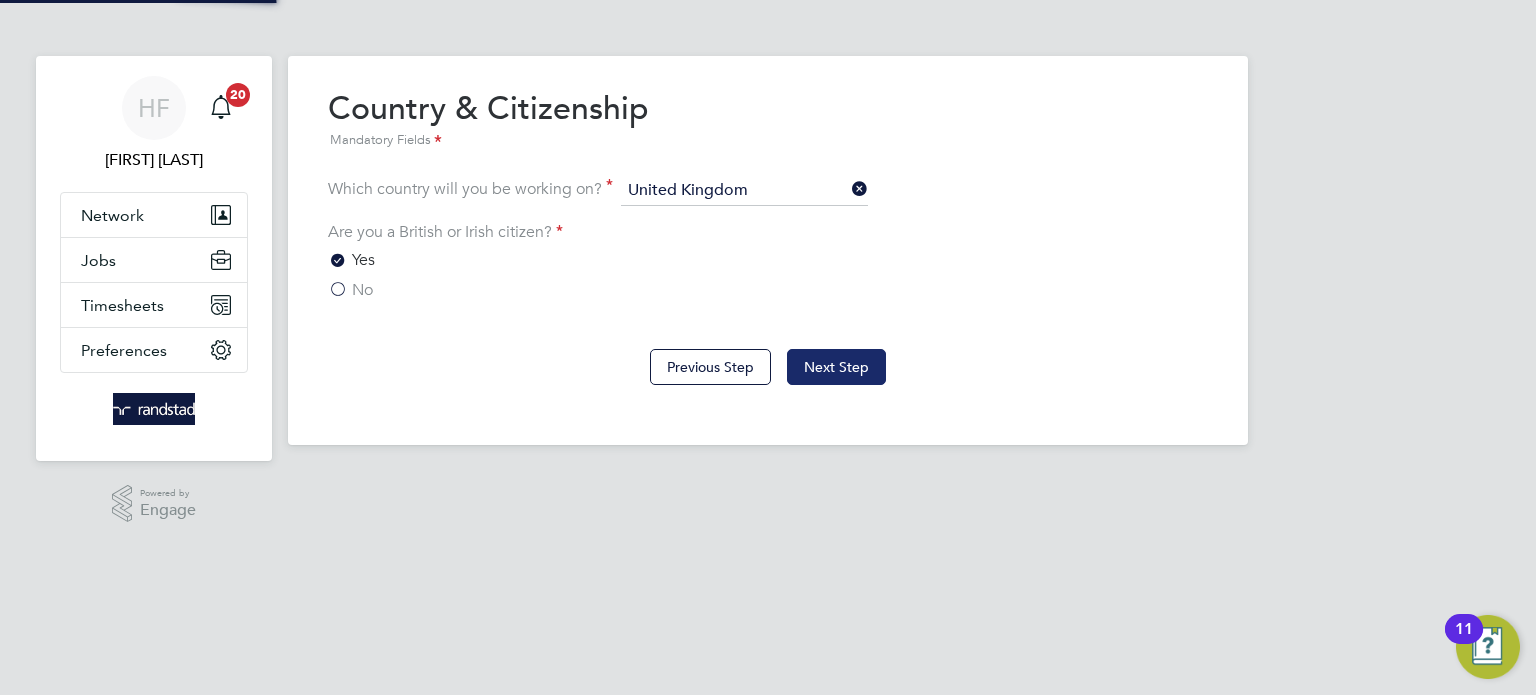 click on "Next Step" 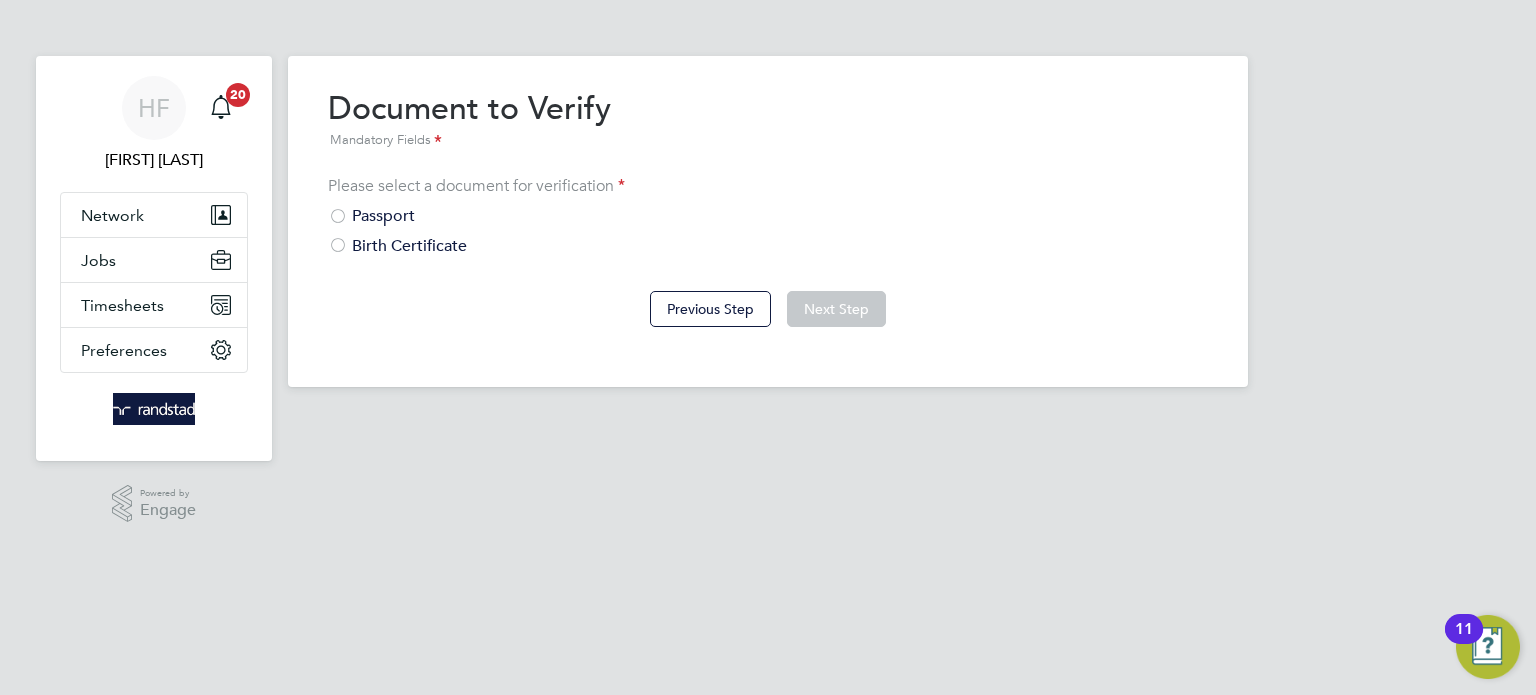 drag, startPoint x: 390, startPoint y: 212, endPoint x: 406, endPoint y: 217, distance: 16.763054 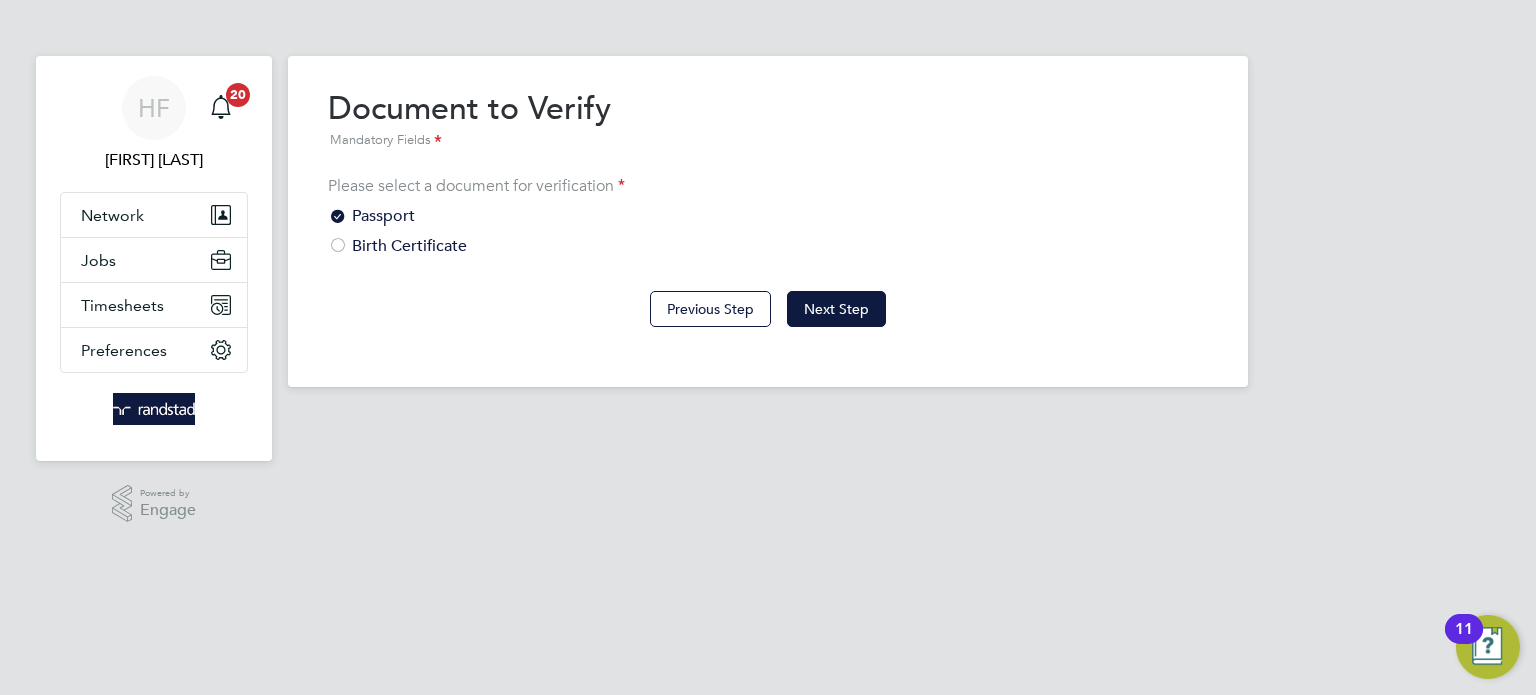 click on "Previous Step Next Step" 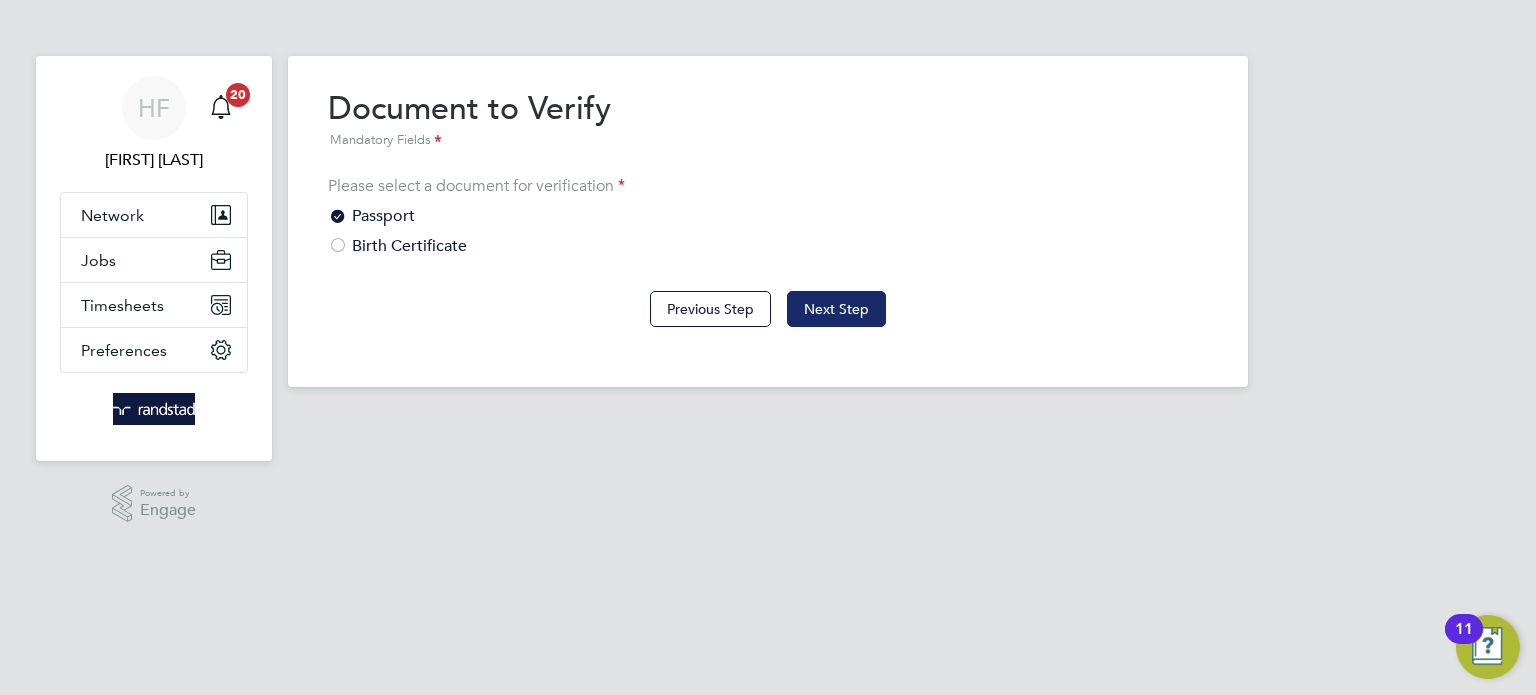 drag, startPoint x: 853, startPoint y: 317, endPoint x: 789, endPoint y: 307, distance: 64.77654 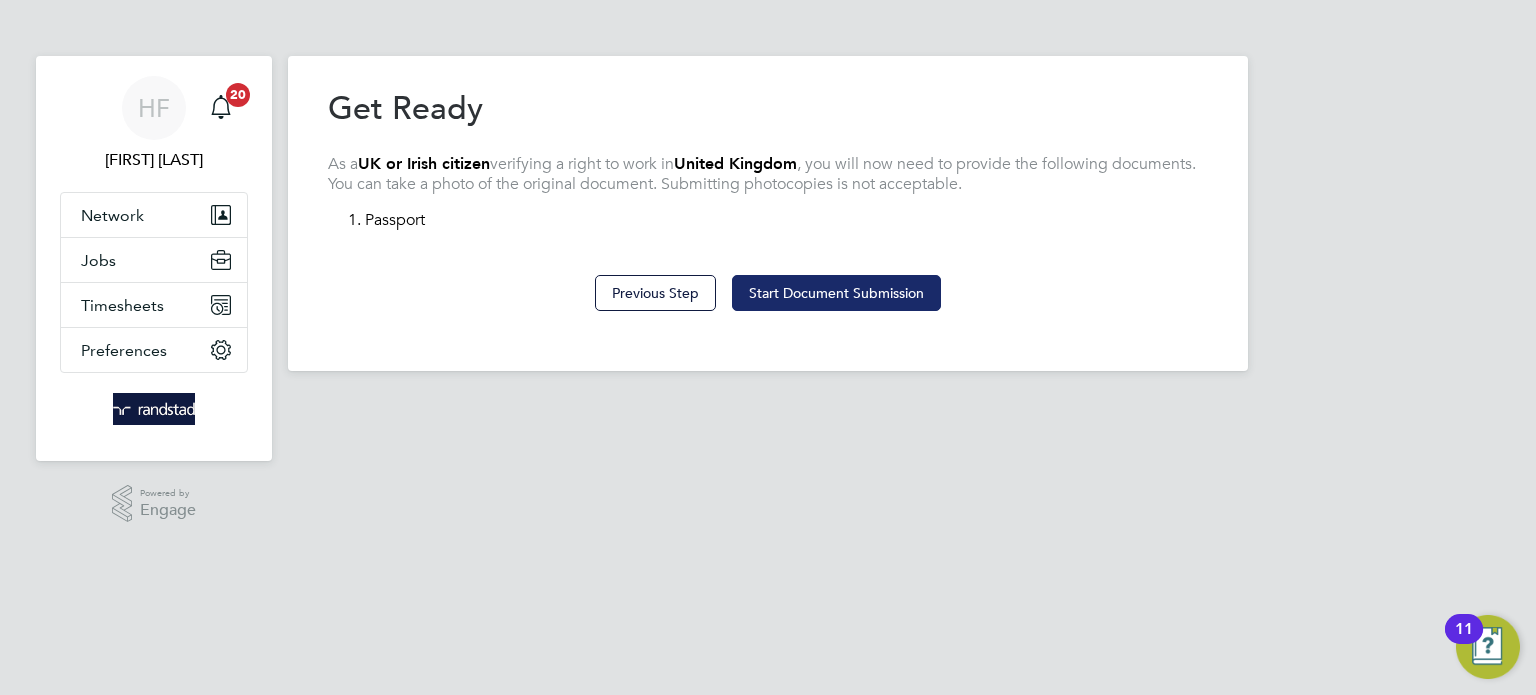 click on "Start Document Submission" 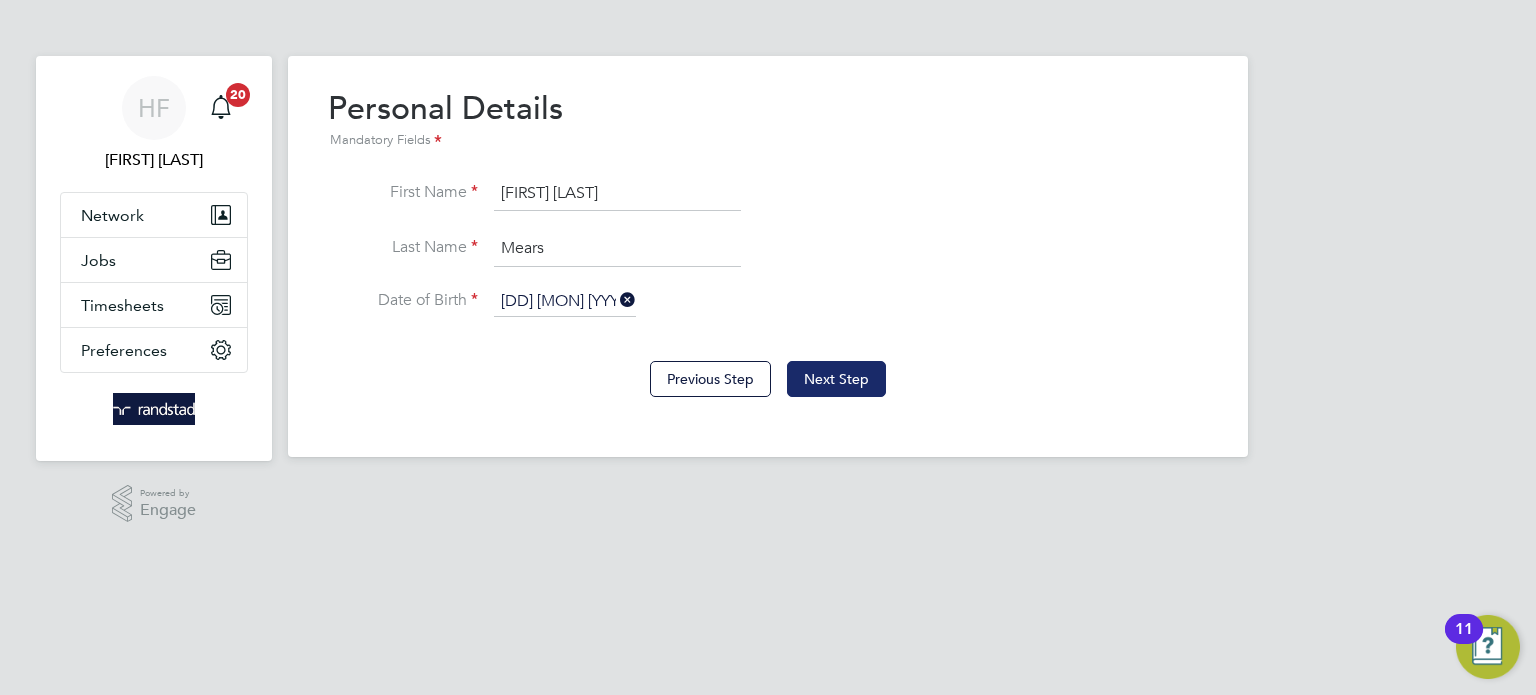 click on "Next Step" 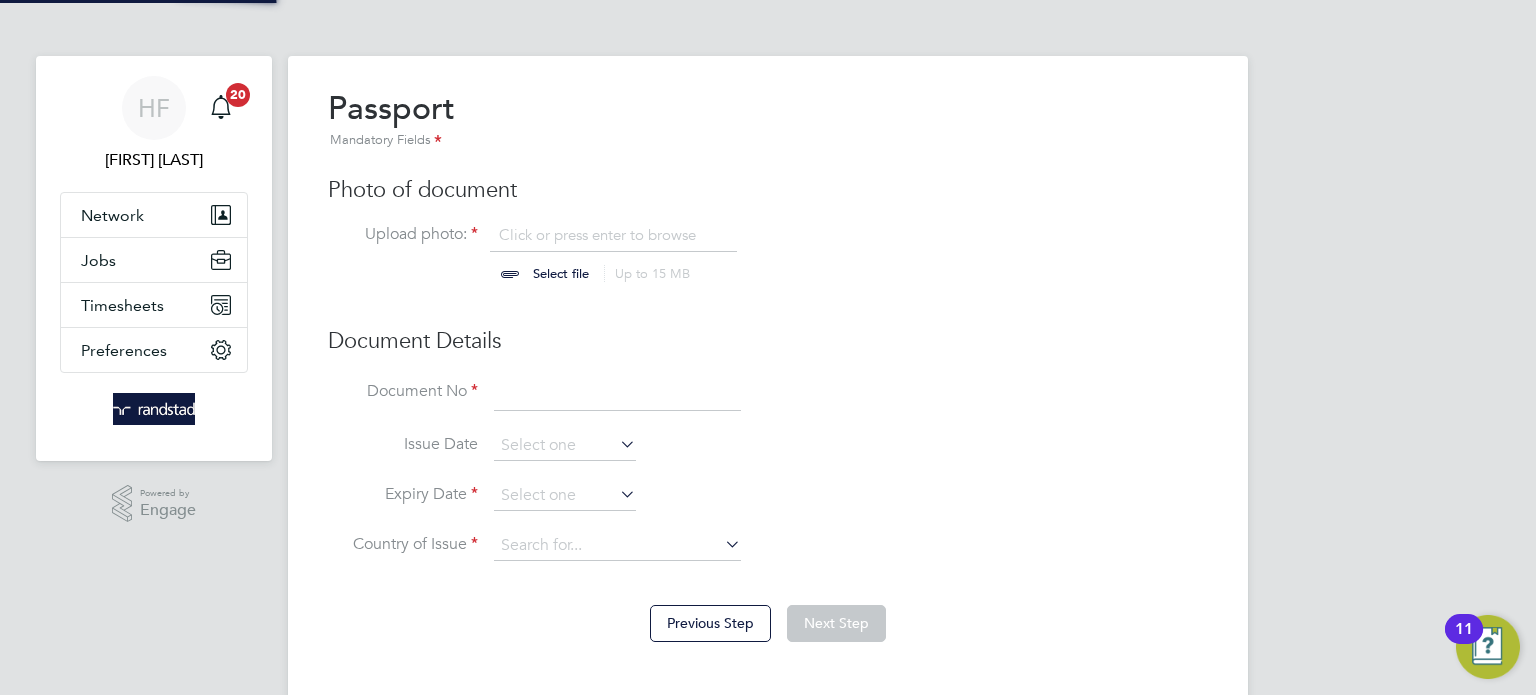 scroll, scrollTop: 9, scrollLeft: 10, axis: both 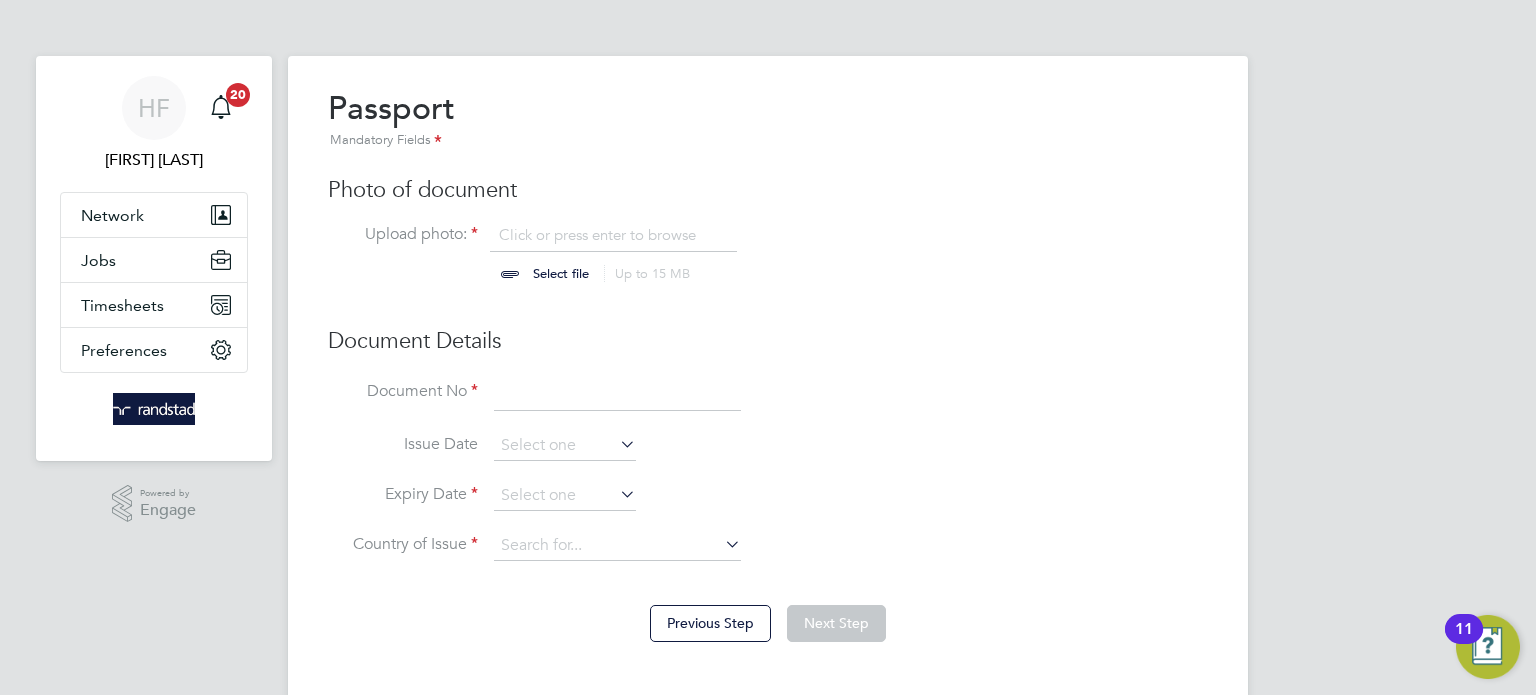 click 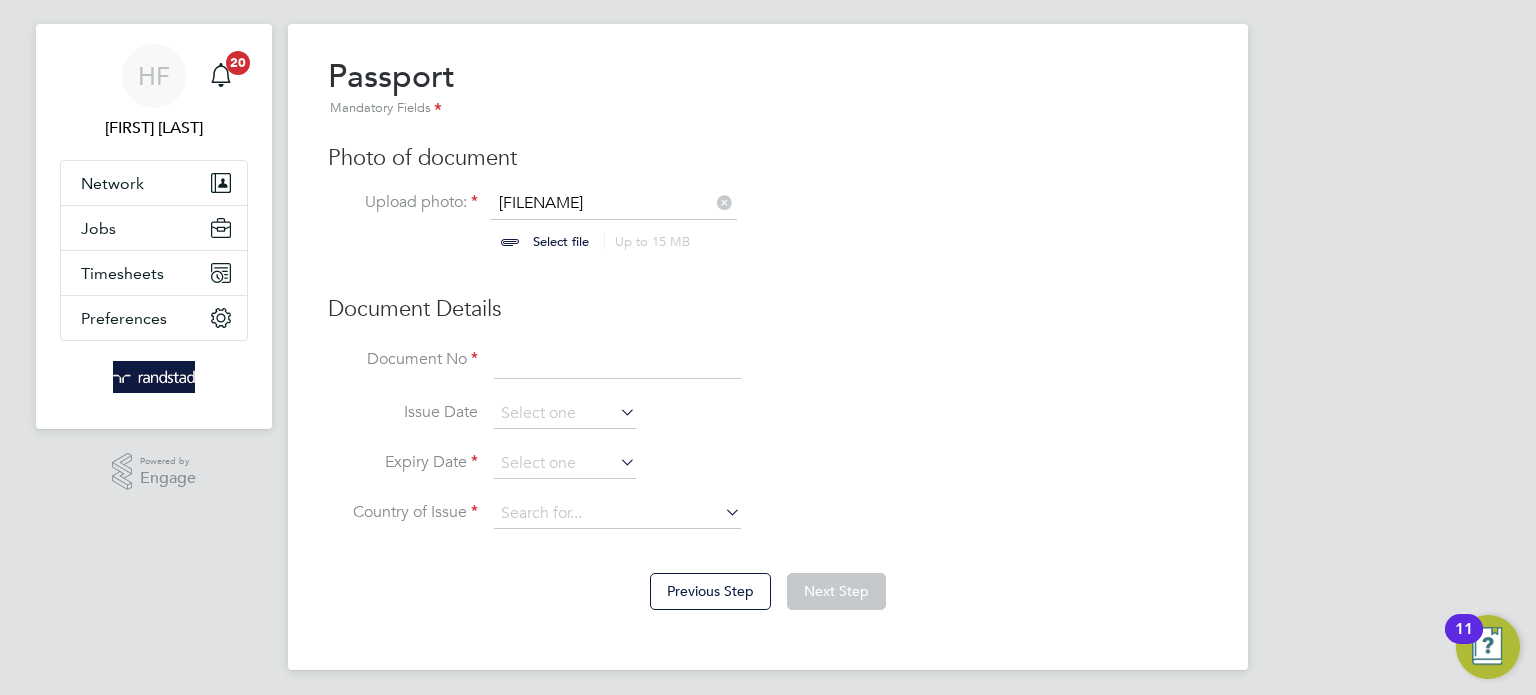 scroll, scrollTop: 34, scrollLeft: 0, axis: vertical 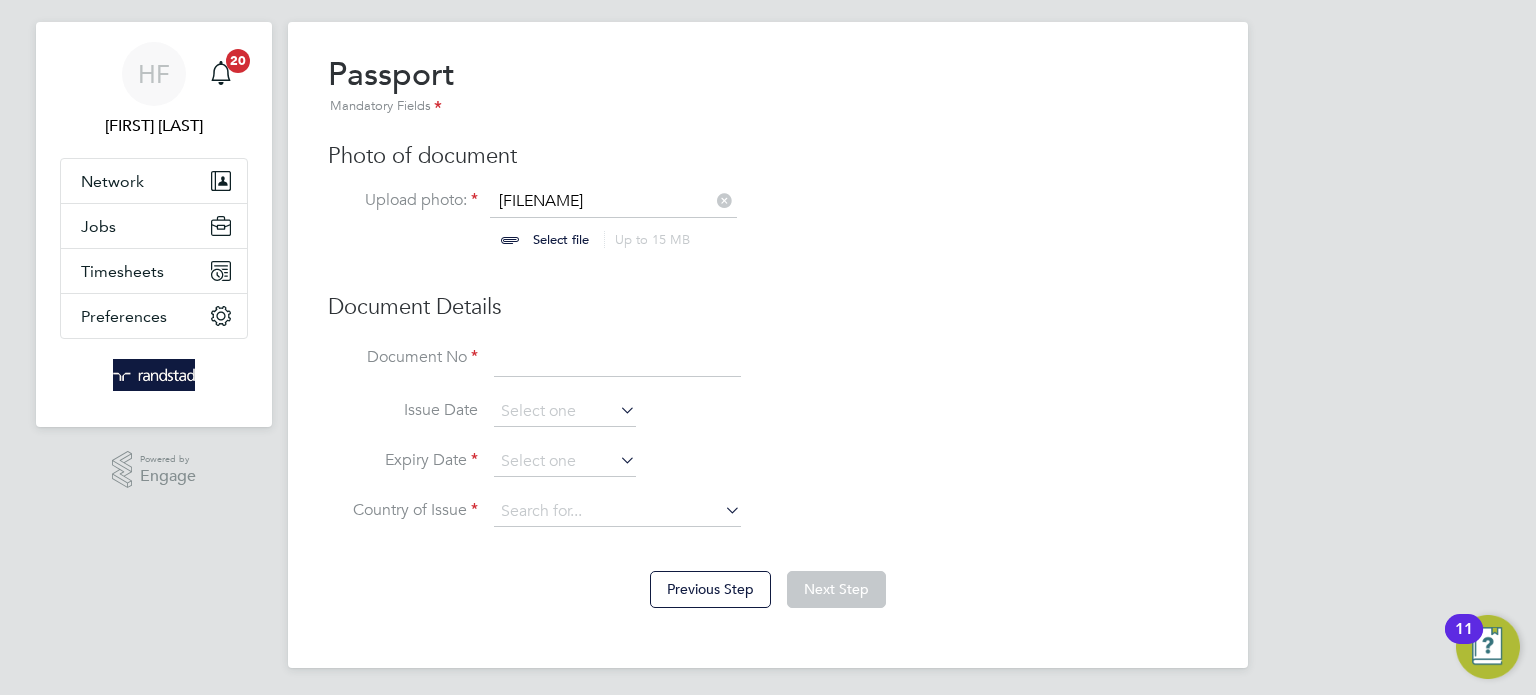 click 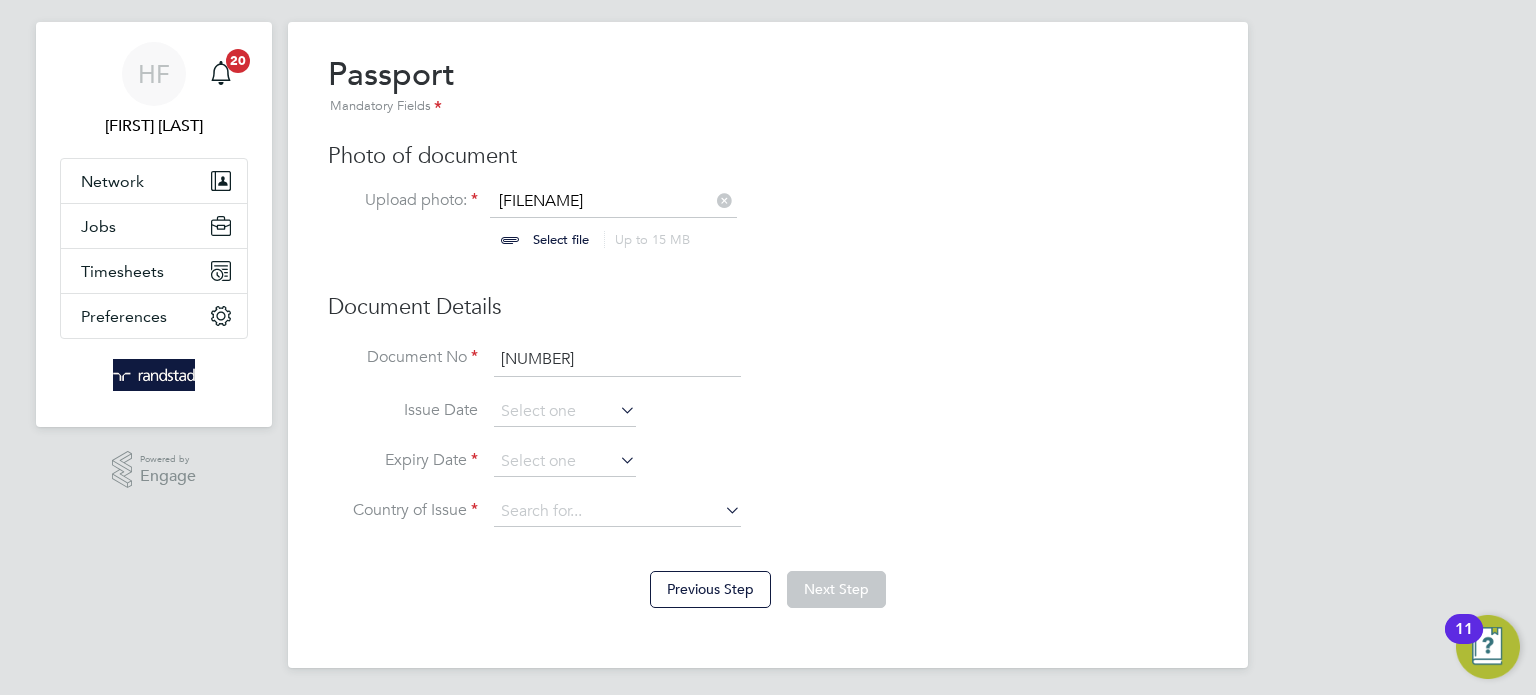 type on "[NUMBER]" 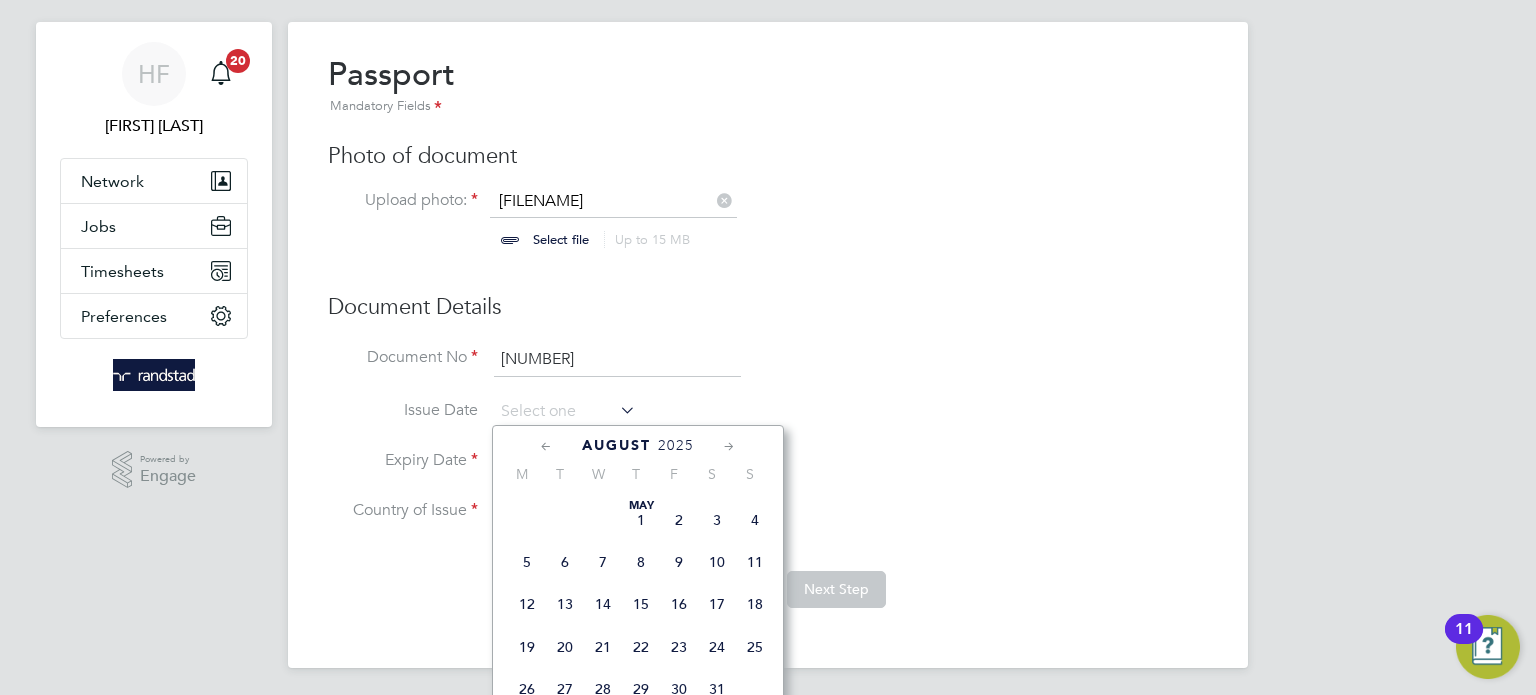 scroll, scrollTop: 666, scrollLeft: 0, axis: vertical 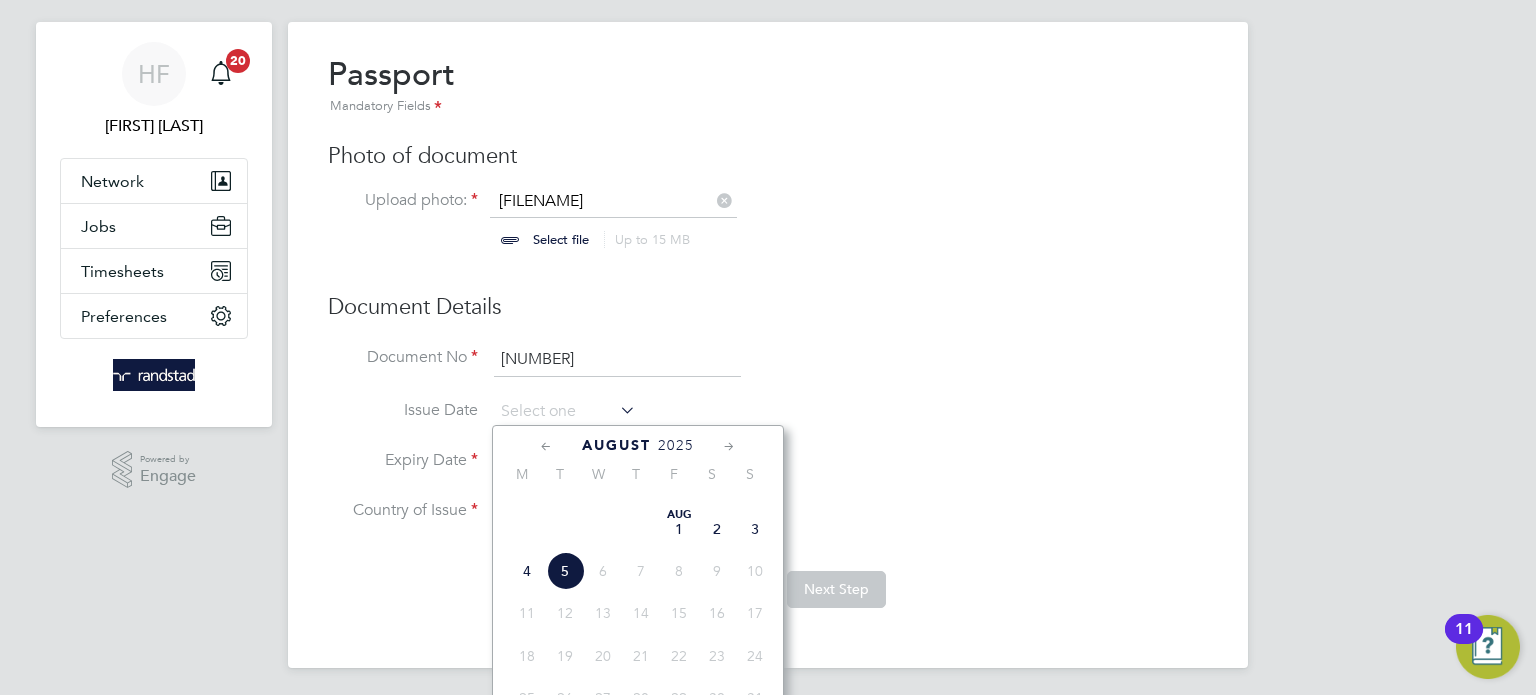 click on "2025" 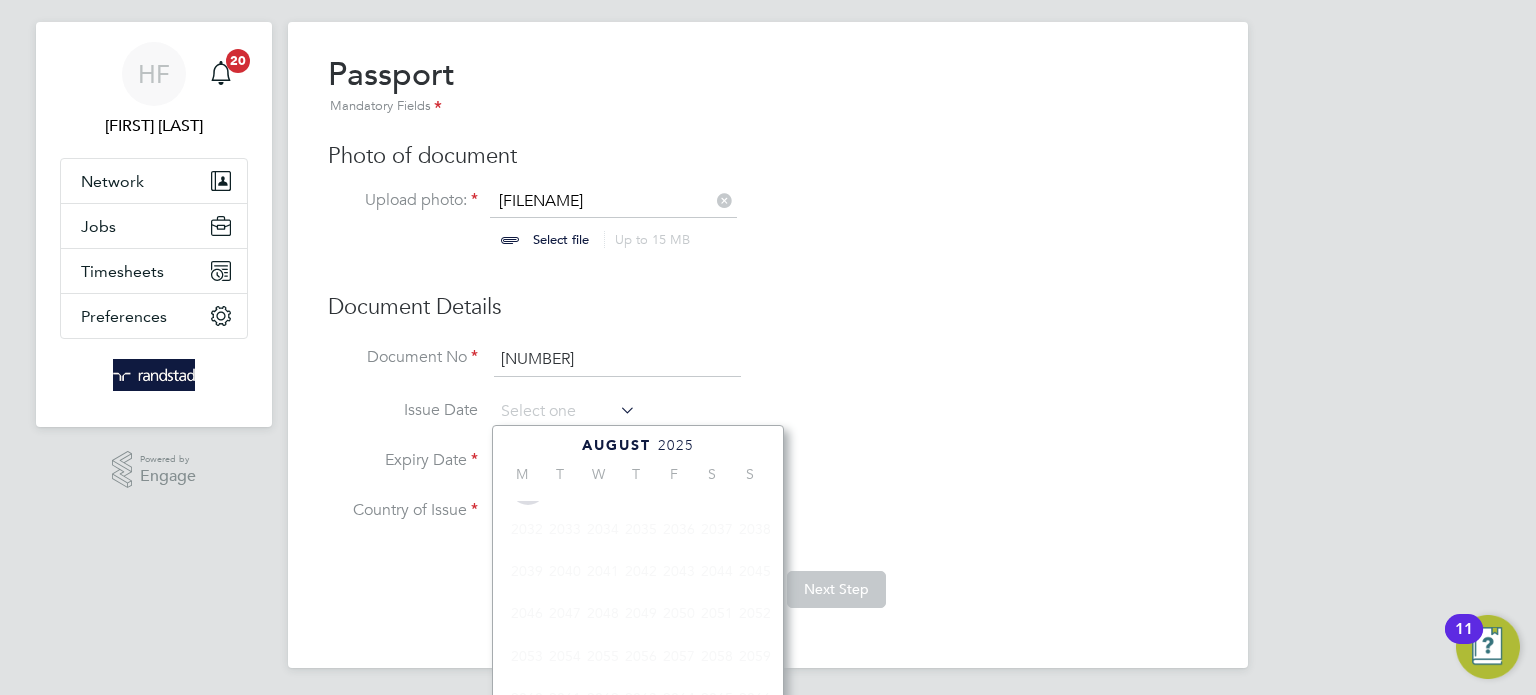 scroll, scrollTop: 551, scrollLeft: 0, axis: vertical 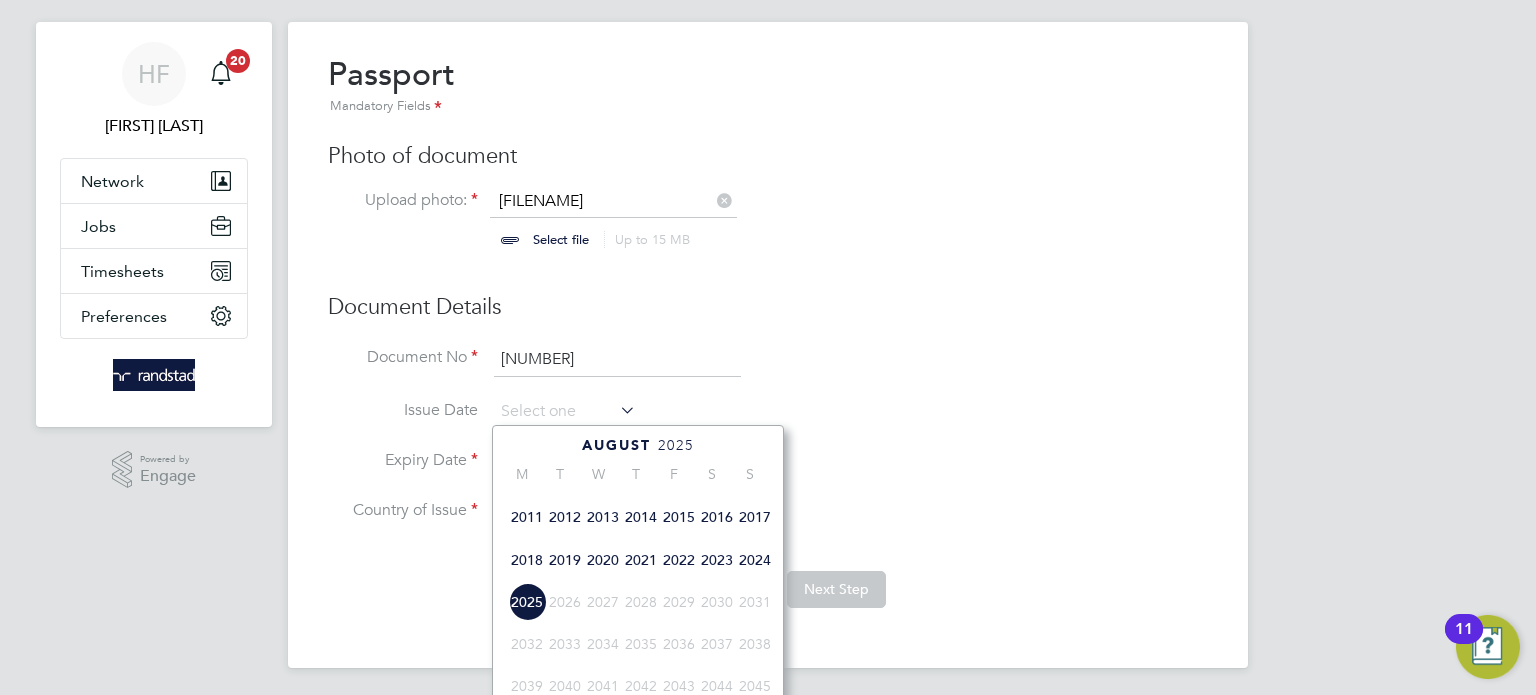 click on "2017" 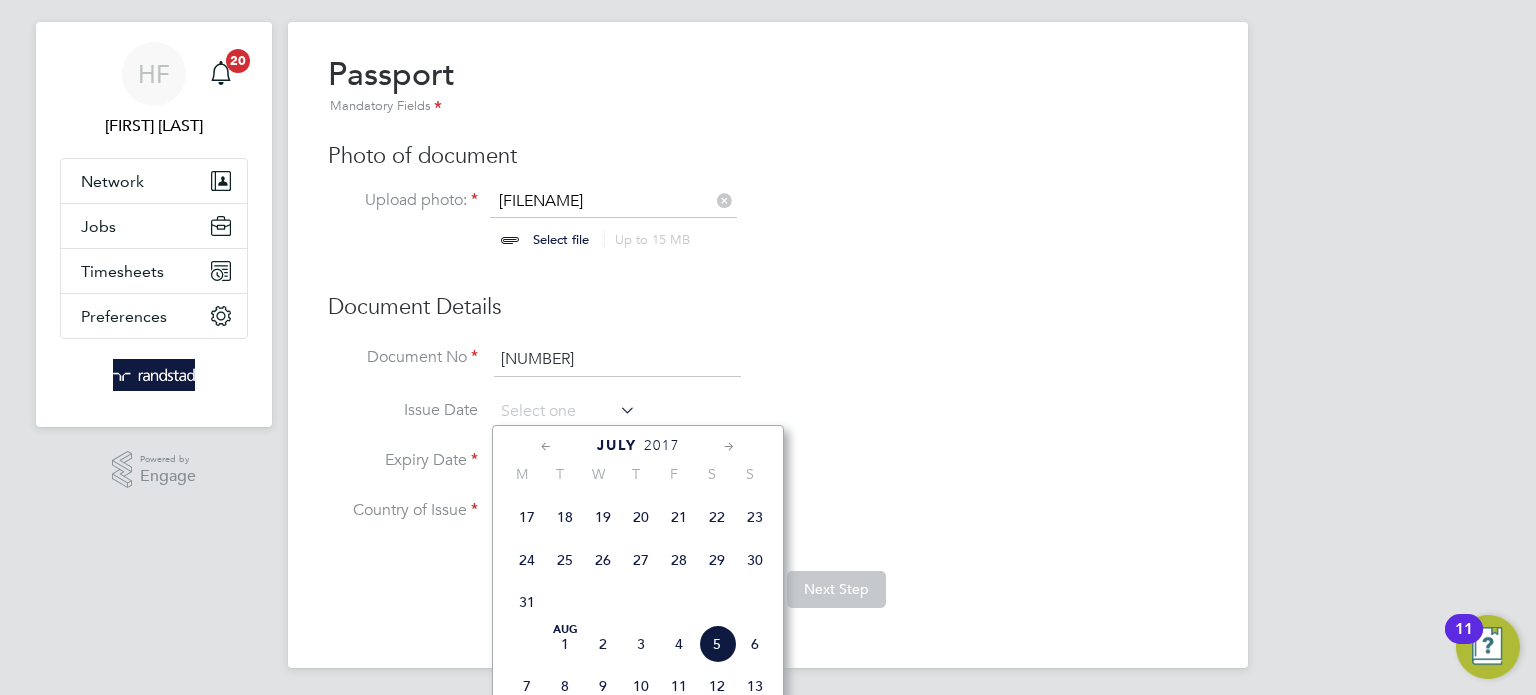 click 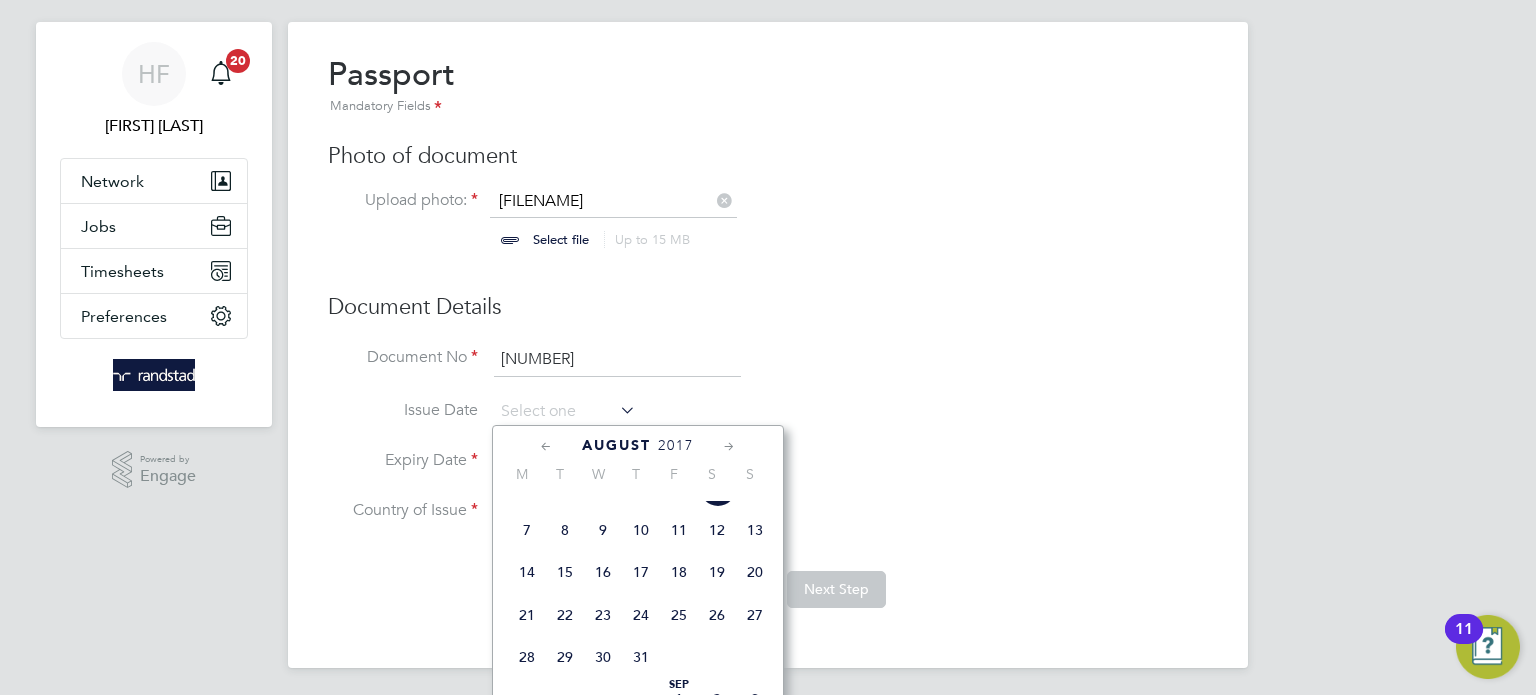 click 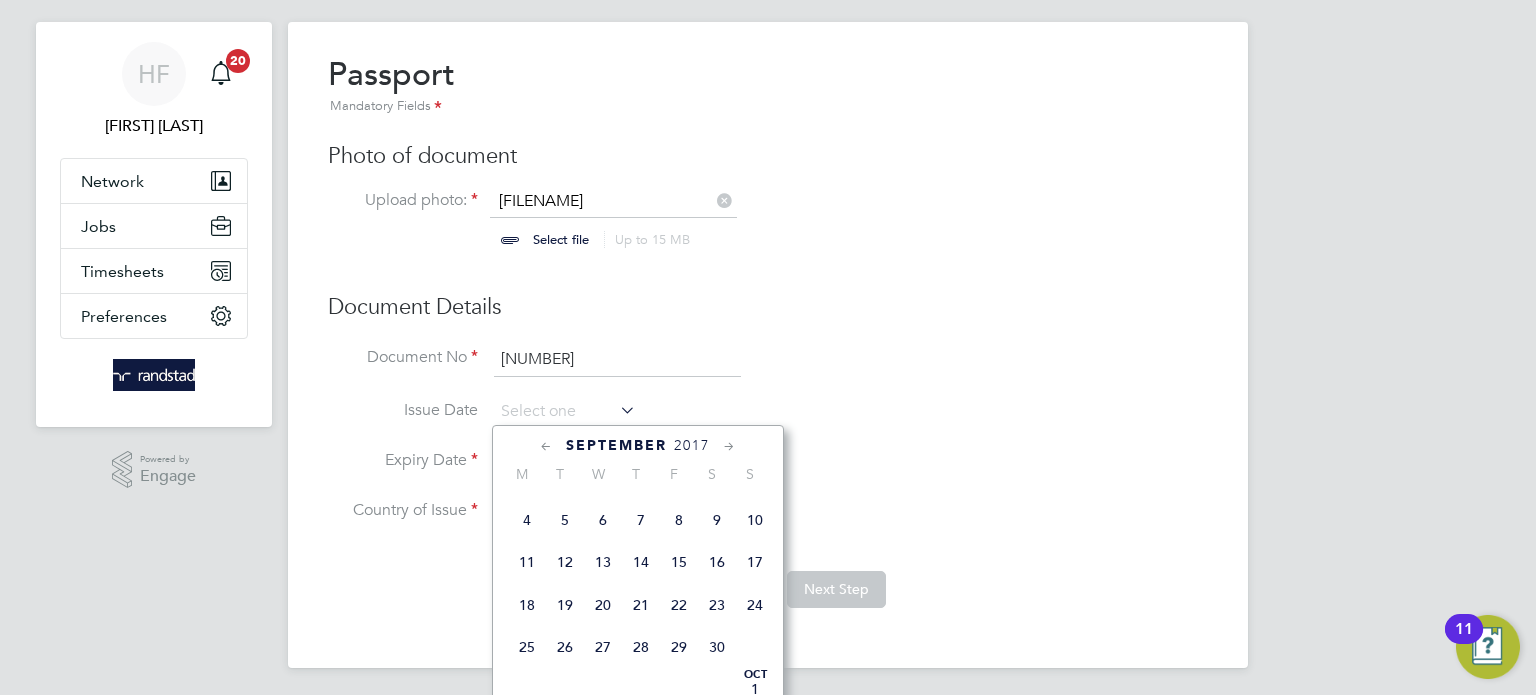click on "14" 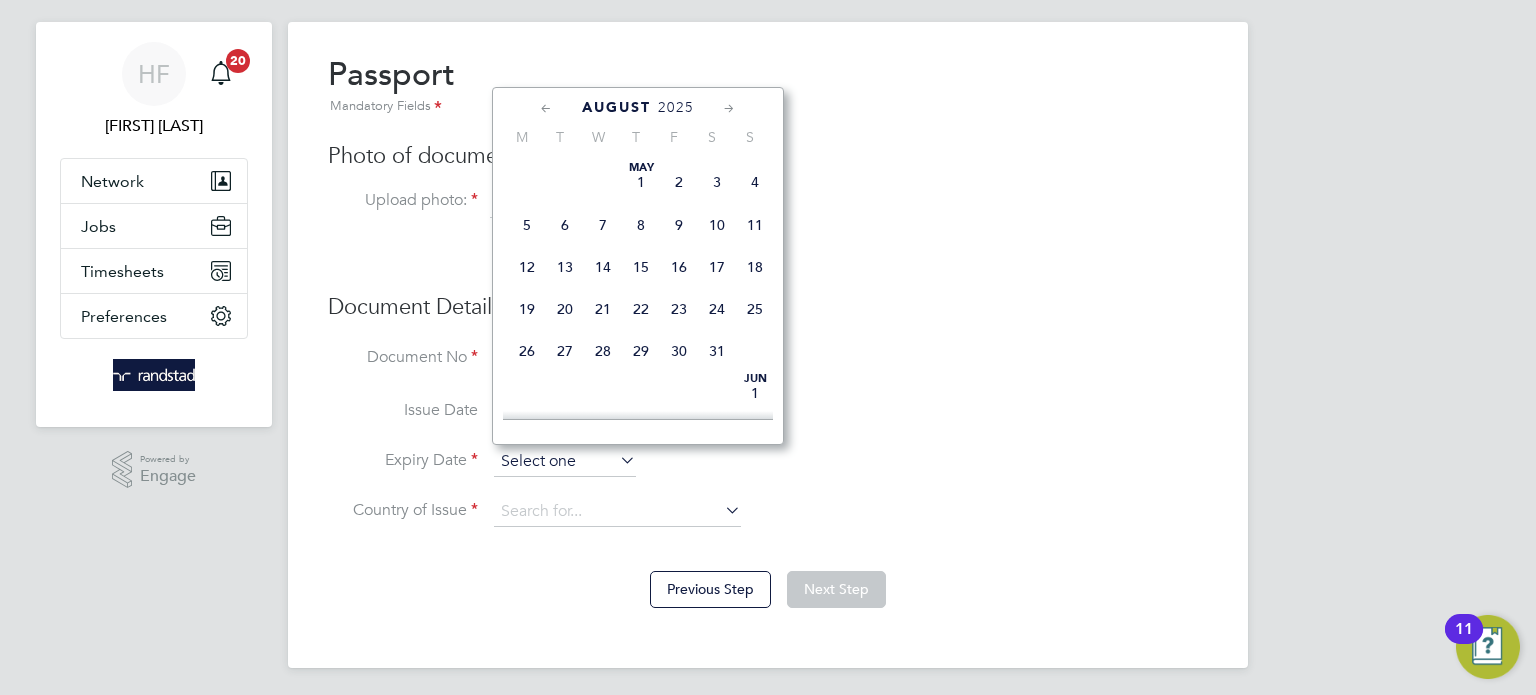 click 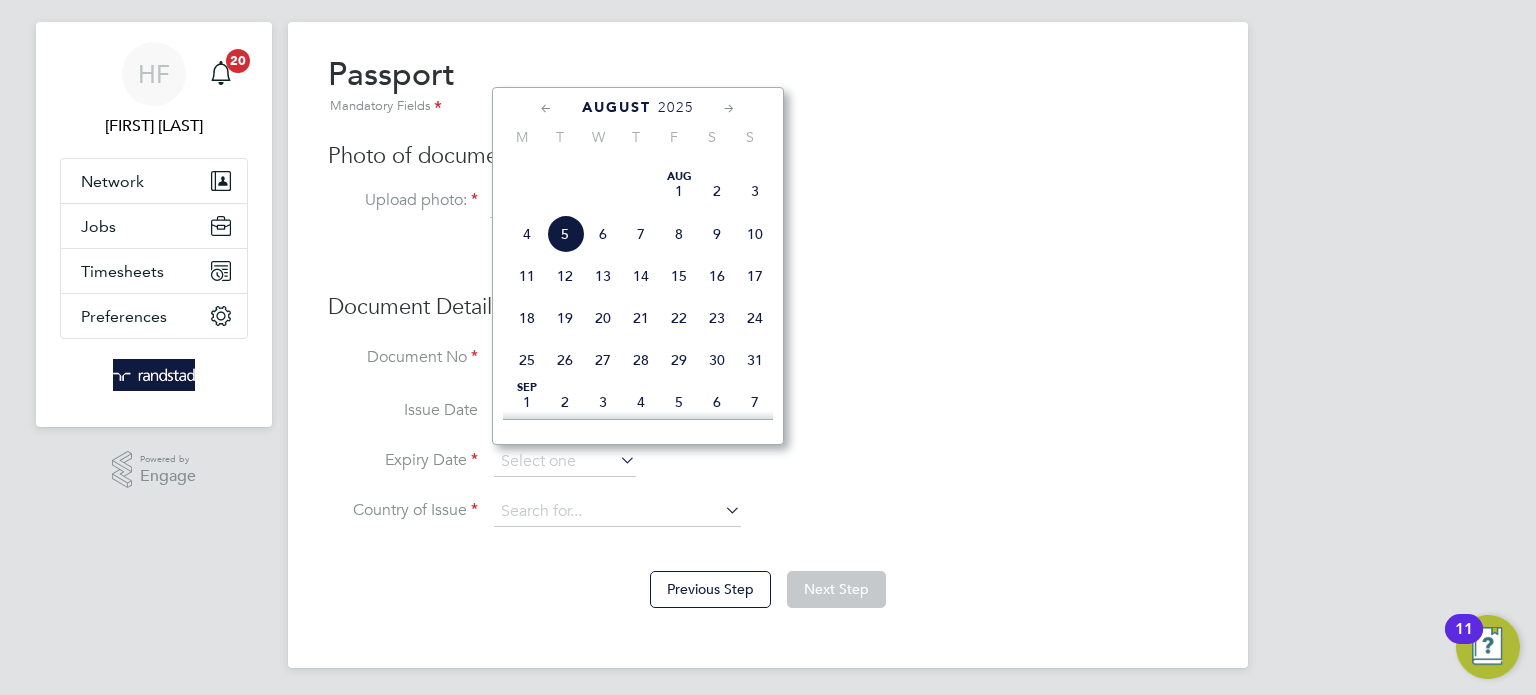 click on "2025" 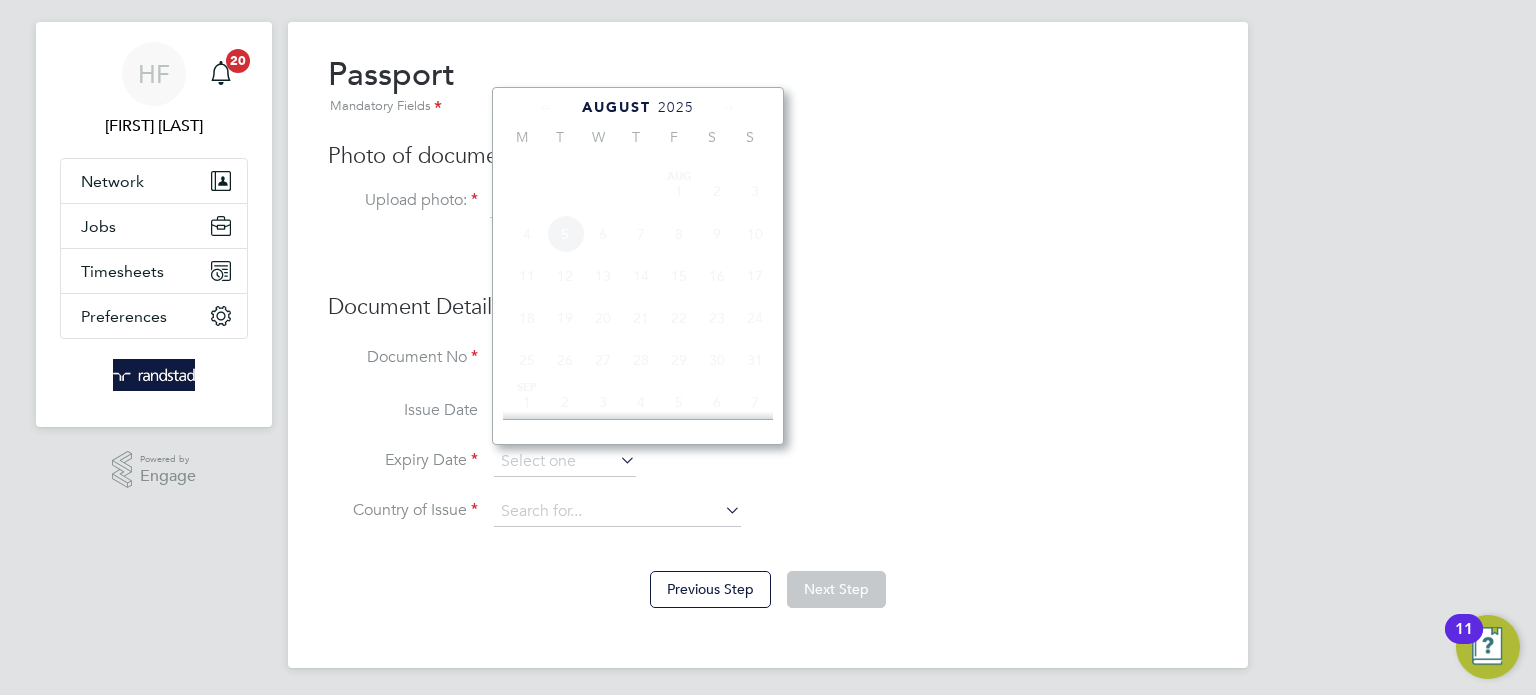 scroll, scrollTop: 551, scrollLeft: 0, axis: vertical 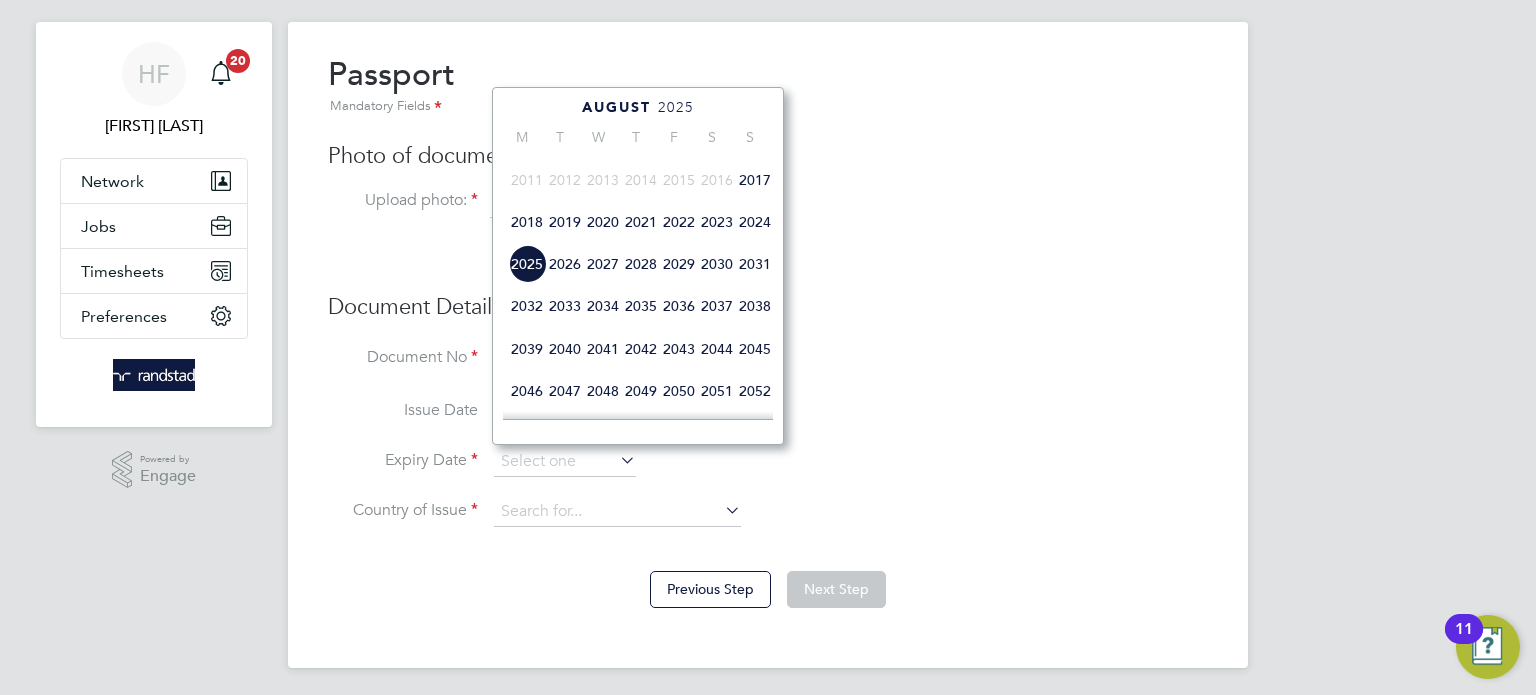 click on "2028" 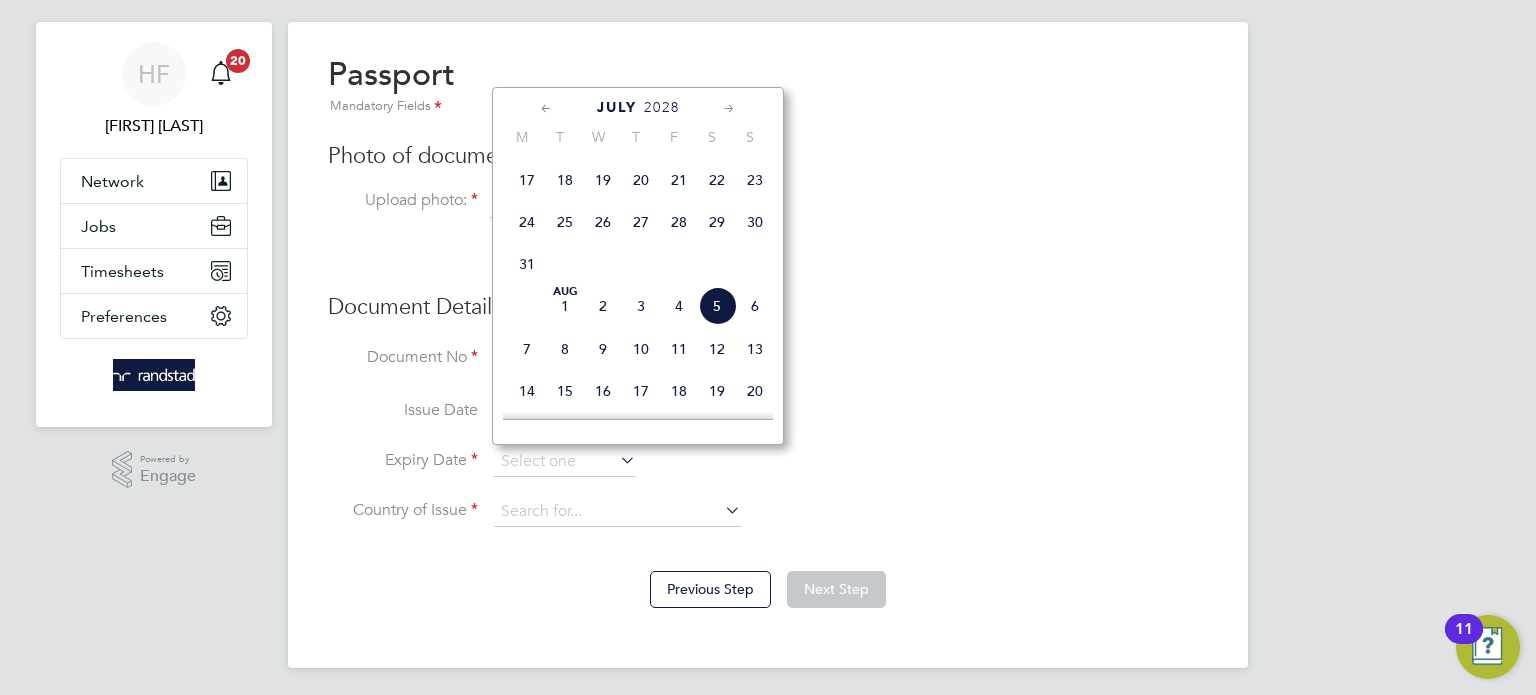 click 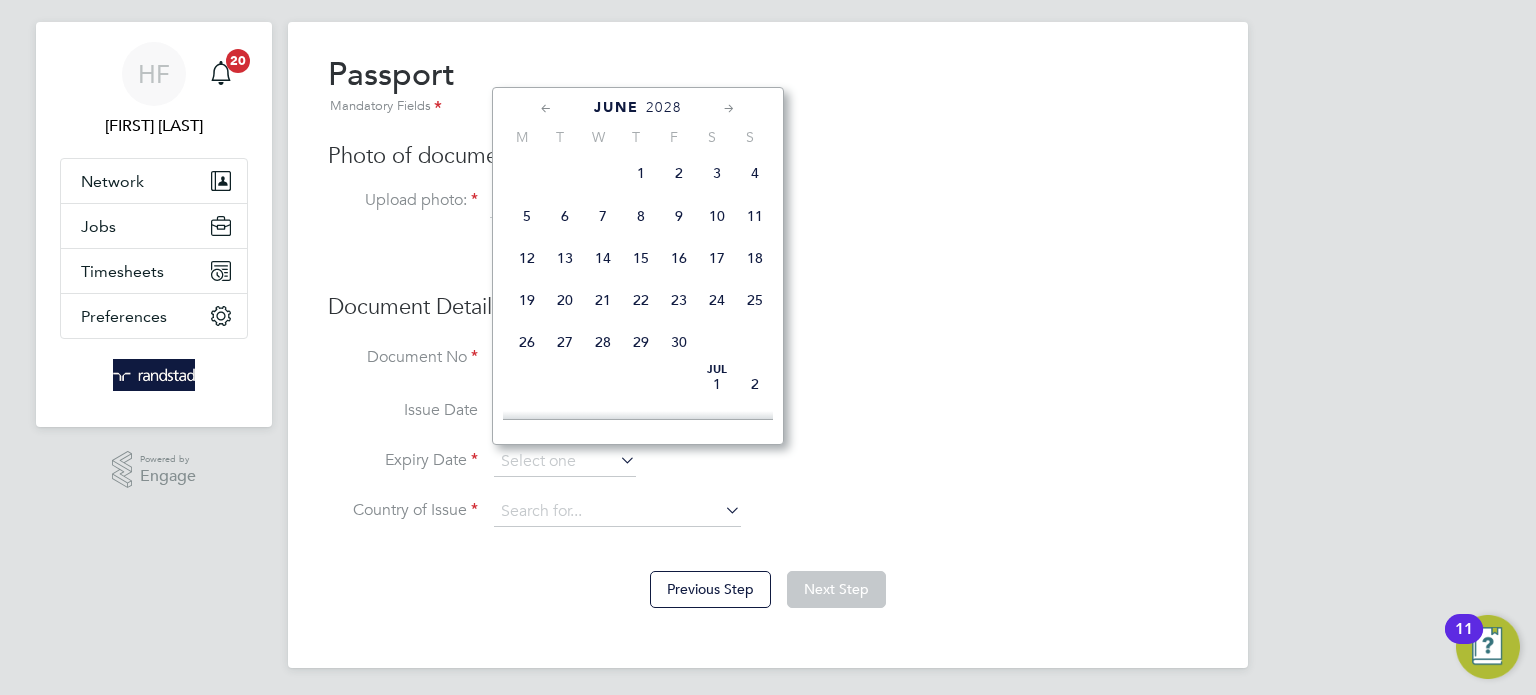 click 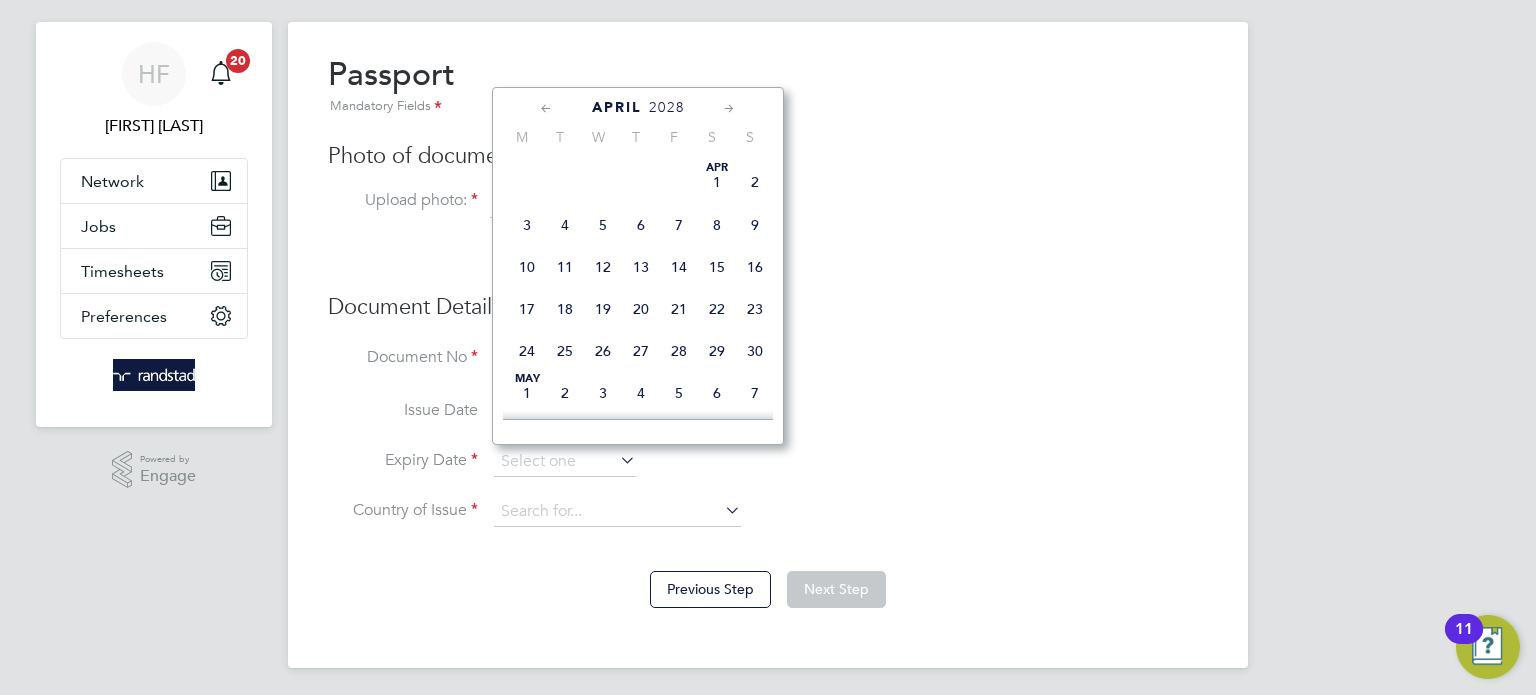 click on "14" 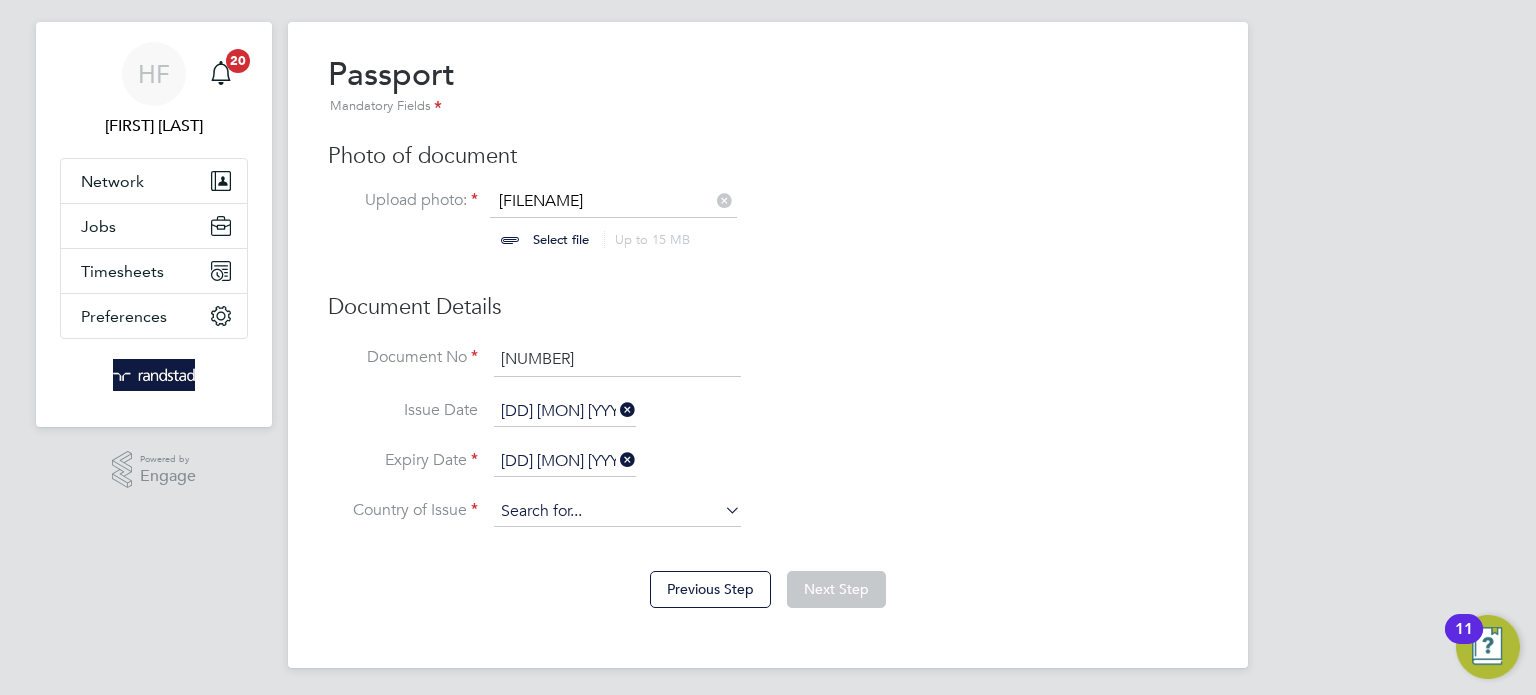 click 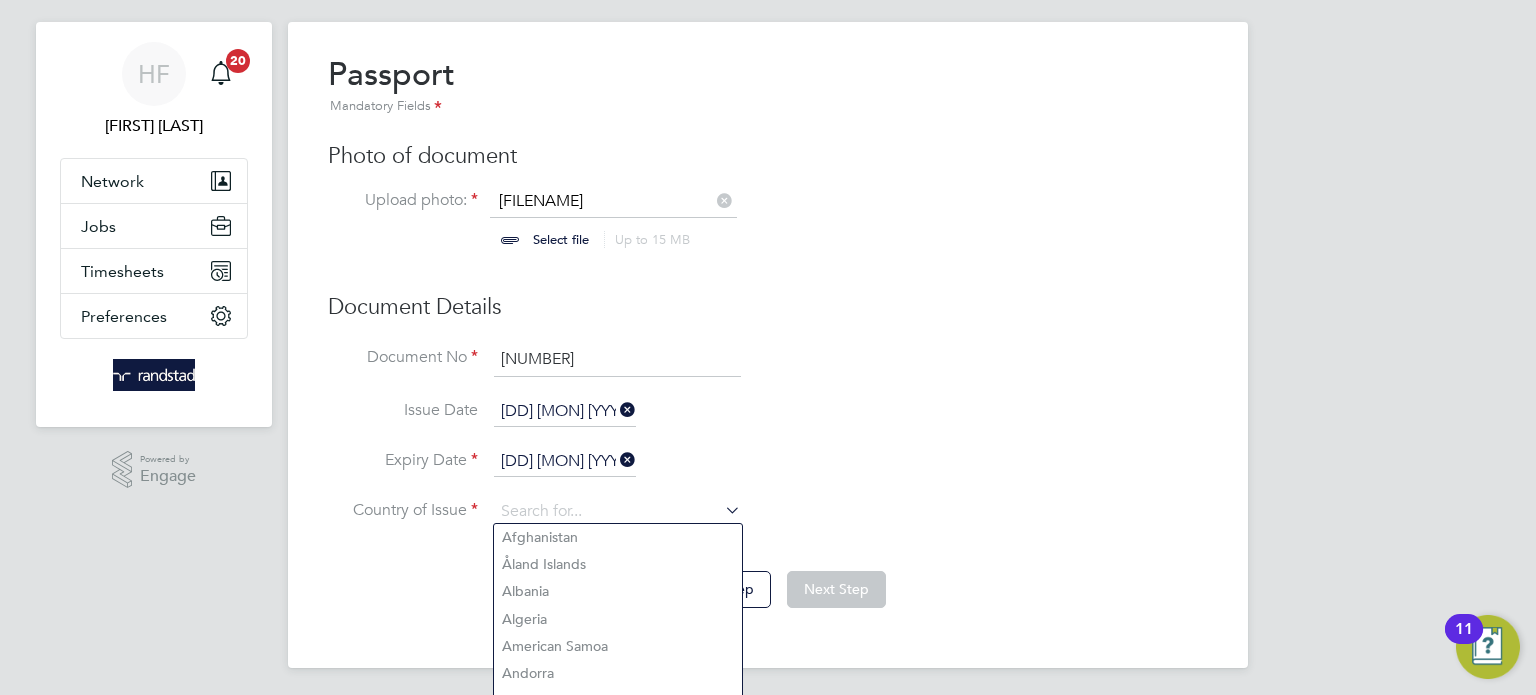 type on "j" 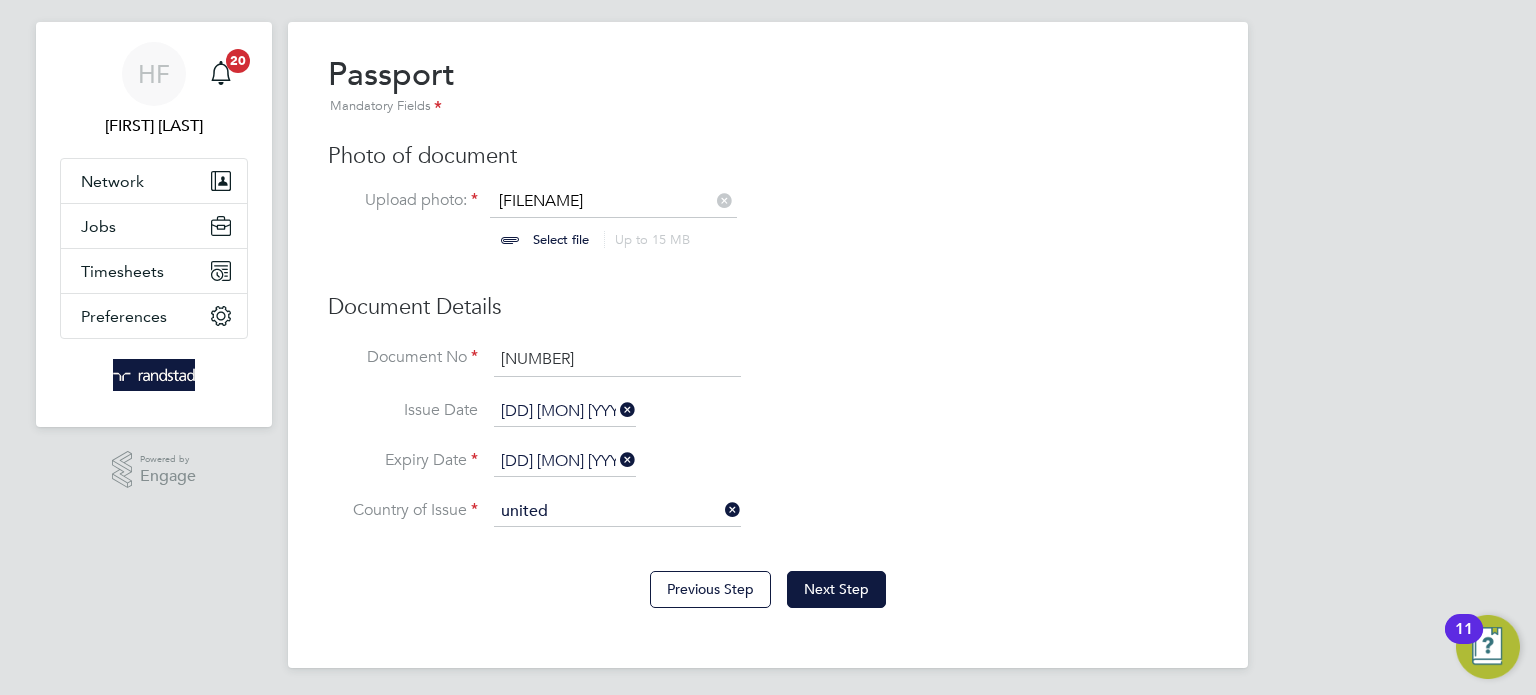 click on "United  Kingdom" 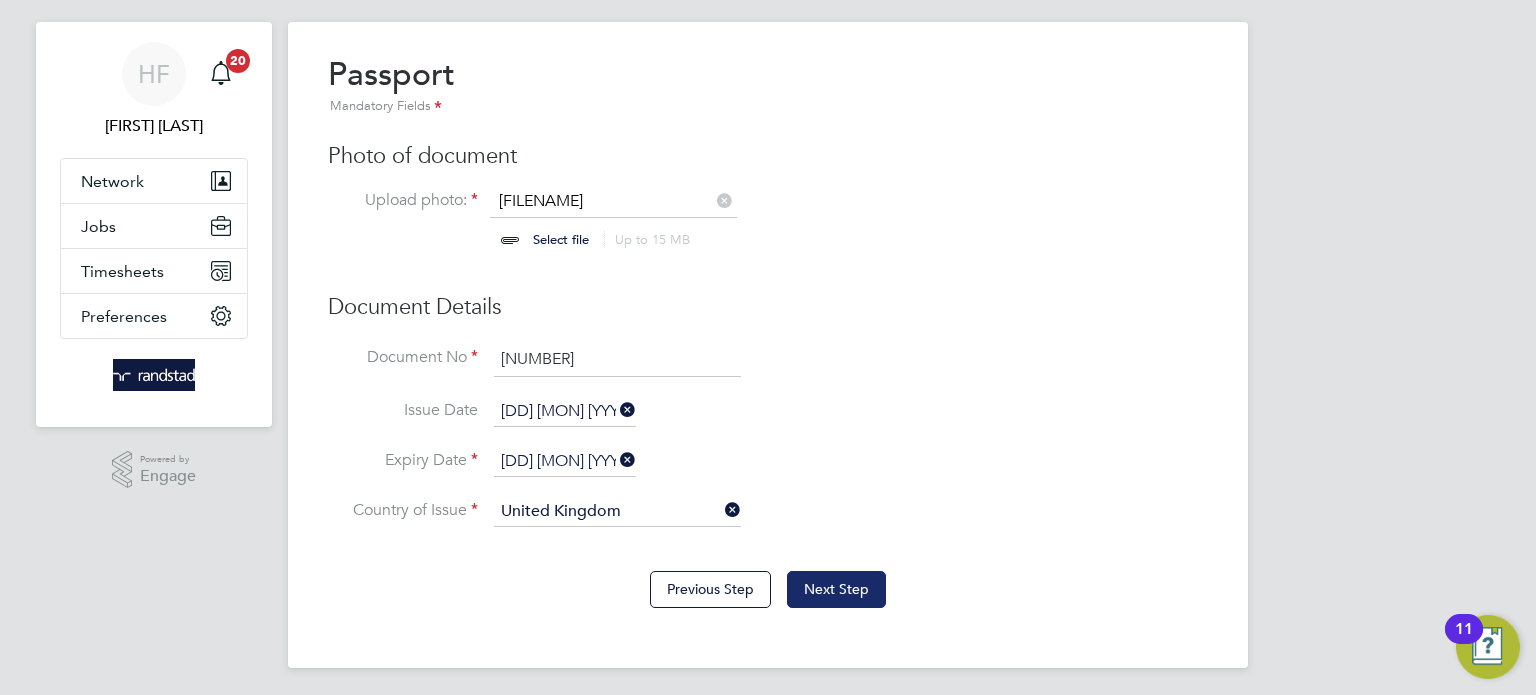 click on "Next Step" 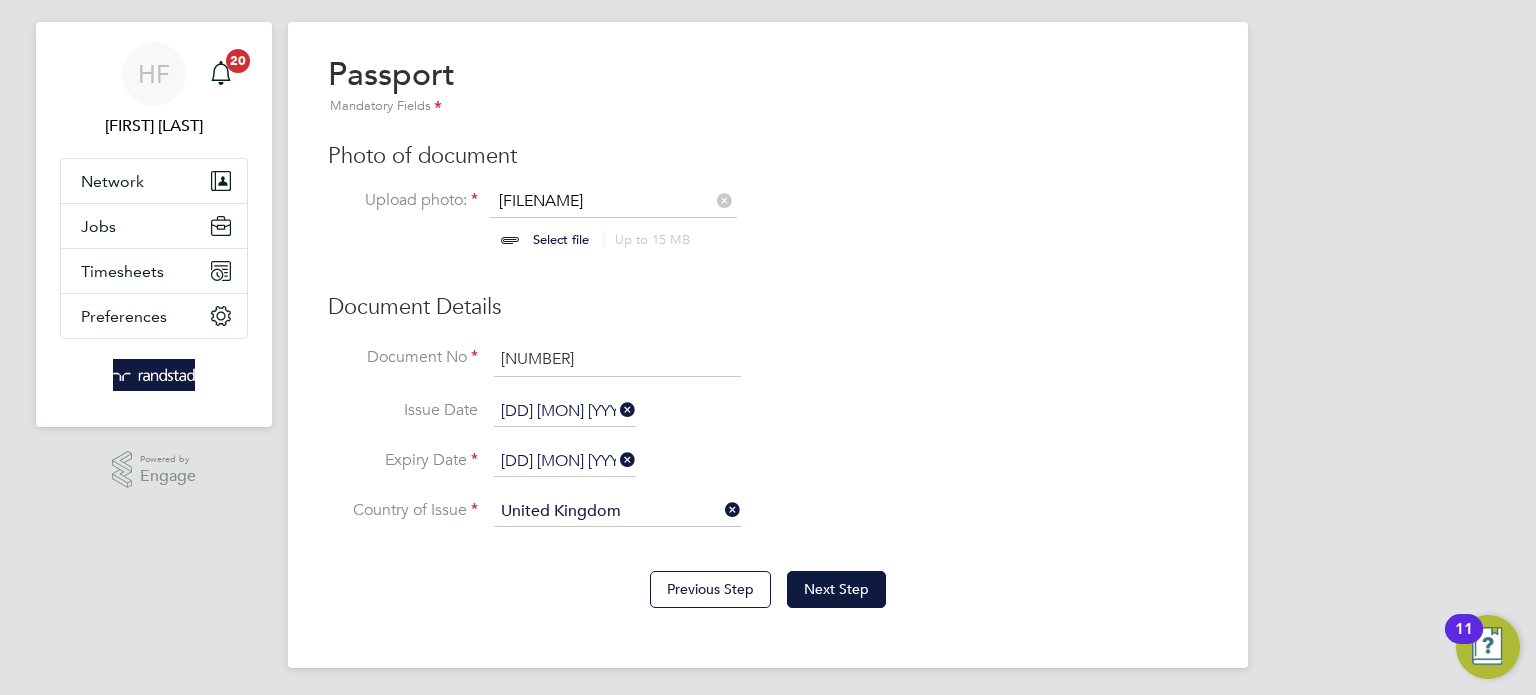 scroll, scrollTop: 0, scrollLeft: 0, axis: both 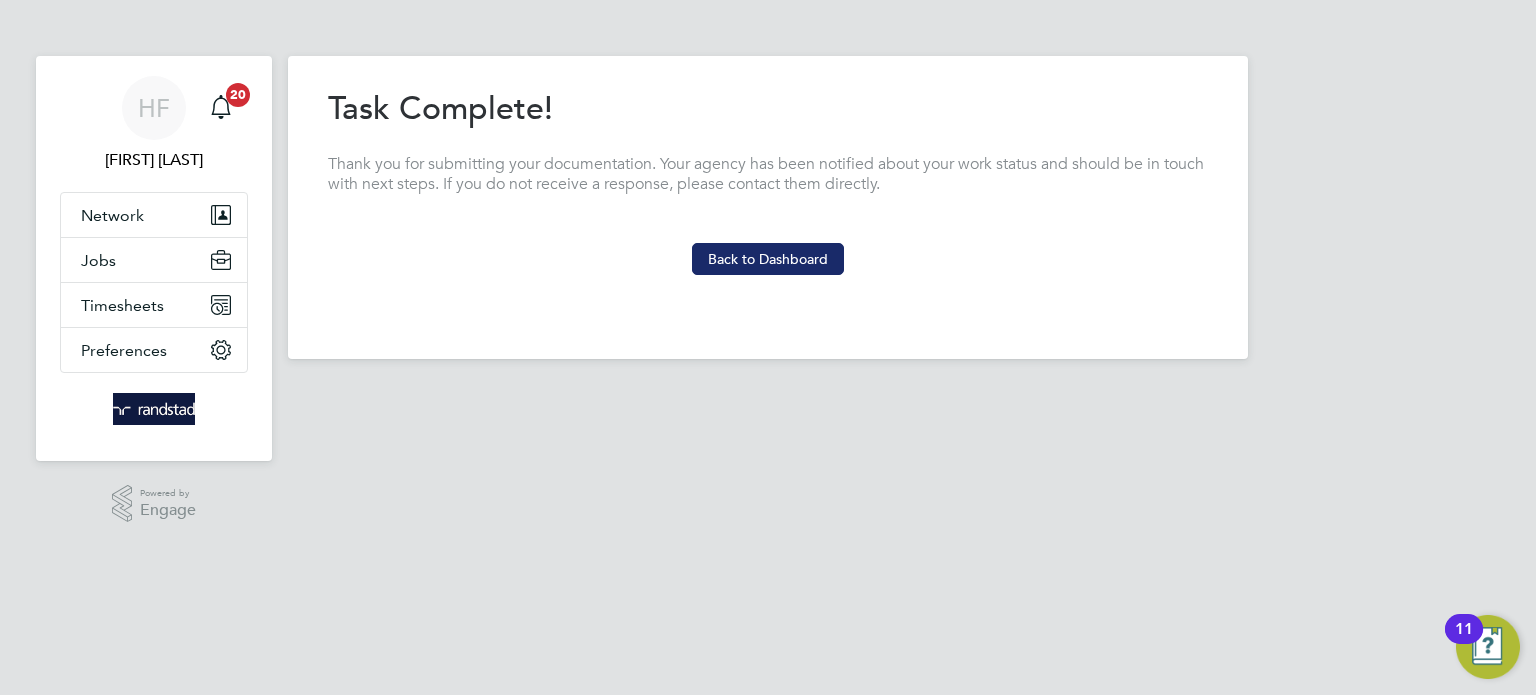 click on "Back to Dashboard" at bounding box center [768, 259] 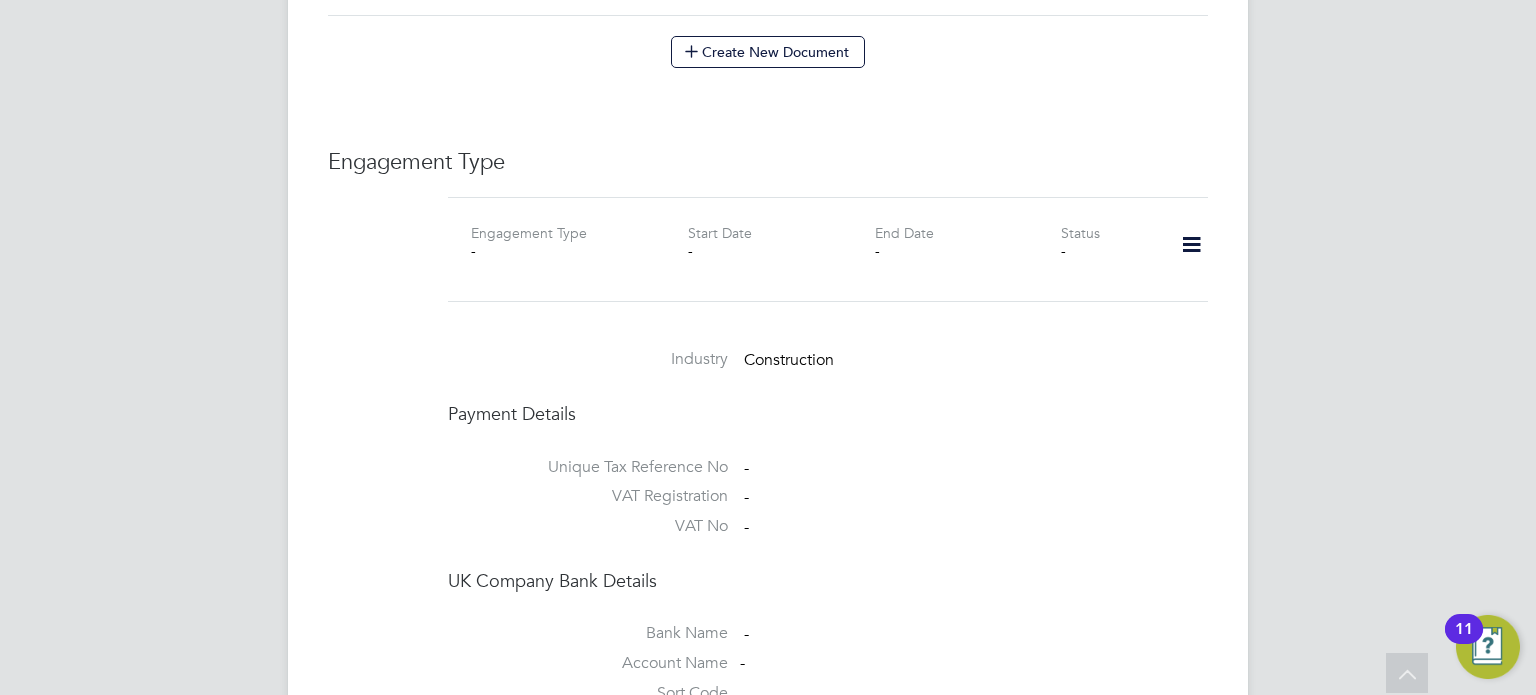 scroll, scrollTop: 1056, scrollLeft: 0, axis: vertical 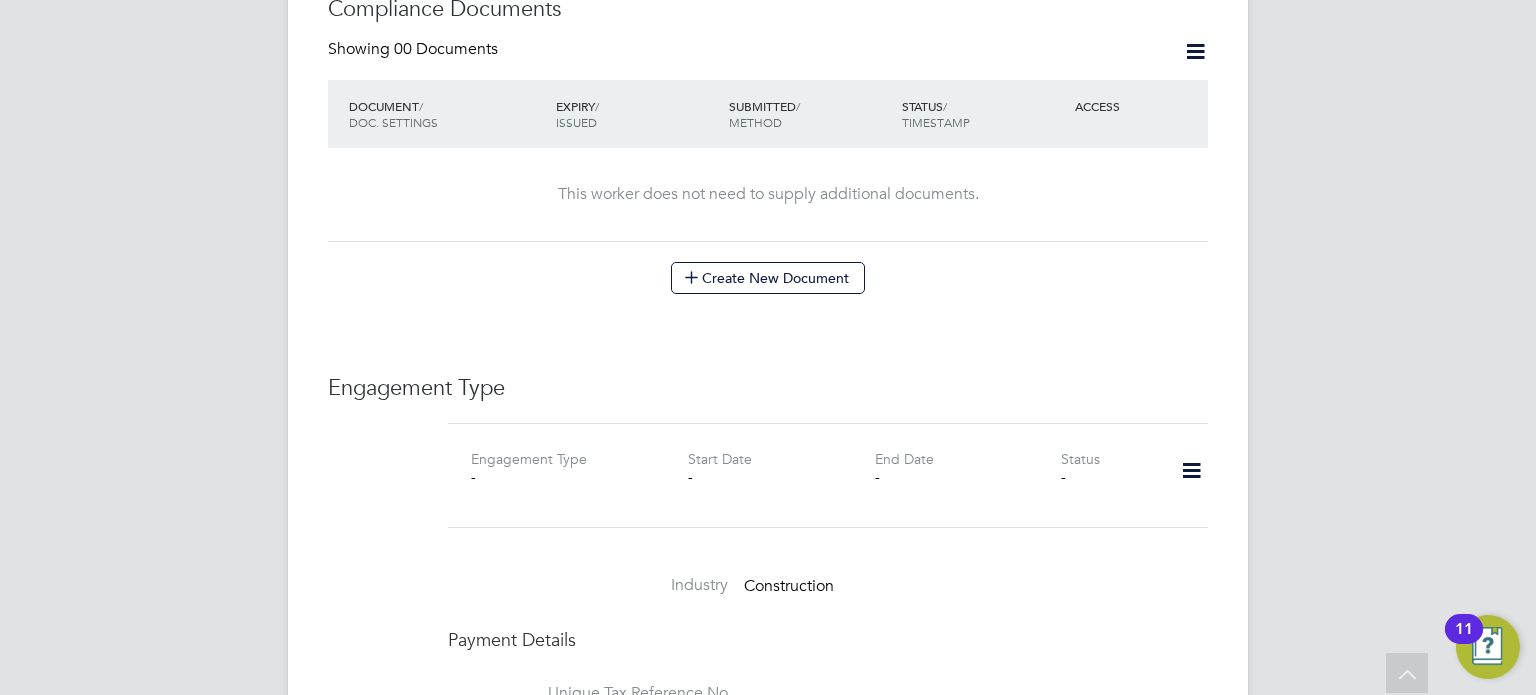 click 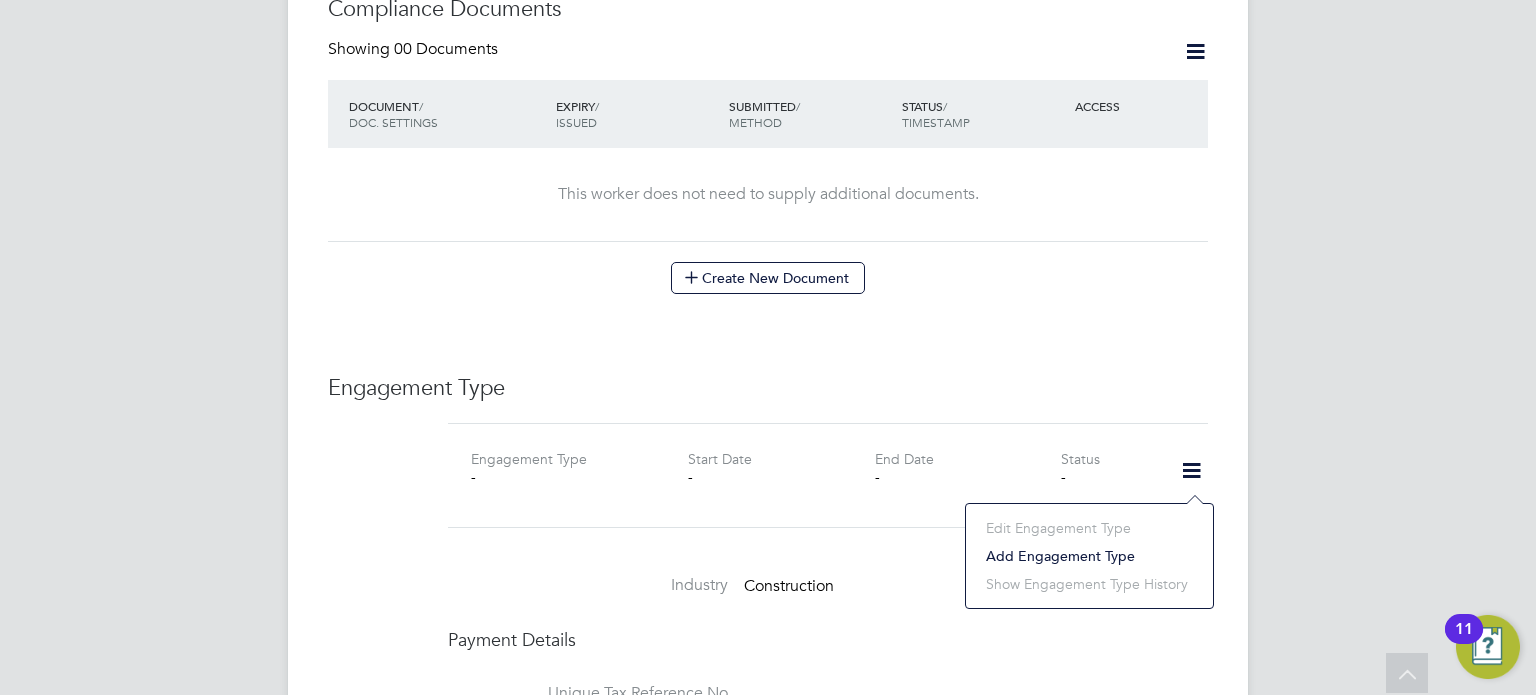 click on "Add Engagement Type" 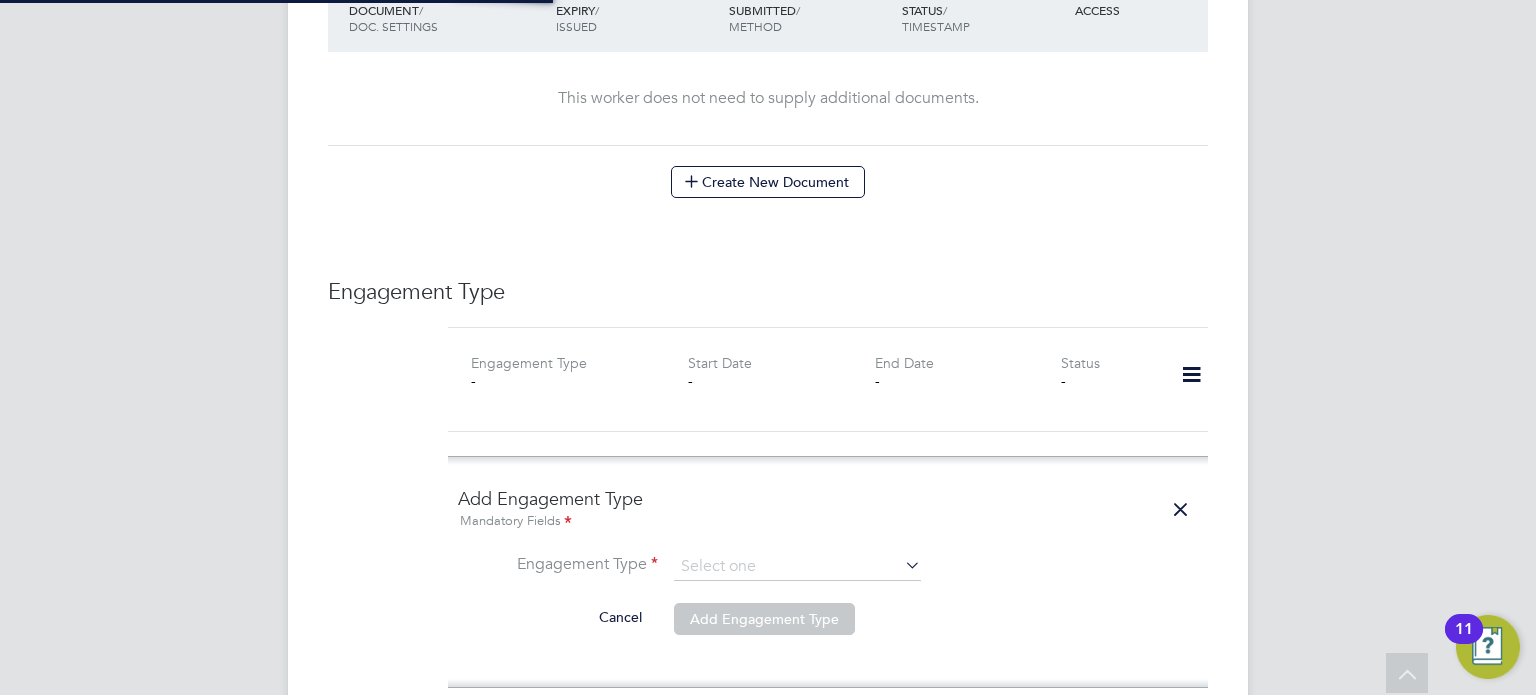 scroll, scrollTop: 1339, scrollLeft: 0, axis: vertical 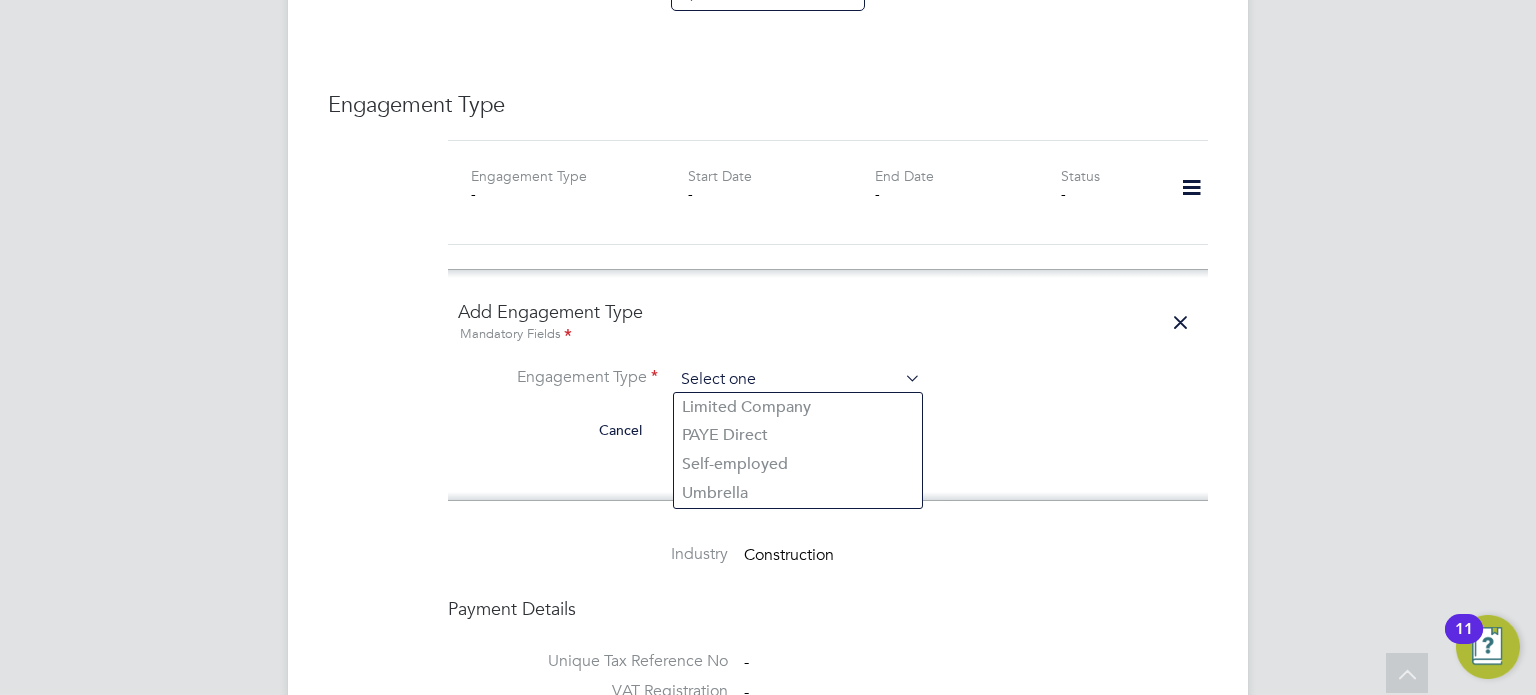 click 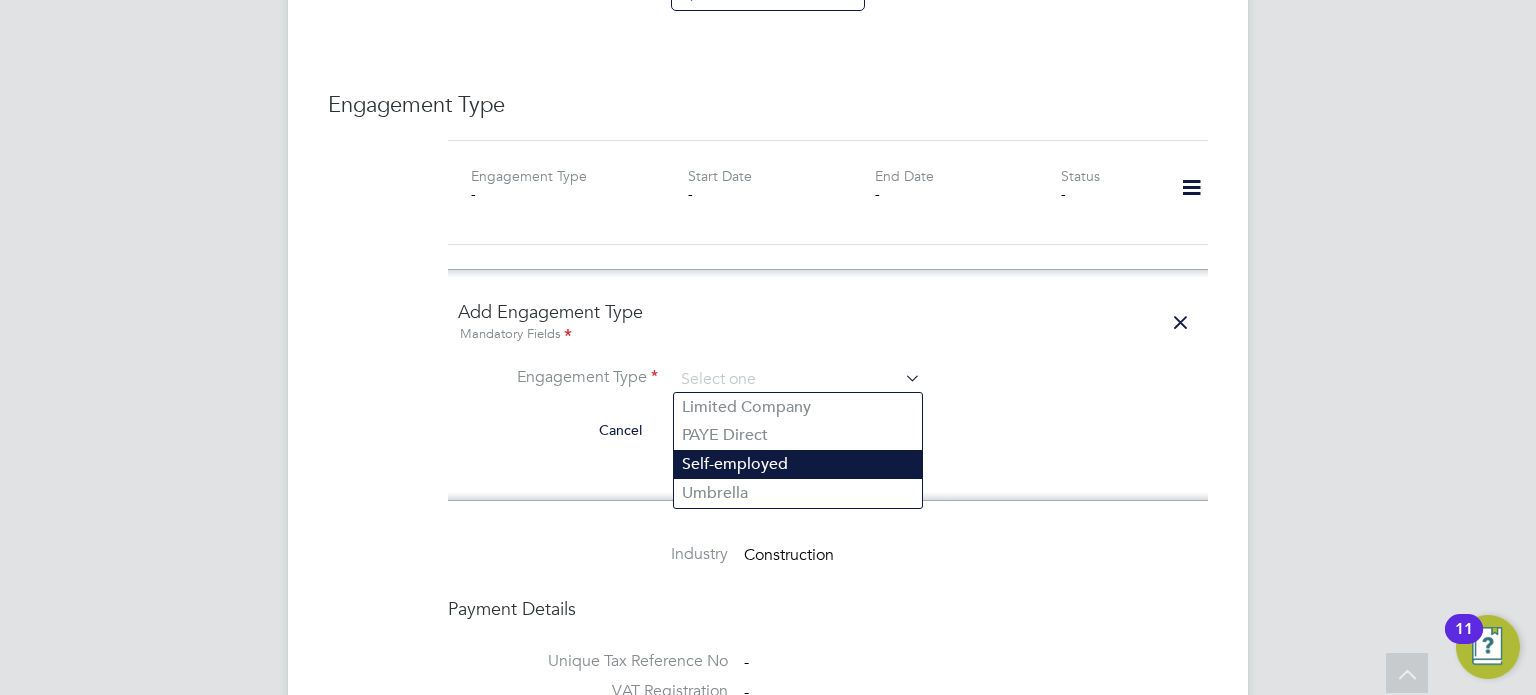 click on "Self-employed" 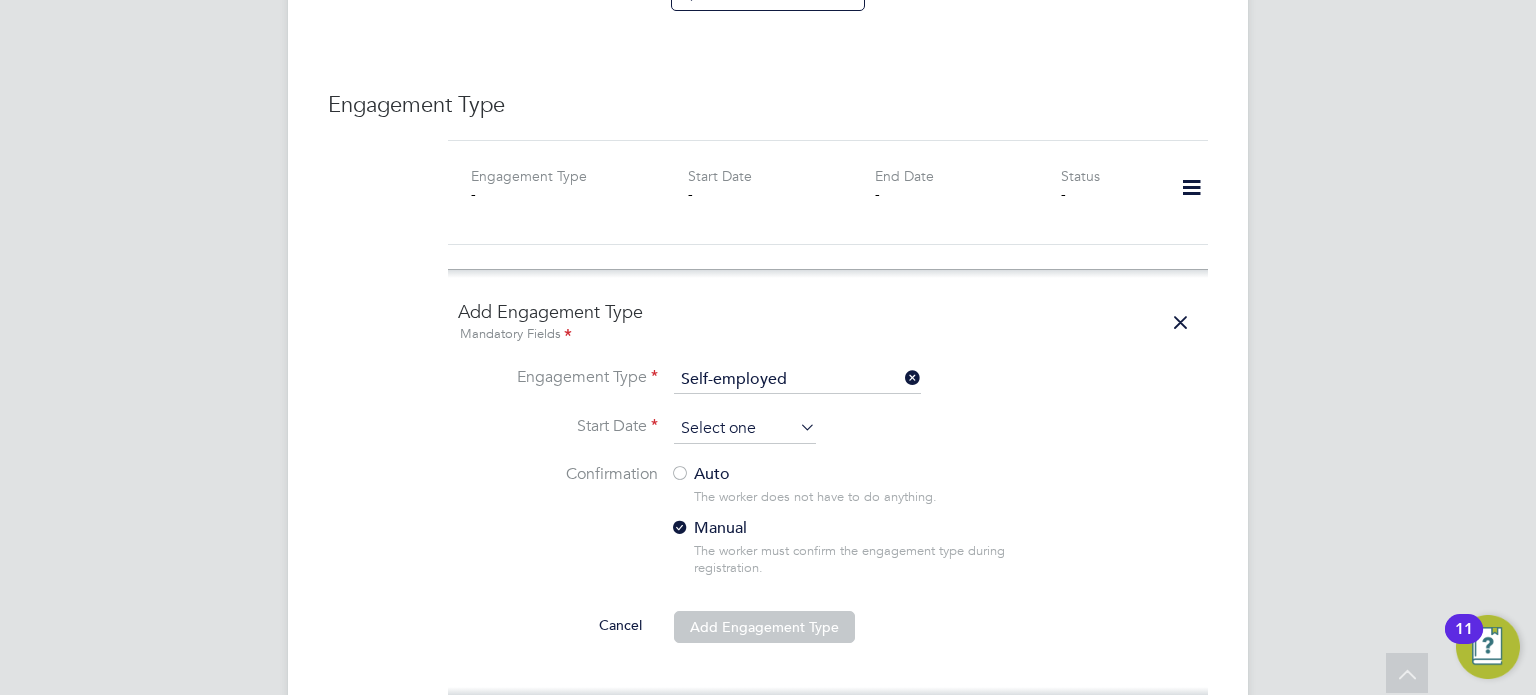 click 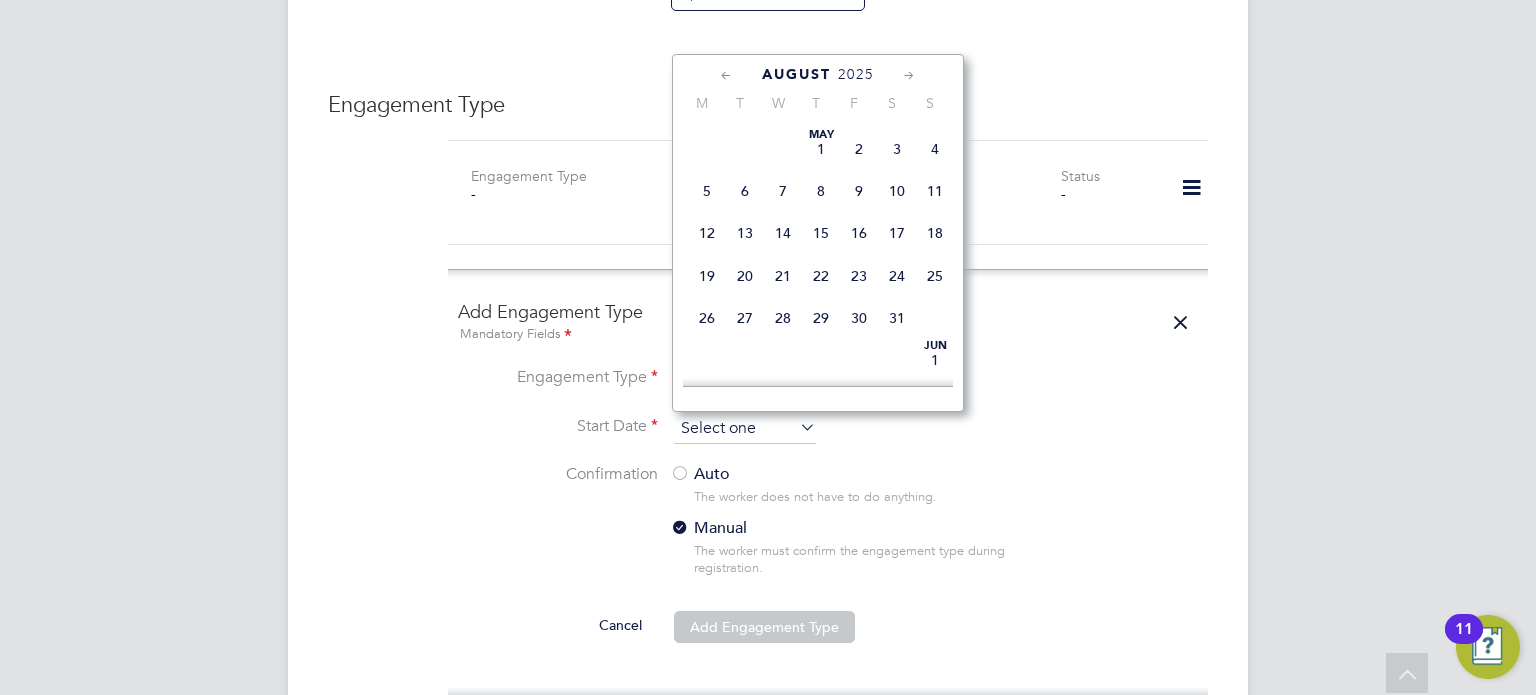 scroll, scrollTop: 666, scrollLeft: 0, axis: vertical 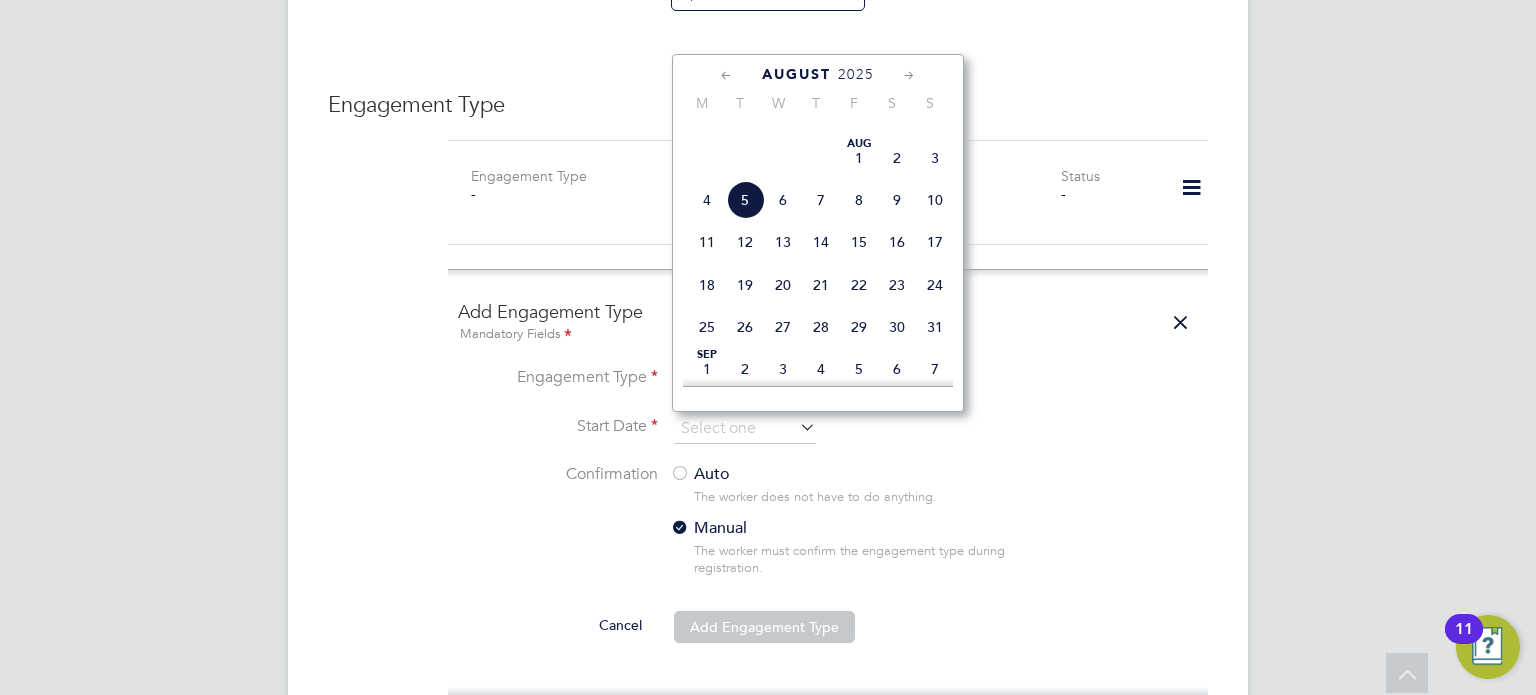 click on "4" 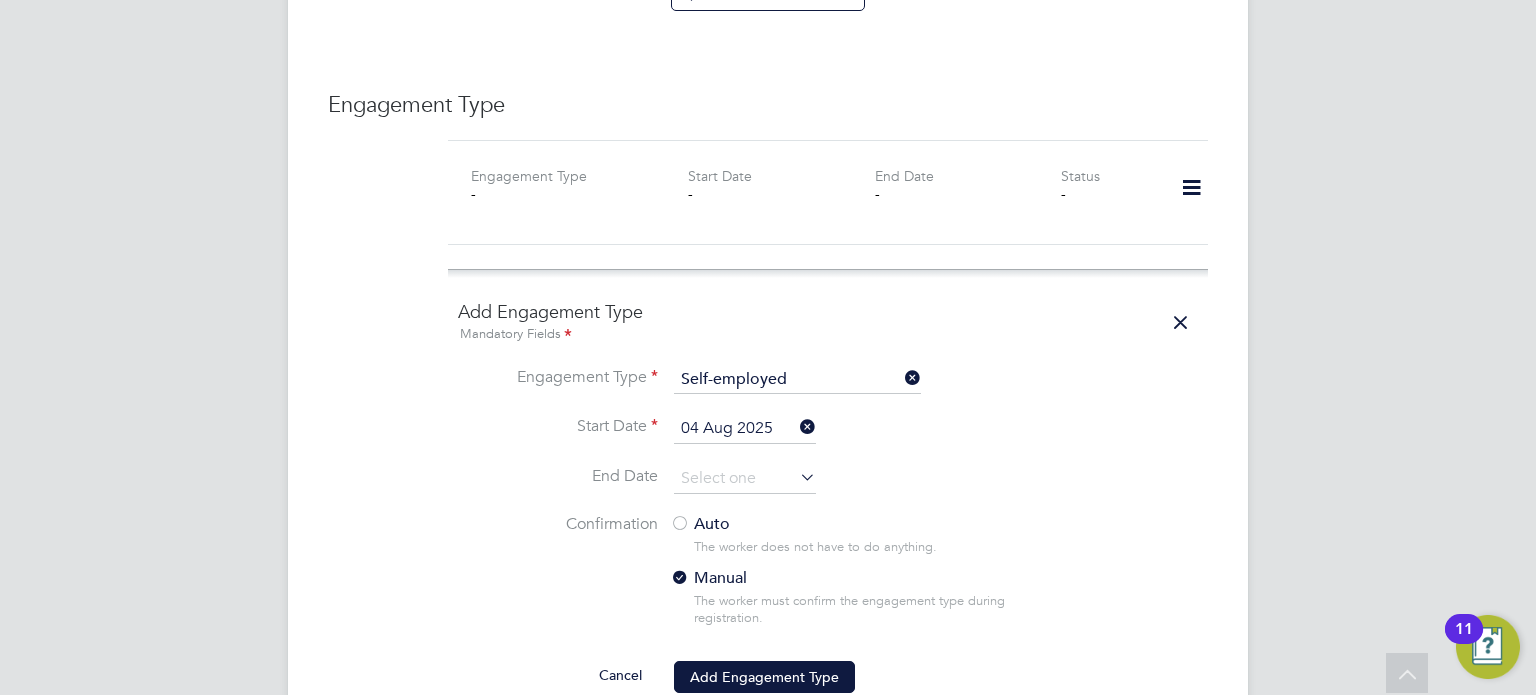 click 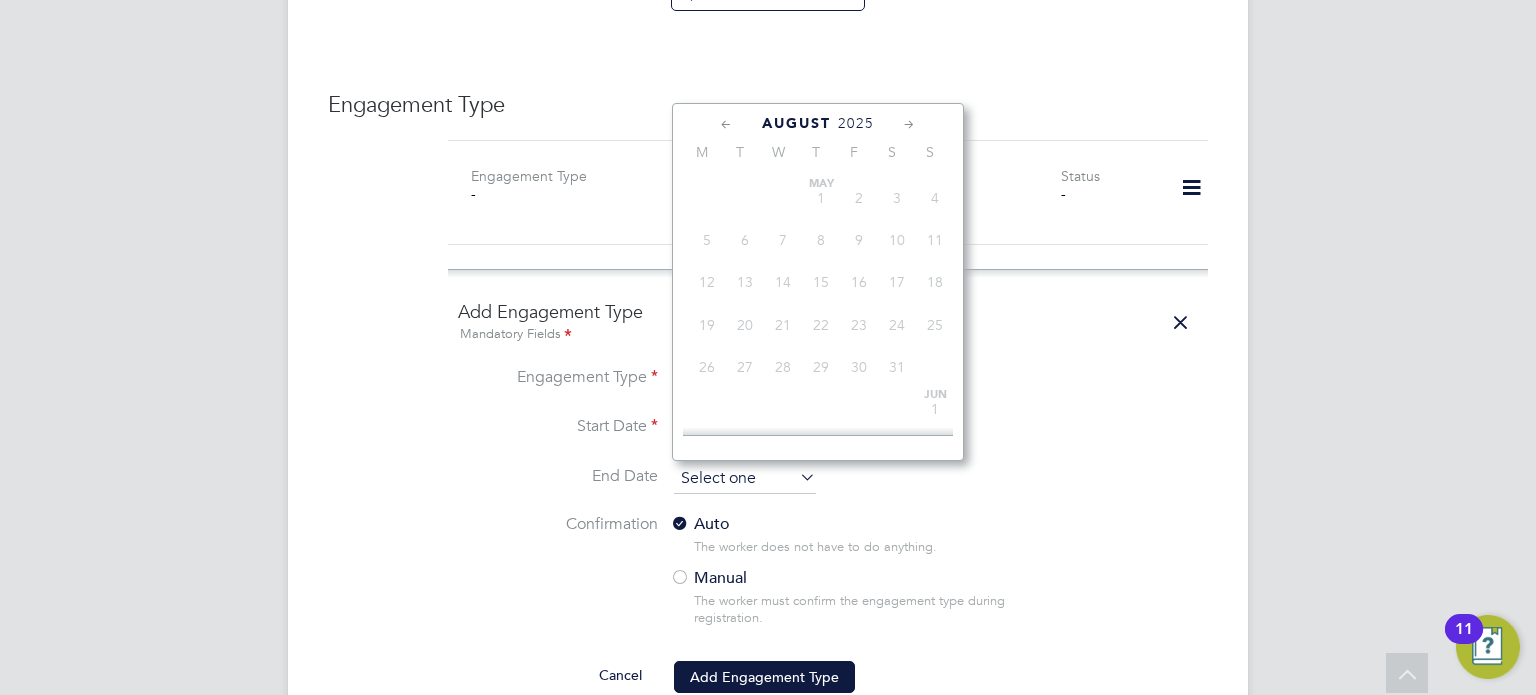 click 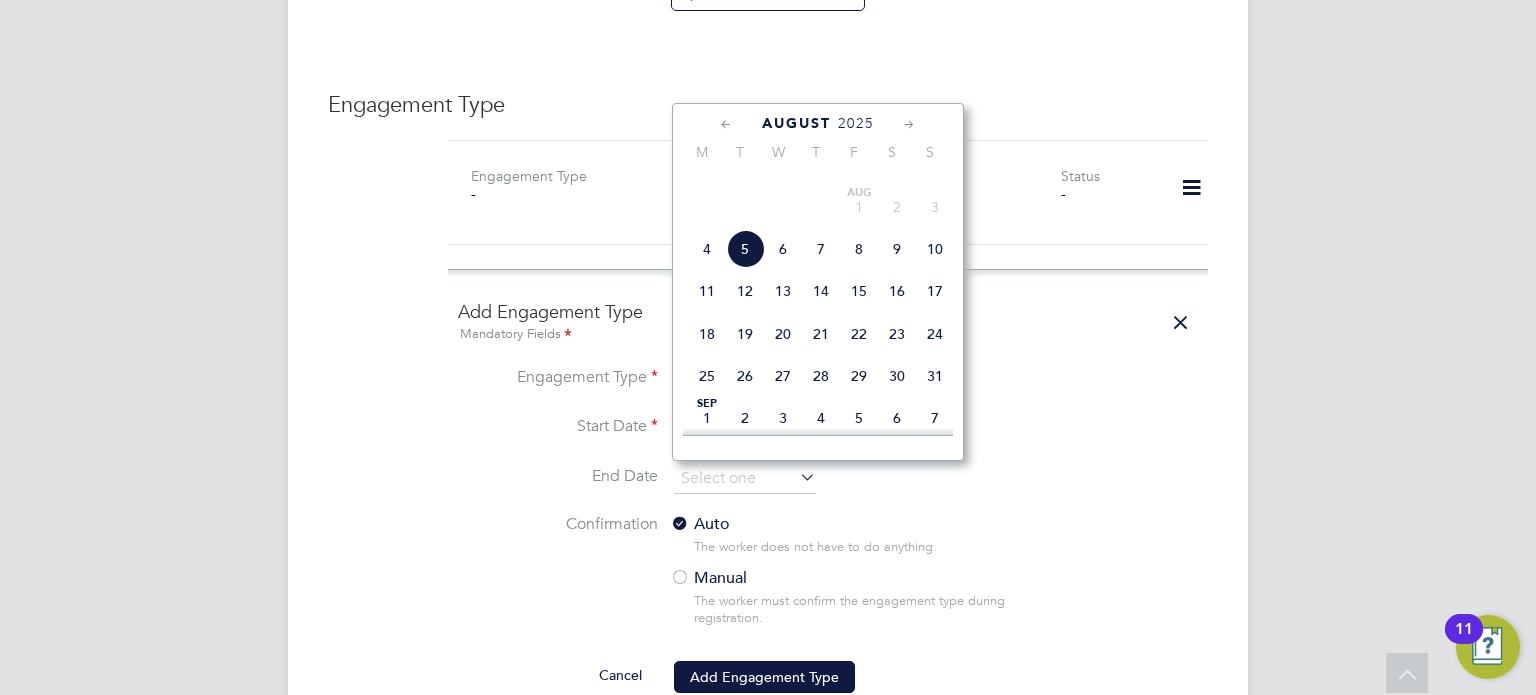click on "End Date" 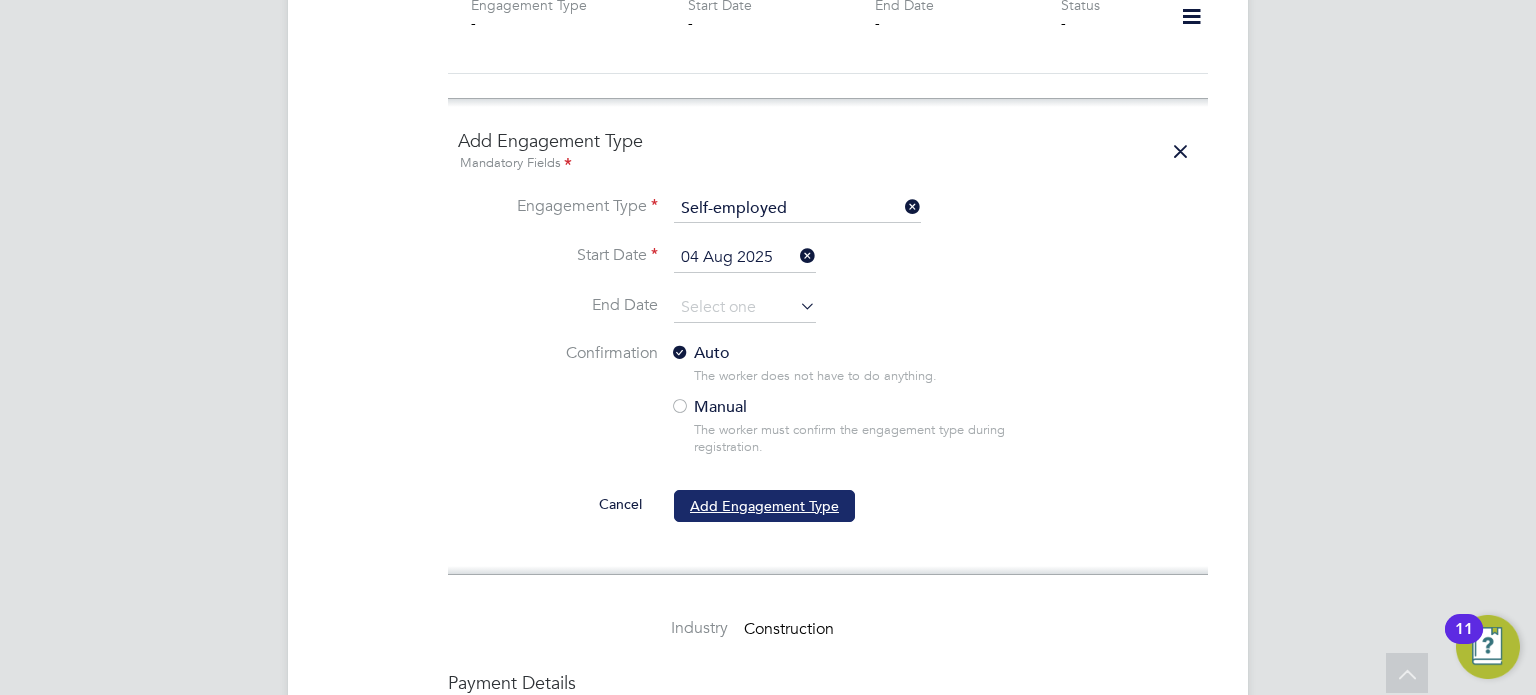 click on "Add Engagement Type" 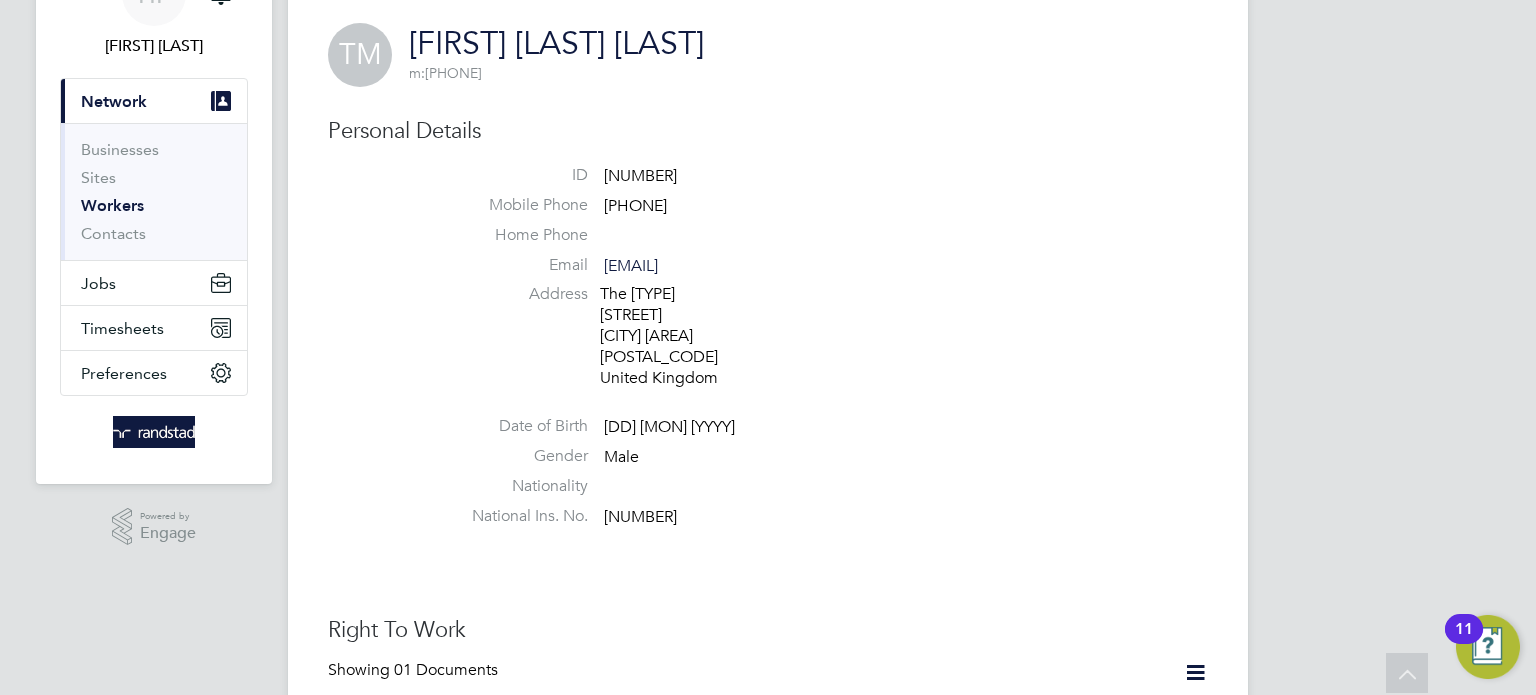 scroll, scrollTop: 0, scrollLeft: 0, axis: both 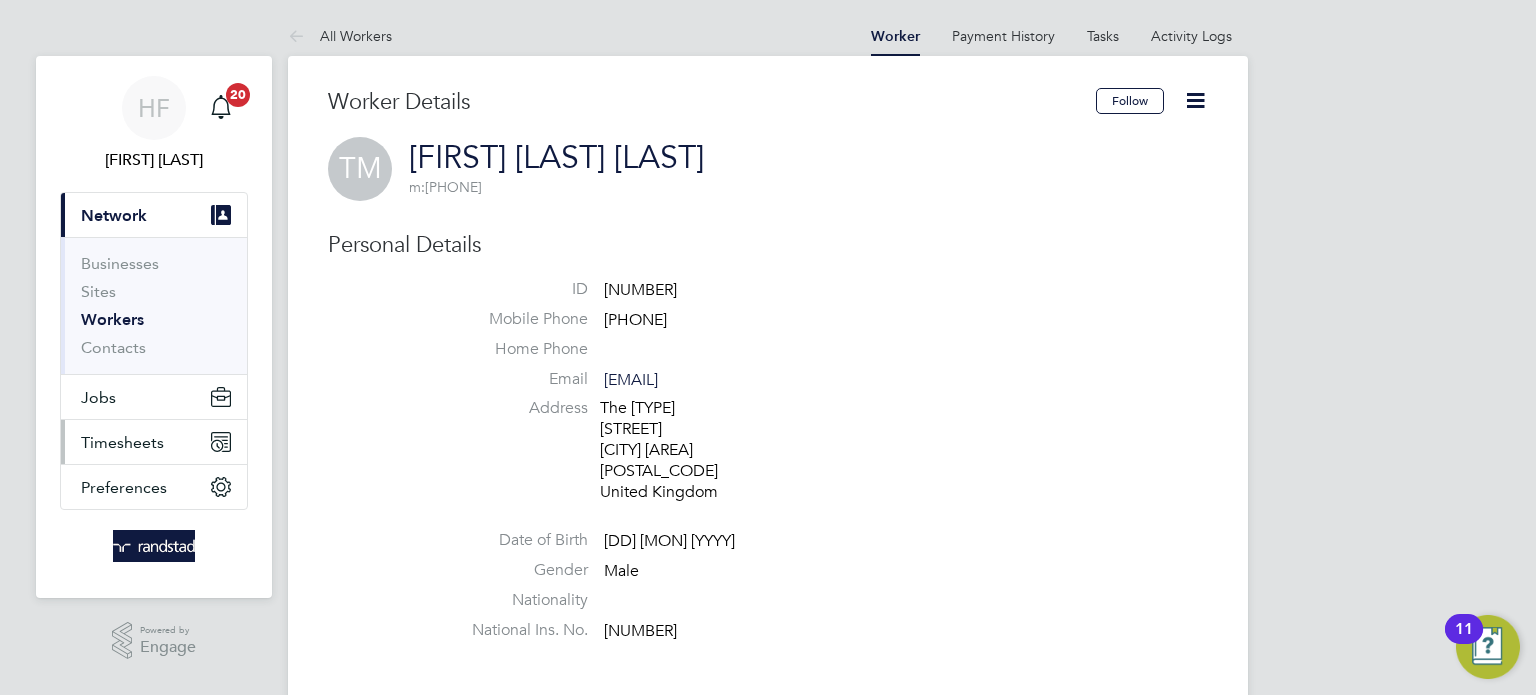 click on "Timesheets" at bounding box center (122, 442) 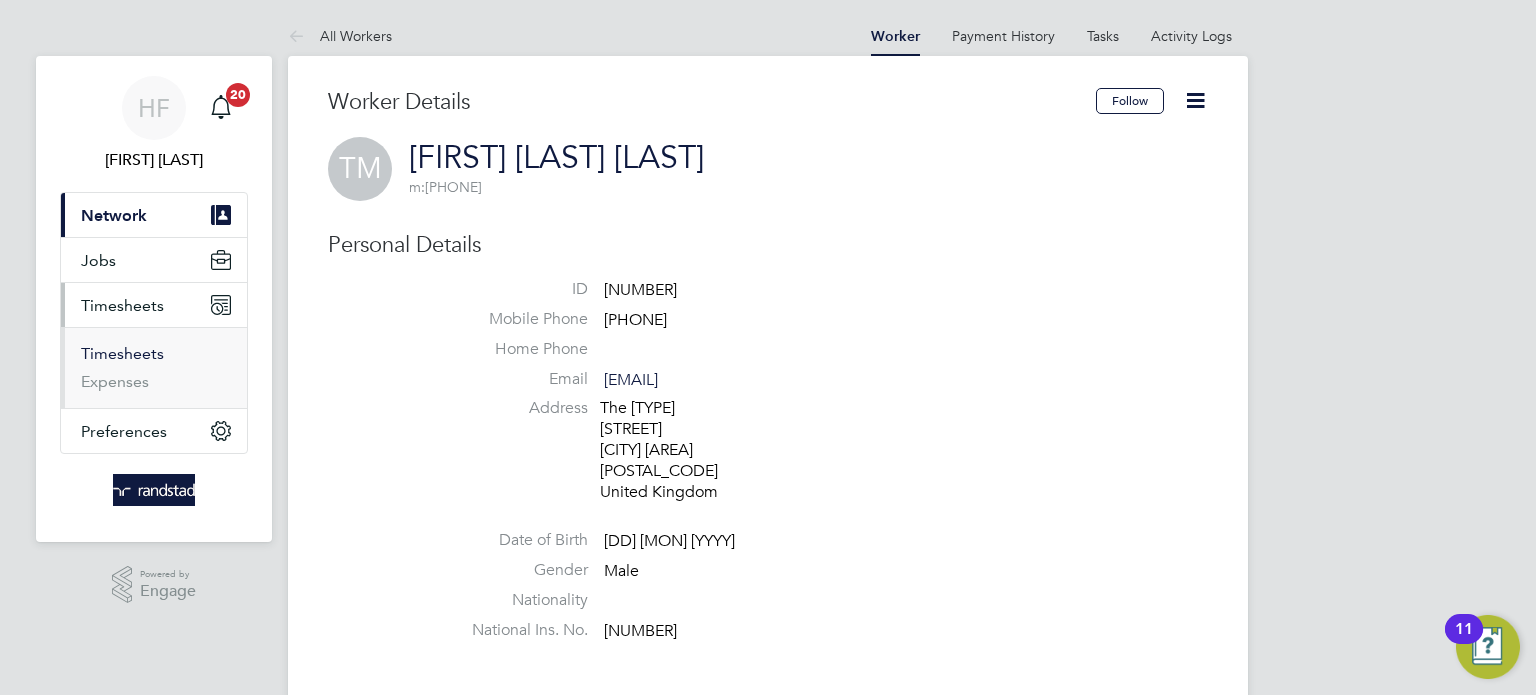 click on "Timesheets" at bounding box center (122, 353) 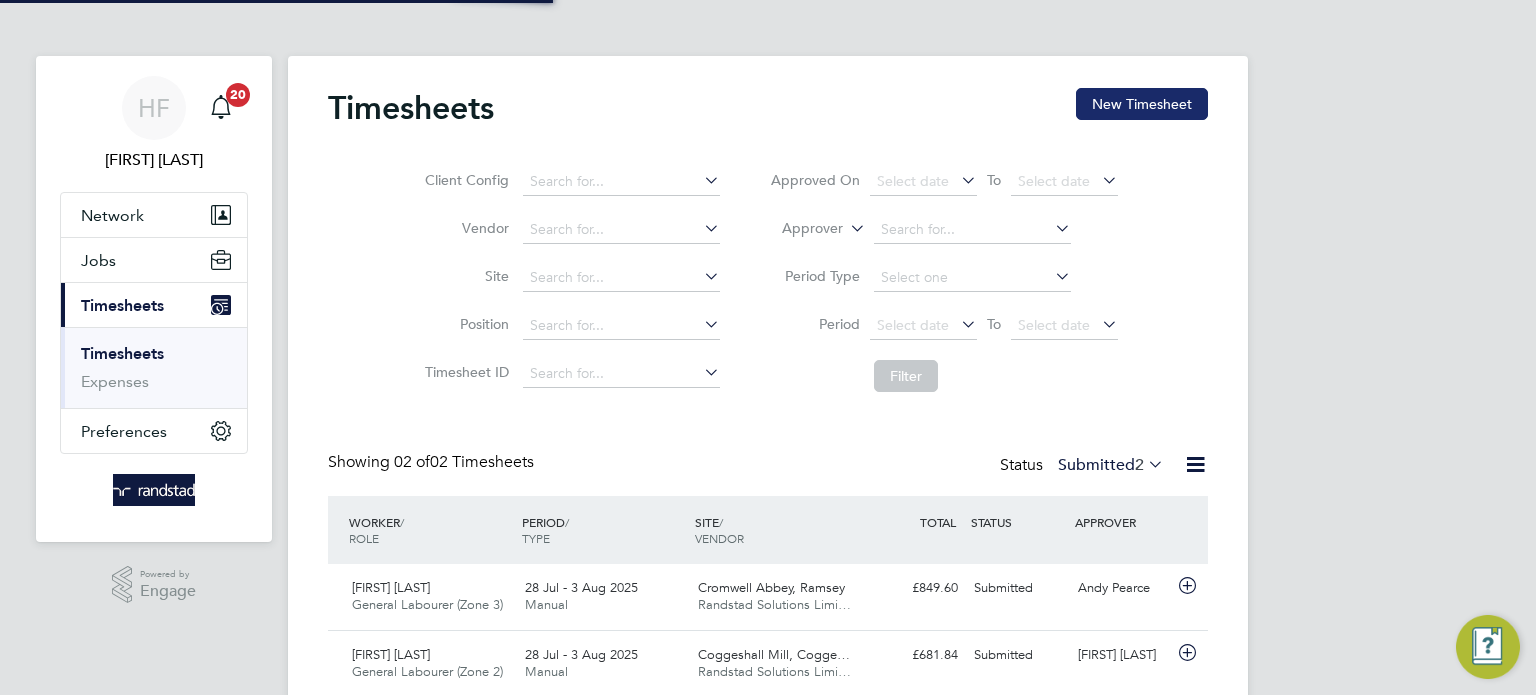 scroll, scrollTop: 9, scrollLeft: 10, axis: both 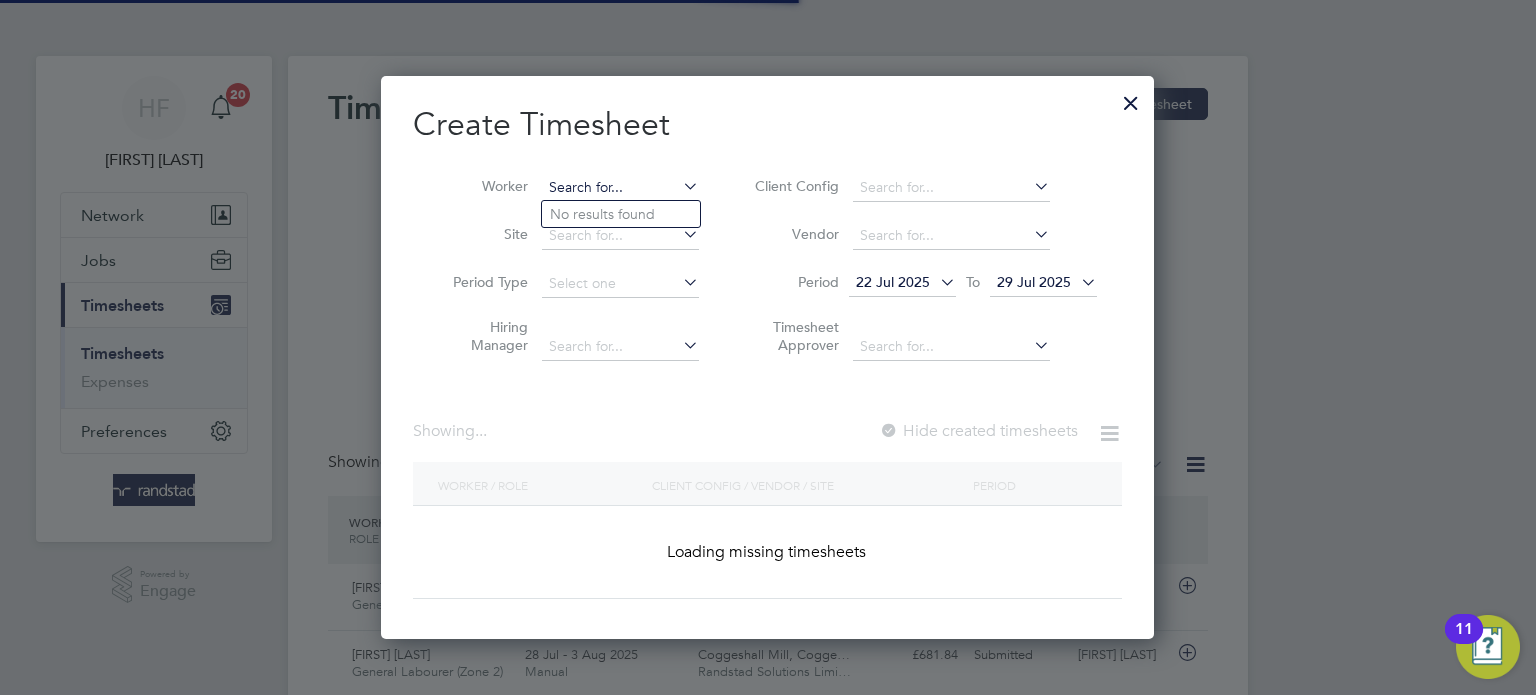click at bounding box center [620, 188] 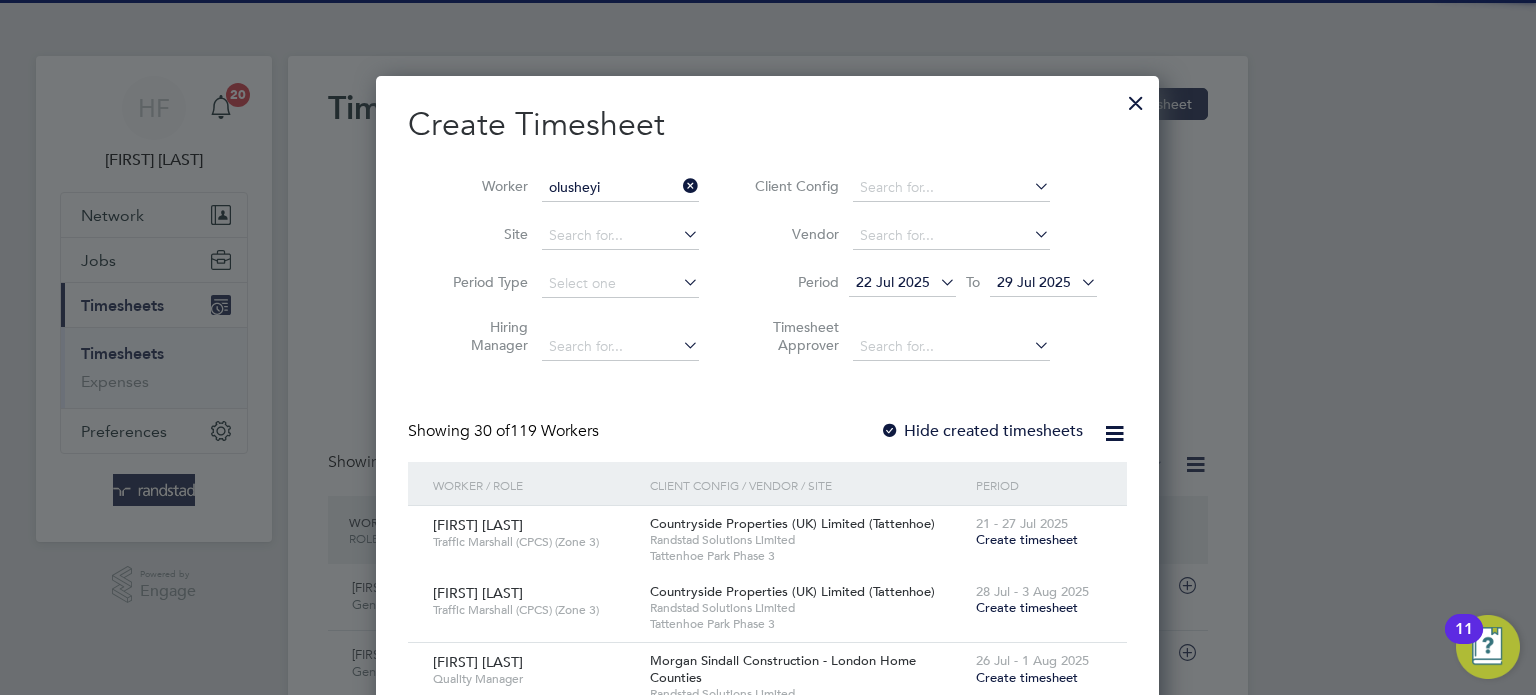 click on "[FIRST] [LAST]" 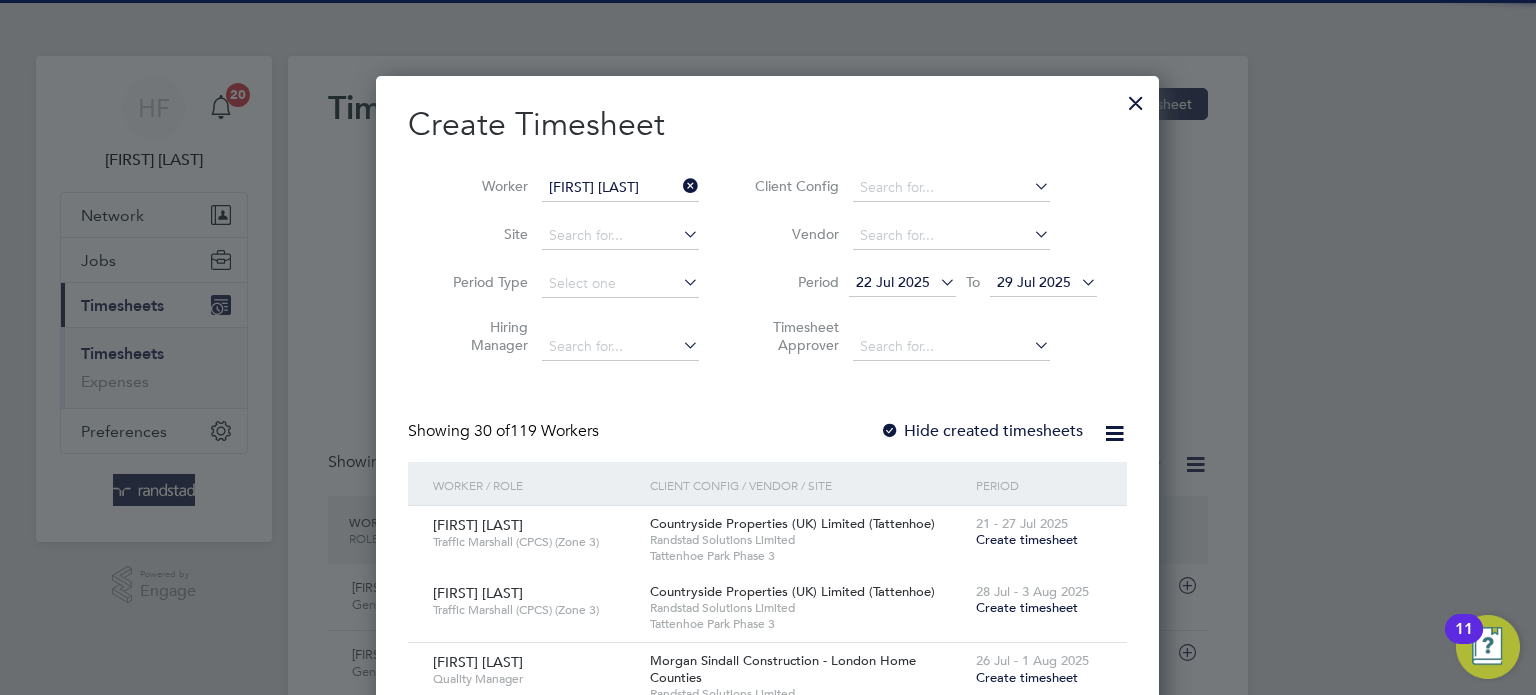 scroll, scrollTop: 10, scrollLeft: 10, axis: both 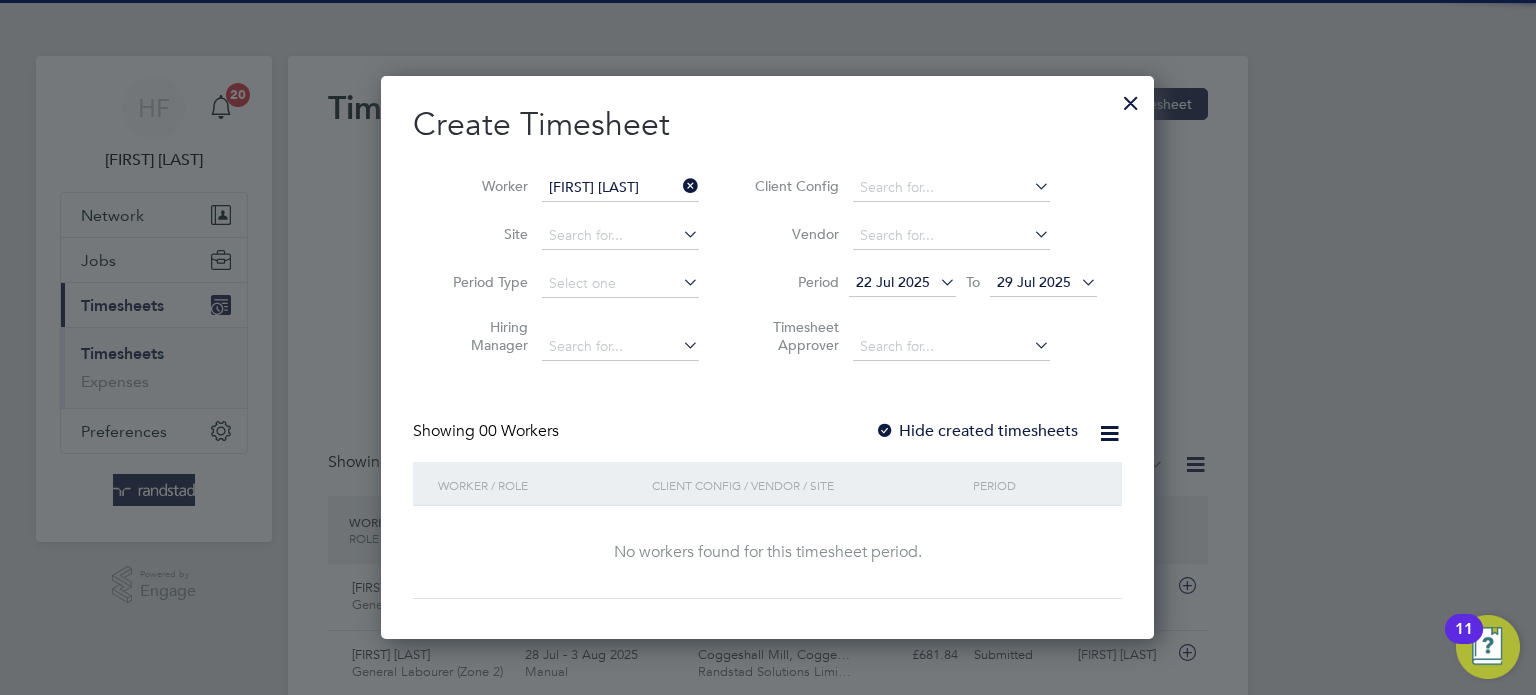 click on "29 Jul 2025" at bounding box center (1034, 282) 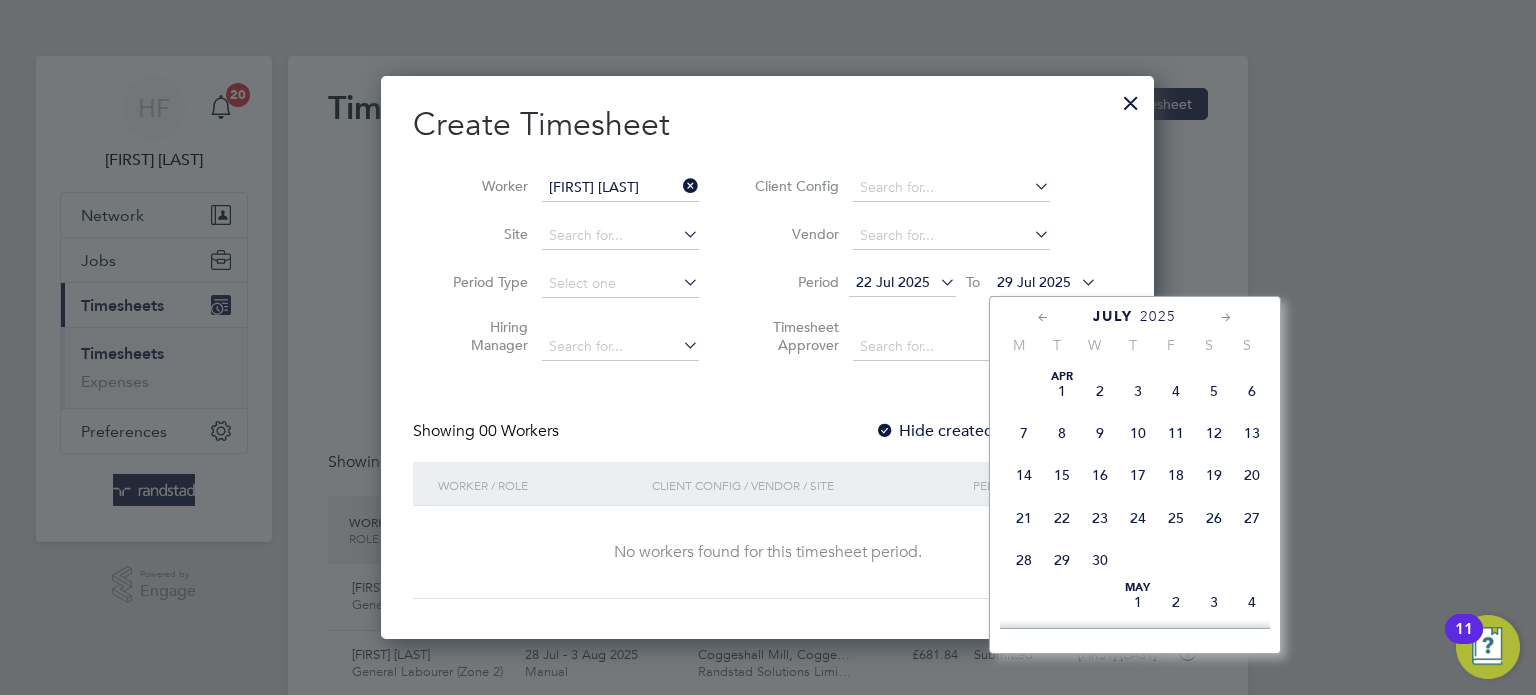 scroll, scrollTop: 799, scrollLeft: 0, axis: vertical 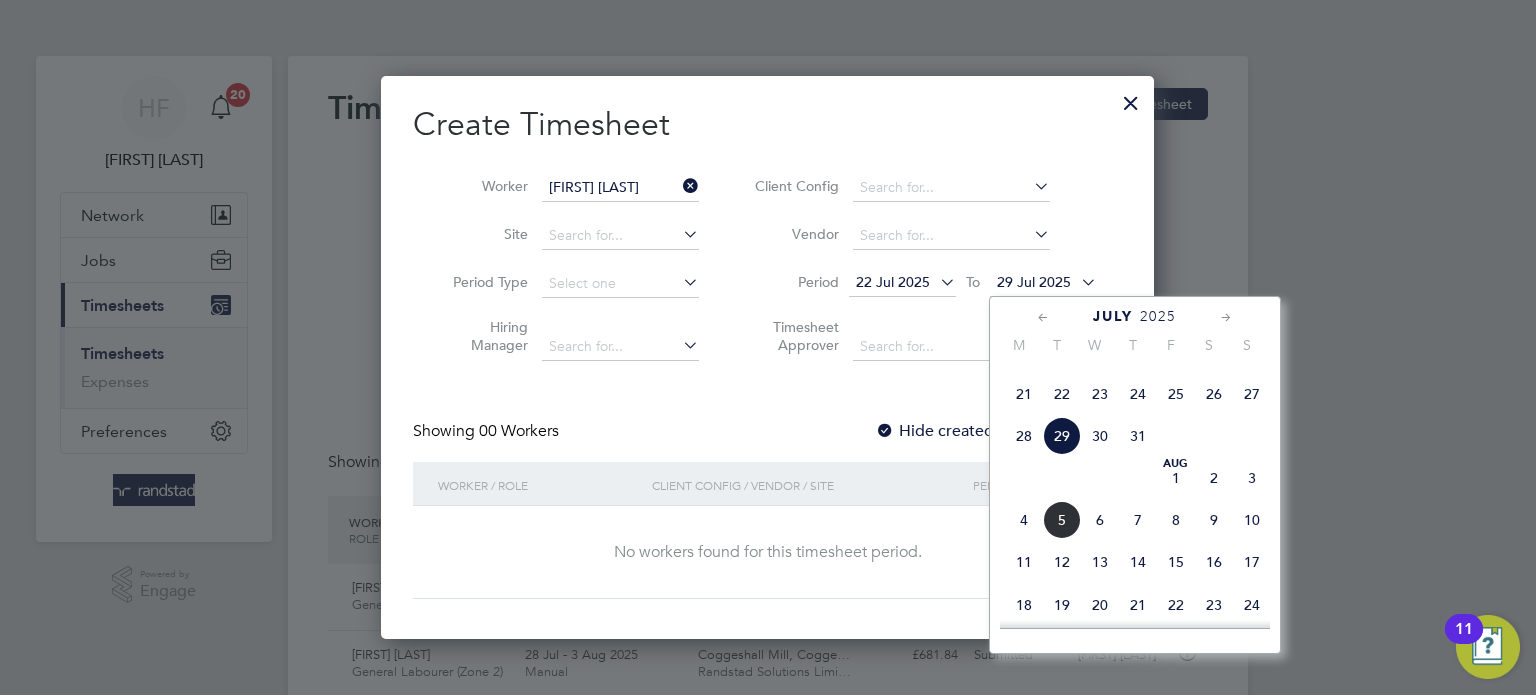 click on "3" 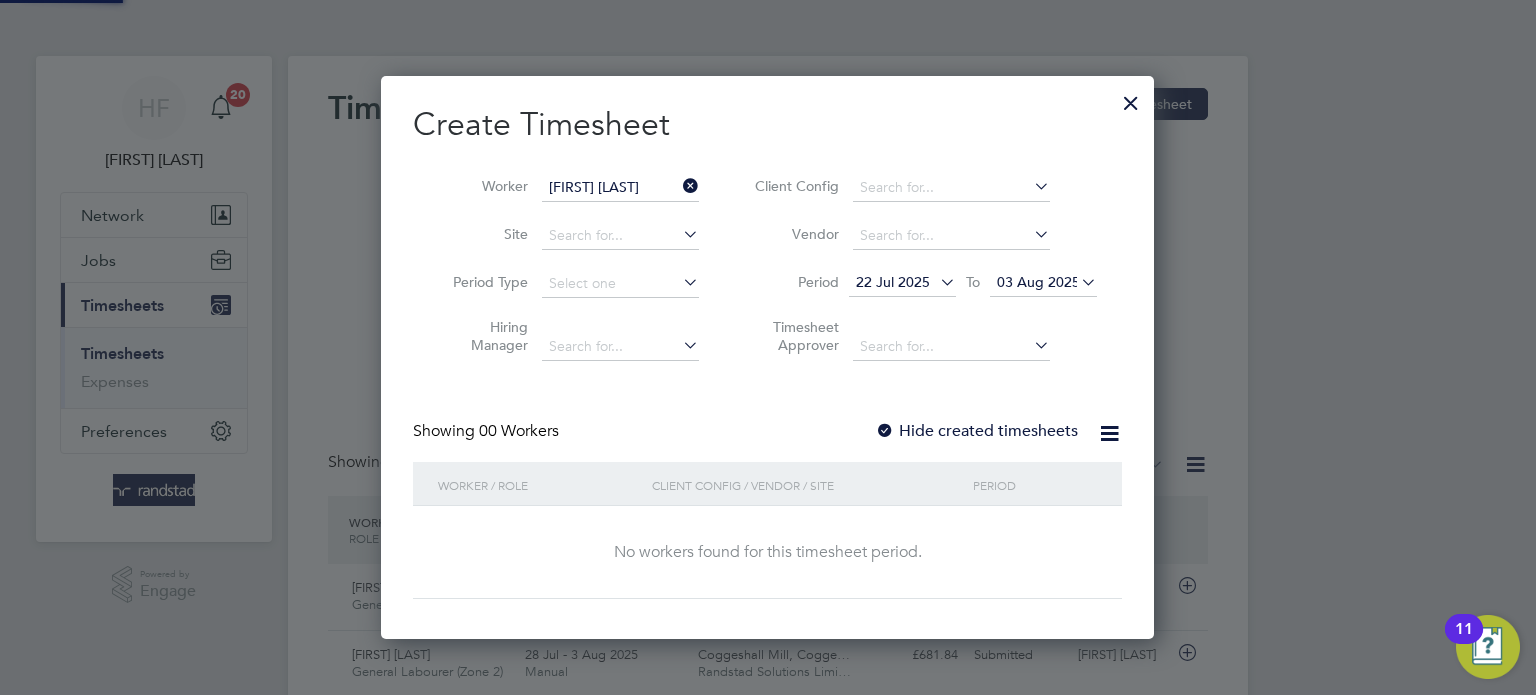 scroll, scrollTop: 10, scrollLeft: 10, axis: both 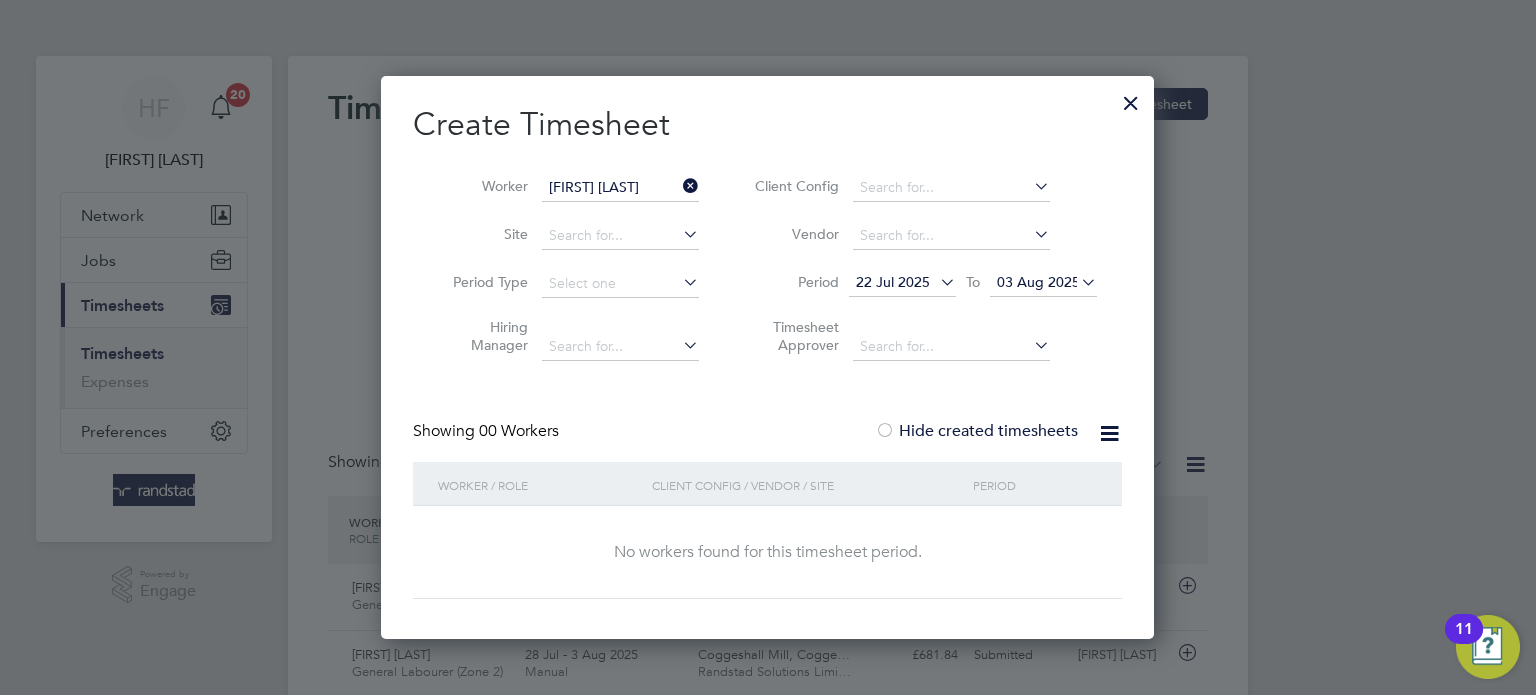 click on "Hide created timesheets" at bounding box center [976, 431] 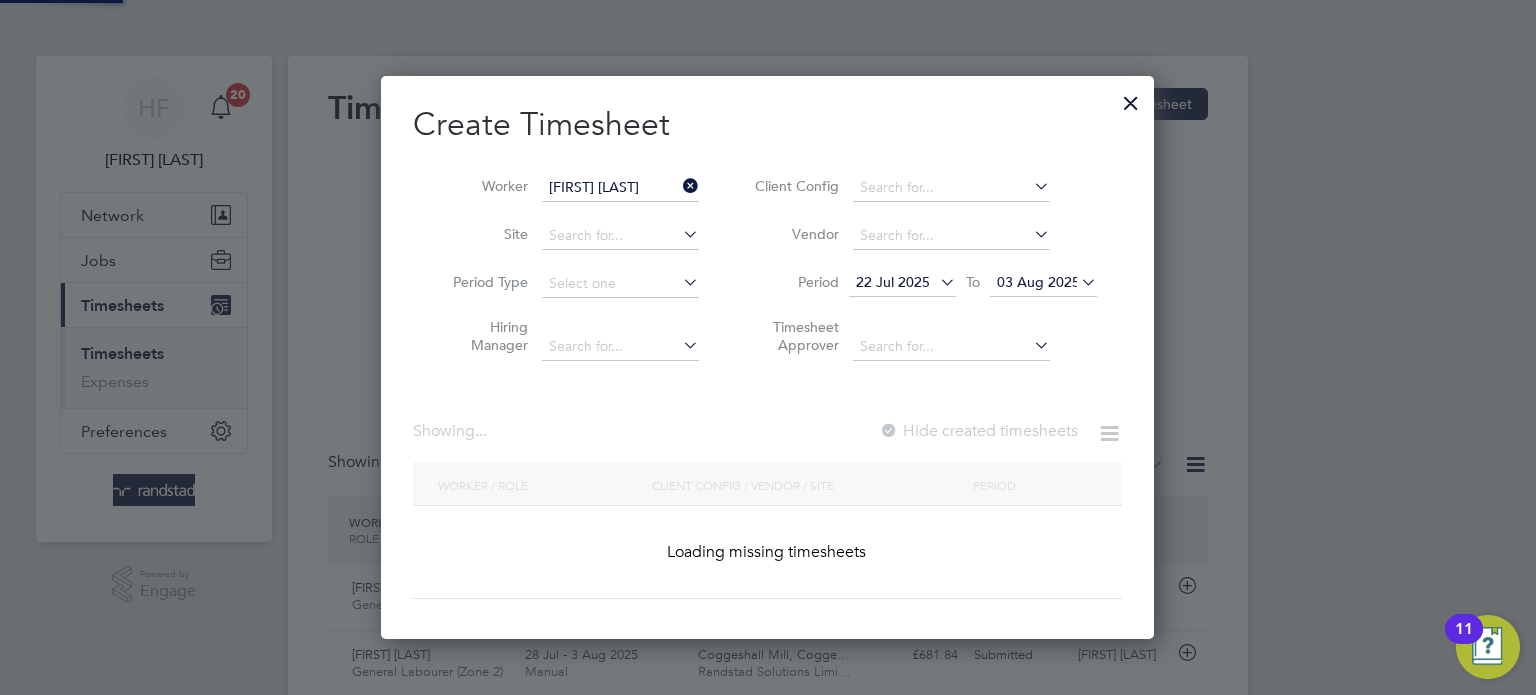 scroll, scrollTop: 9, scrollLeft: 10, axis: both 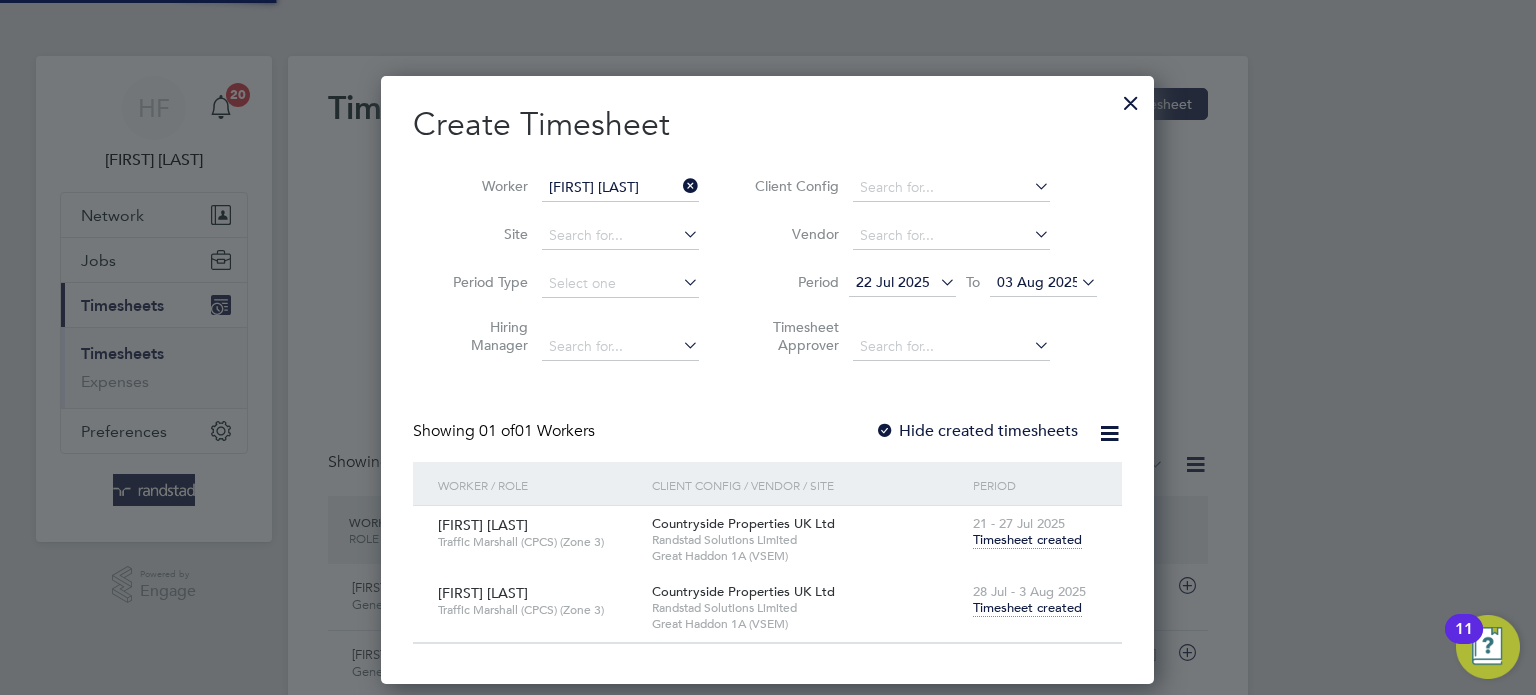 click on "Timesheet created" at bounding box center [1027, 608] 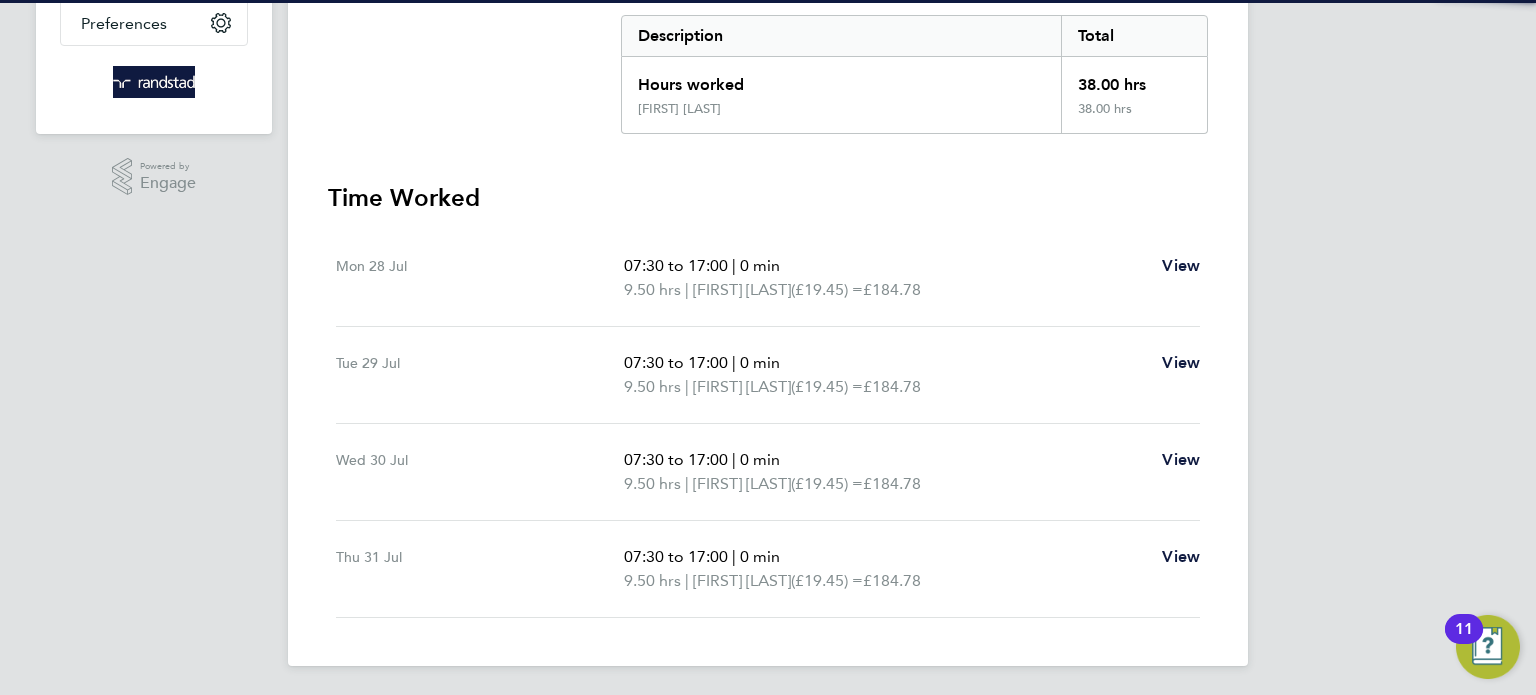 scroll, scrollTop: 202, scrollLeft: 0, axis: vertical 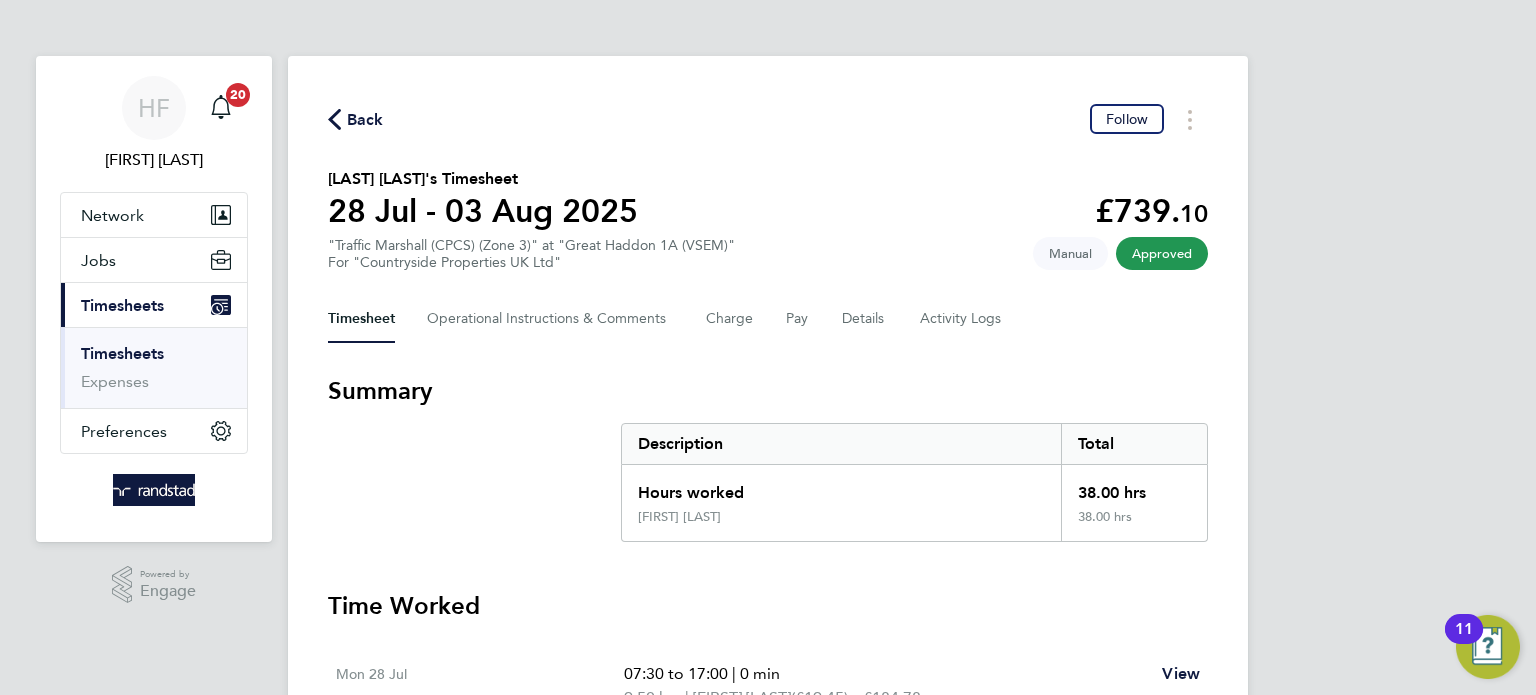 click on "Timesheet   Operational Instructions & Comments   Charge   Pay   Details   Activity Logs" 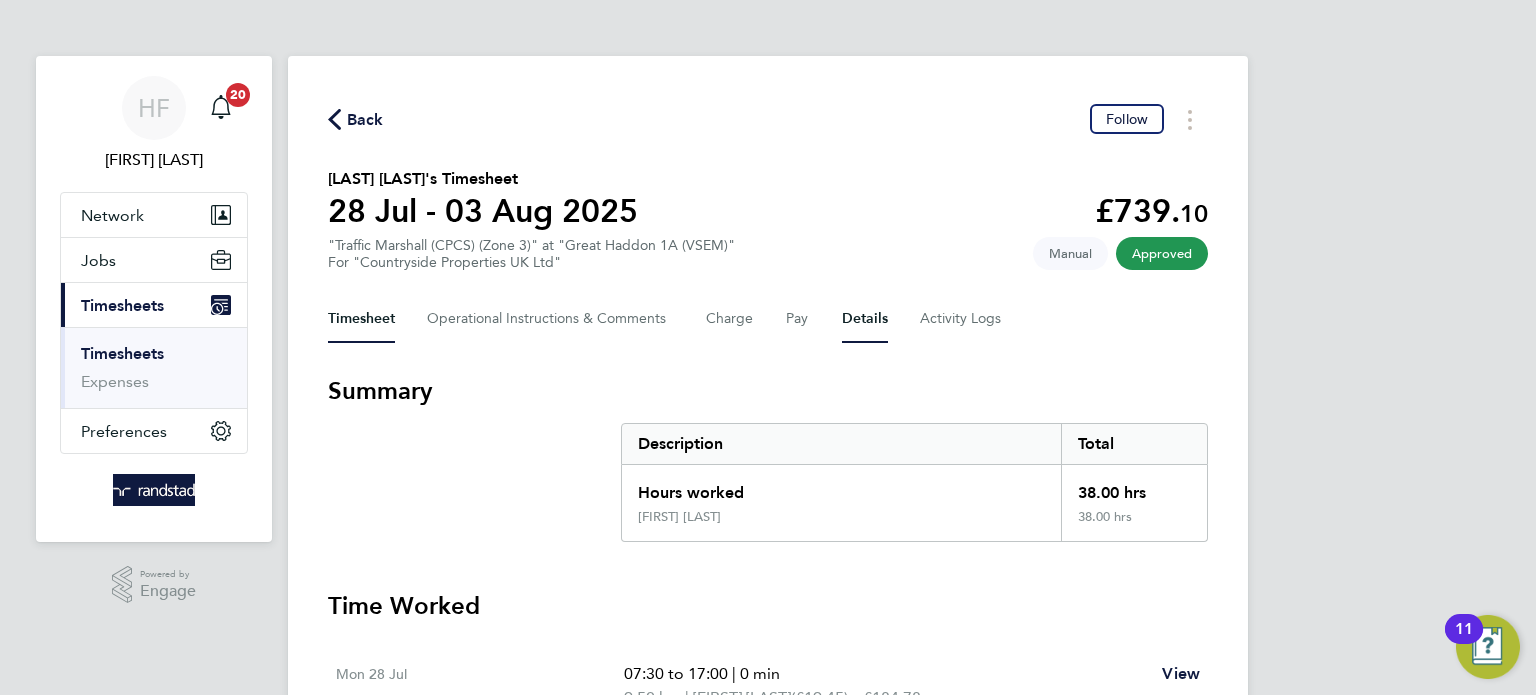 click on "Details" at bounding box center [865, 319] 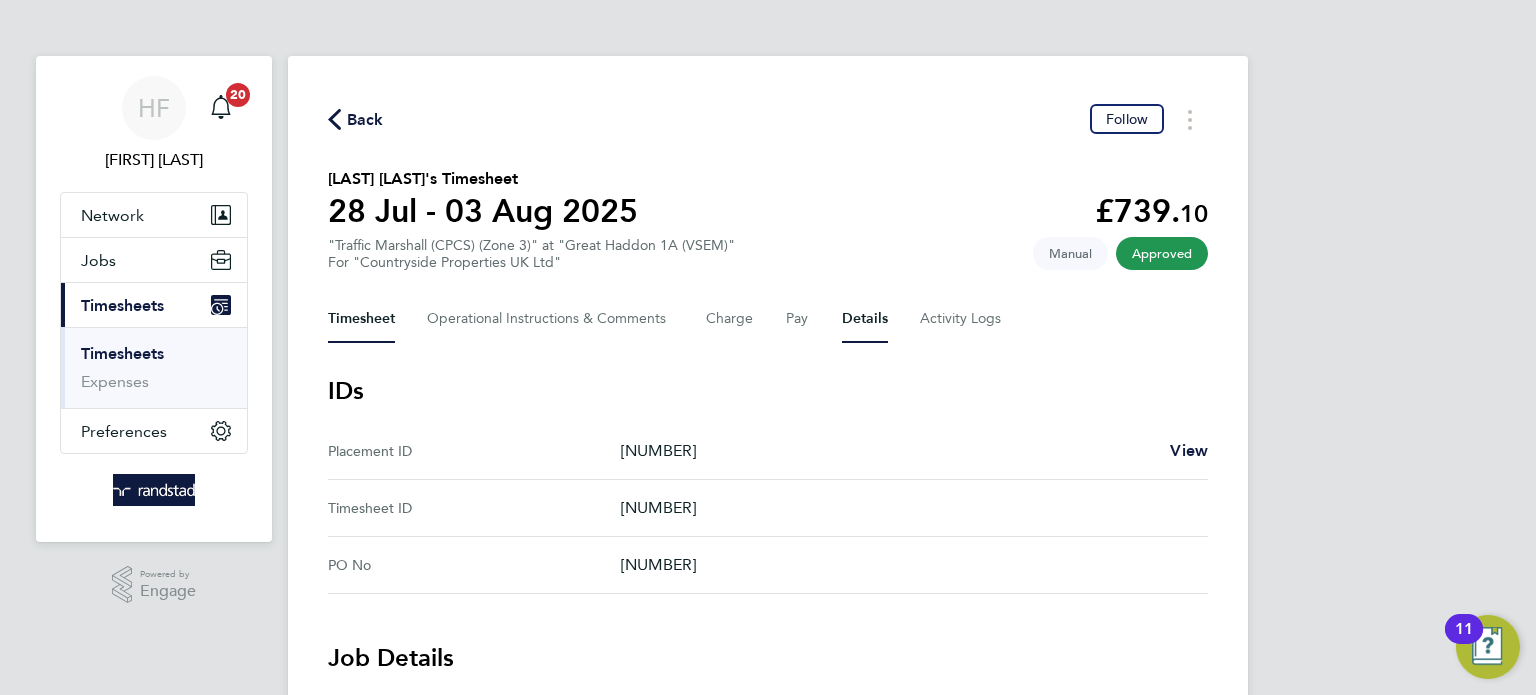 drag, startPoint x: 367, startPoint y: 326, endPoint x: 396, endPoint y: 357, distance: 42.44997 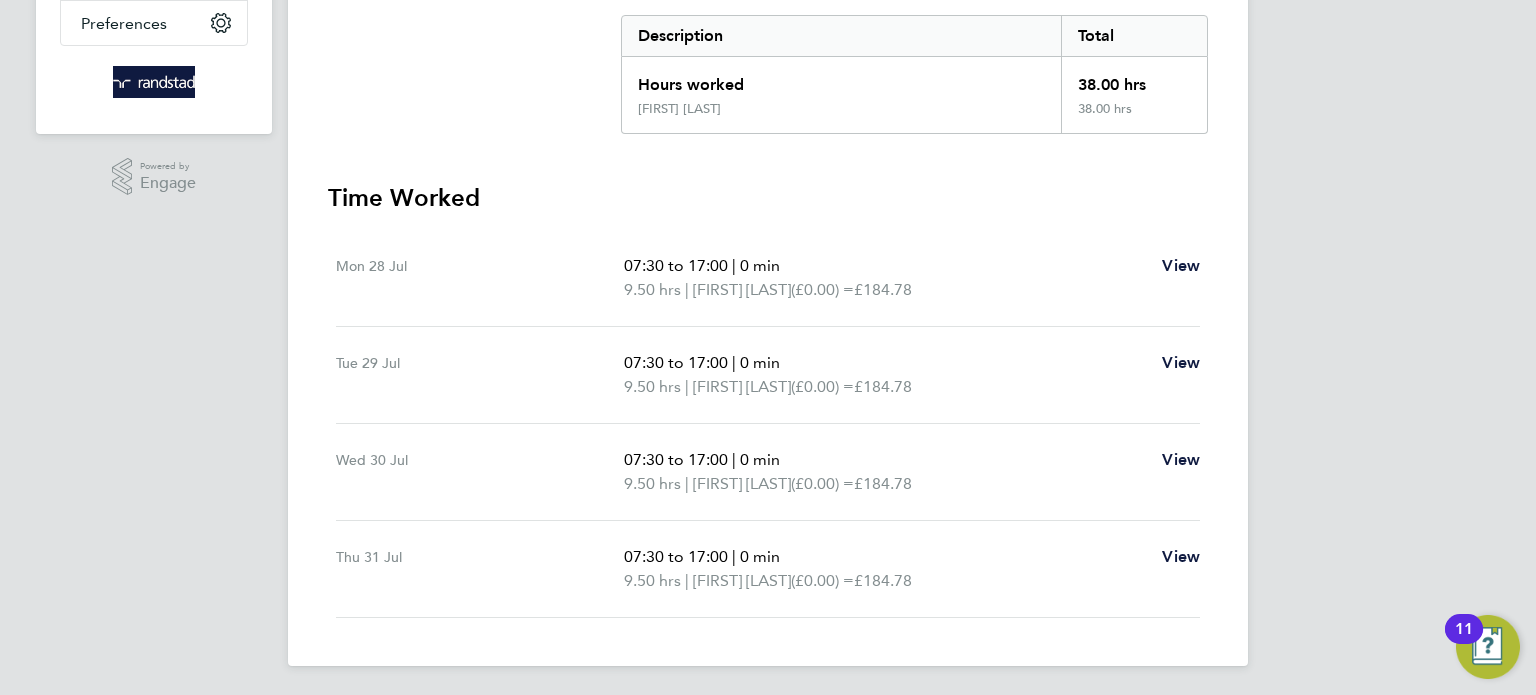 click on "Back  Follow
[LAST] [LAST]'s Timesheet   [DD] [MON] - [DD] [MON] [YYYY]   £739. 10  "Traffic Marshall (CPCS) (Zone 3)" at "Great Haddon 1A (VSEM)"  For "Countryside Properties UK Ltd"  Approved   Manual   Timesheet   Operational Instructions & Comments   Charge   Pay   Details   Activity Logs   Summary   Description   Total   Hours worked   38.00 hrs   [FIRST] [LAST]   38.00 hrs   Time Worked   Mon [DD] [MON]   07:30 to 17:00   |   0 min   9.50 hrs   |   [FIRST] [LAST]   (£0.00) =   £184.78   View   Tue [DD] [MON]   07:30 to 17:00   |   0 min   9.50 hrs   |   [FIRST] [LAST]   (£0.00) =   £184.78   View   Wed [DD] [MON]   07:30 to 17:00   |   0 min   9.50 hrs   |   [FIRST] [LAST]   (£0.00) =   £184.78   View   Thu [DD] [MON]   07:30 to 17:00   |   0 min   9.50 hrs   |   [FIRST] [LAST]   (£0.00) =   £184.78   View" 